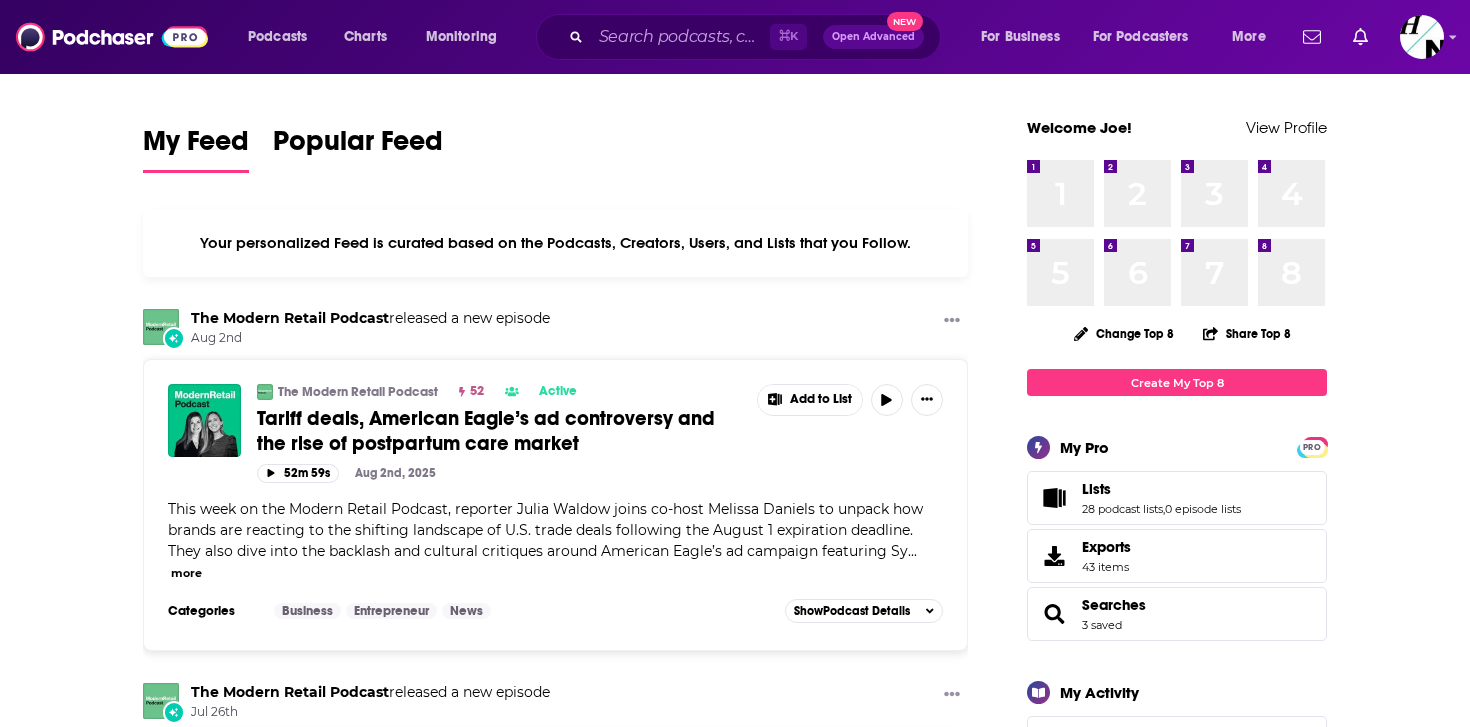 scroll, scrollTop: 0, scrollLeft: 0, axis: both 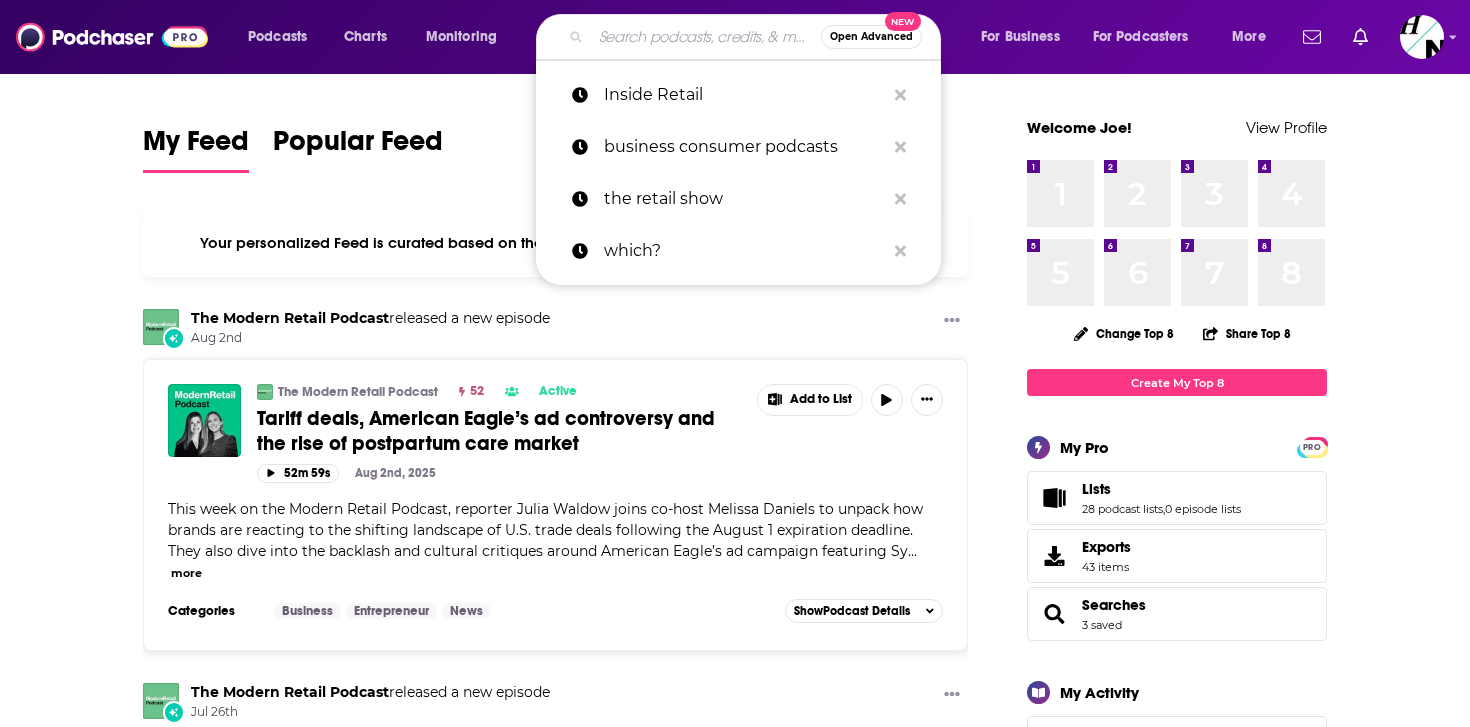 click at bounding box center (706, 37) 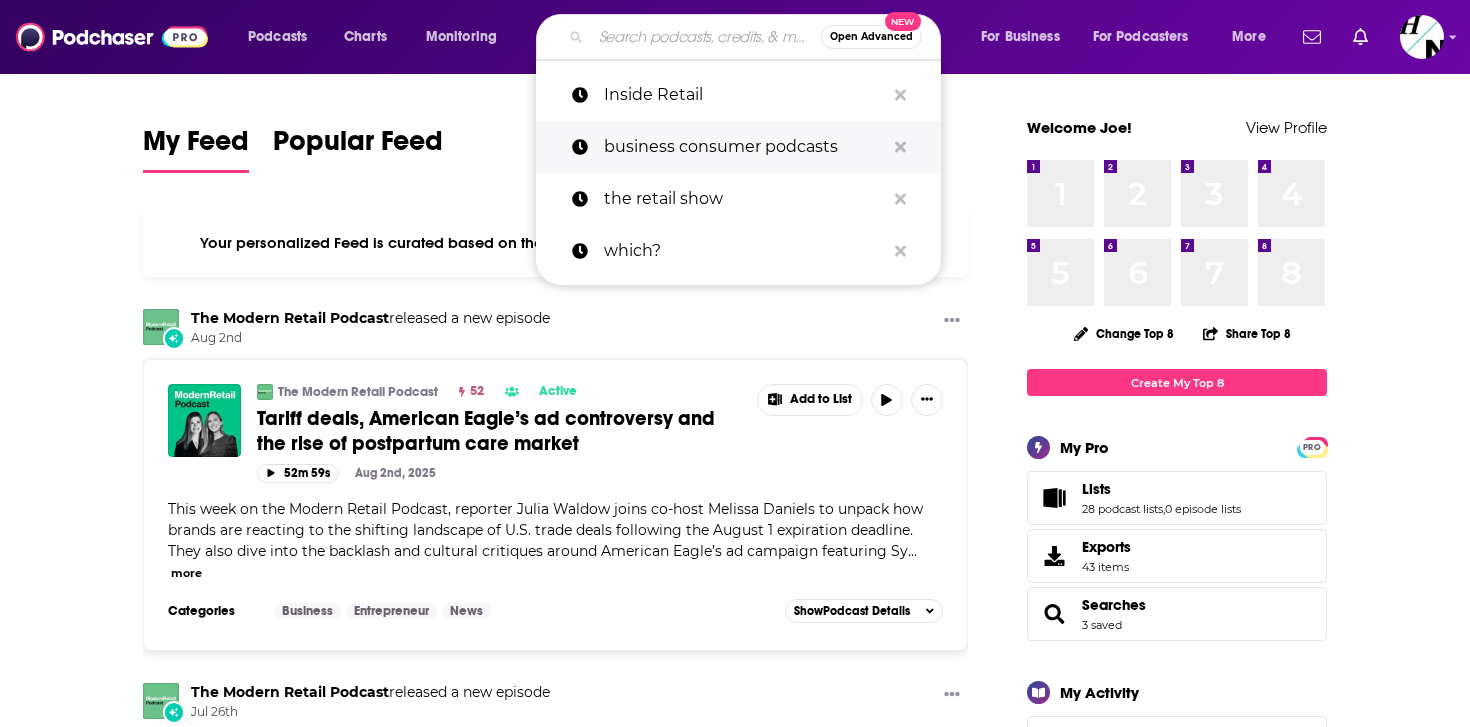 click on "business consumer podcasts" at bounding box center (744, 147) 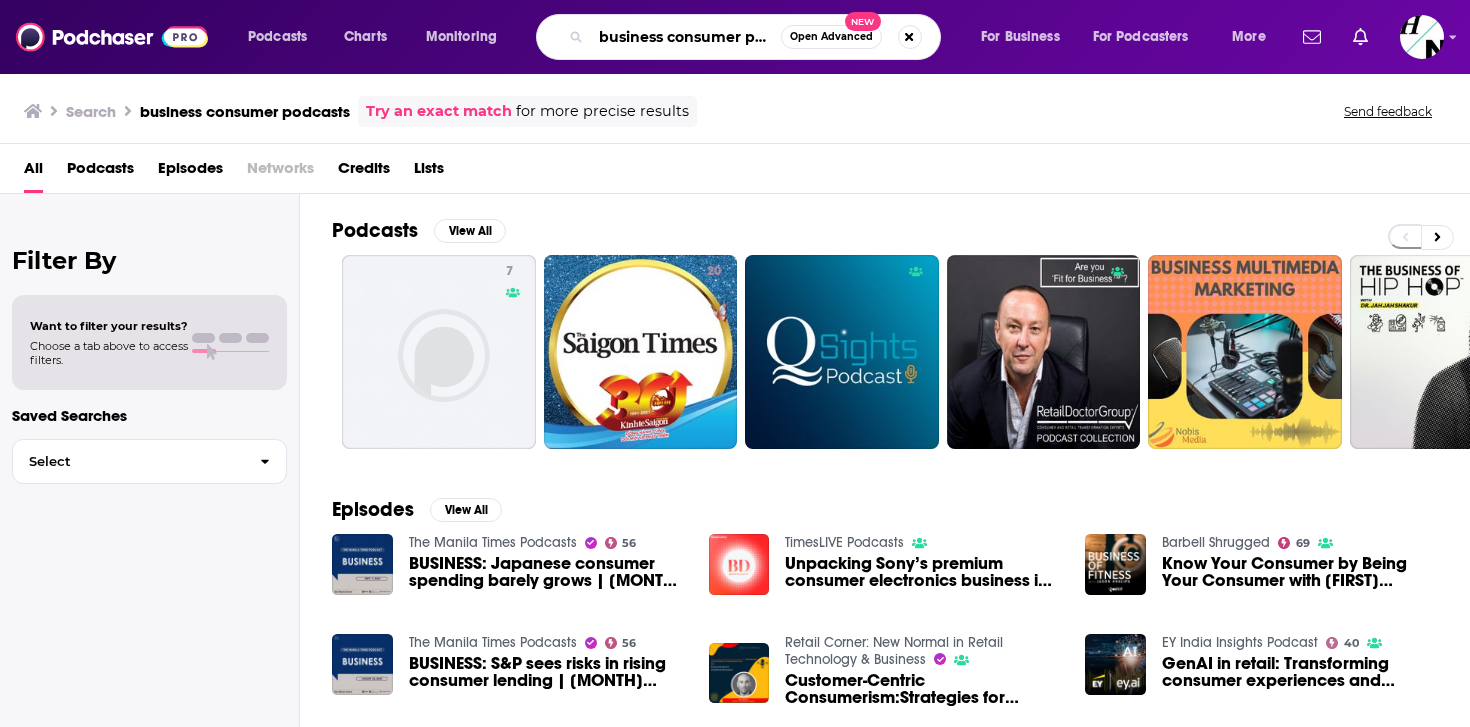 click on "business consumer podcasts" at bounding box center [686, 37] 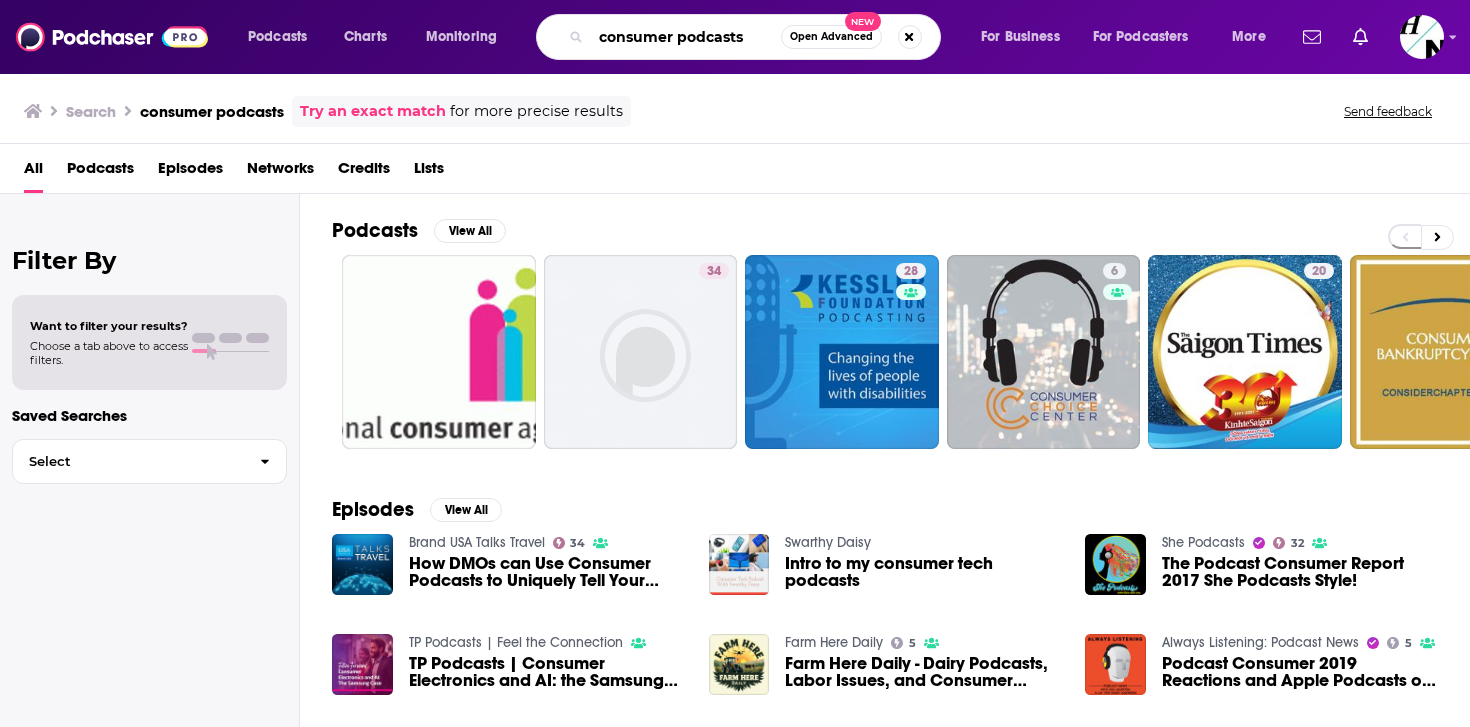 click on "consumer podcasts" at bounding box center (686, 37) 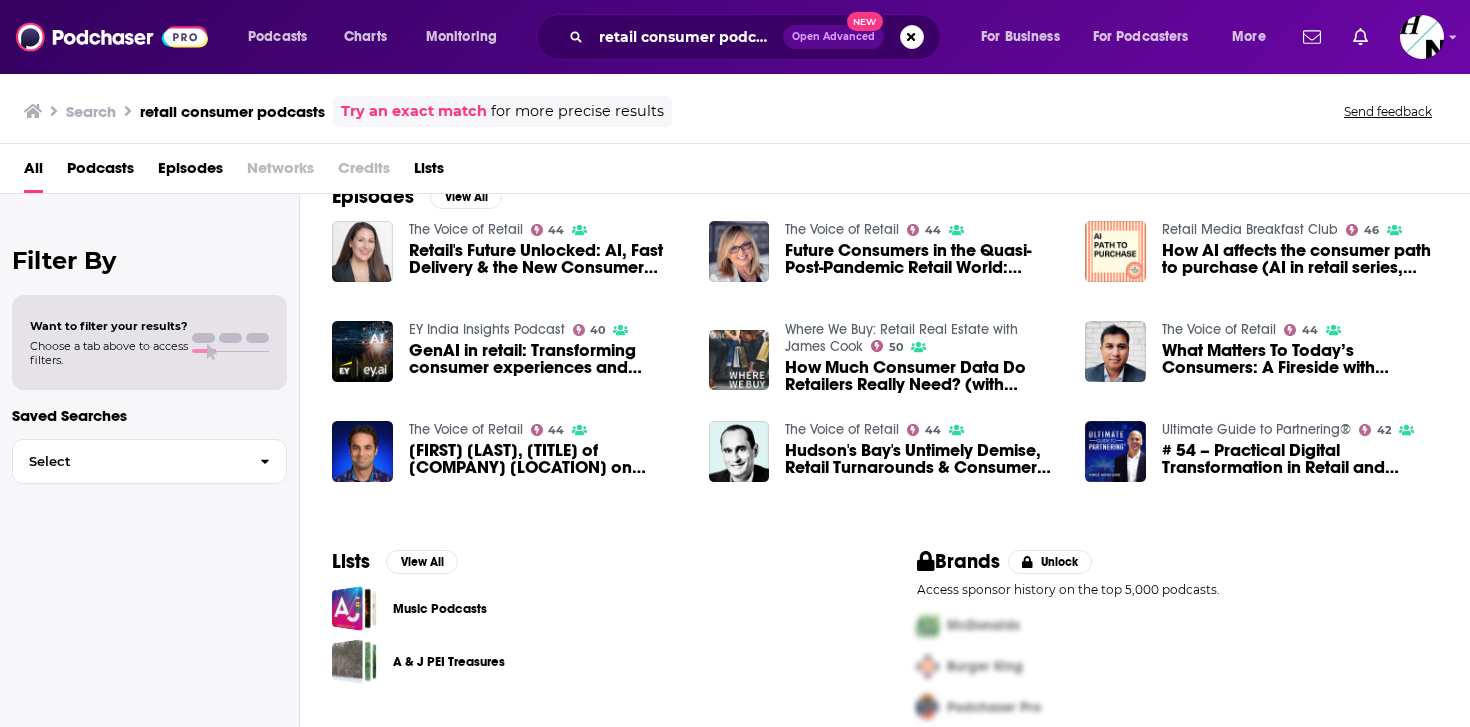 scroll, scrollTop: 336, scrollLeft: 0, axis: vertical 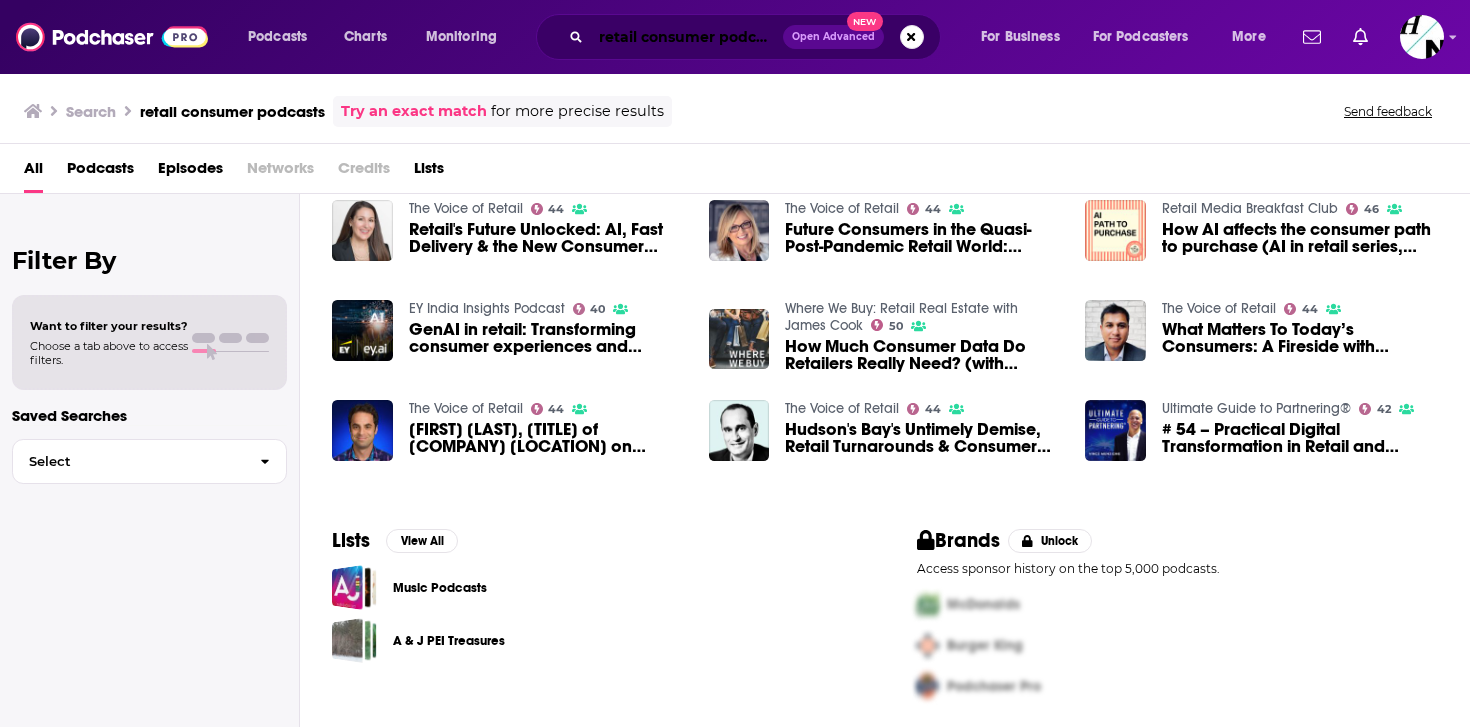 click on "retail consumer podcasts" at bounding box center (687, 37) 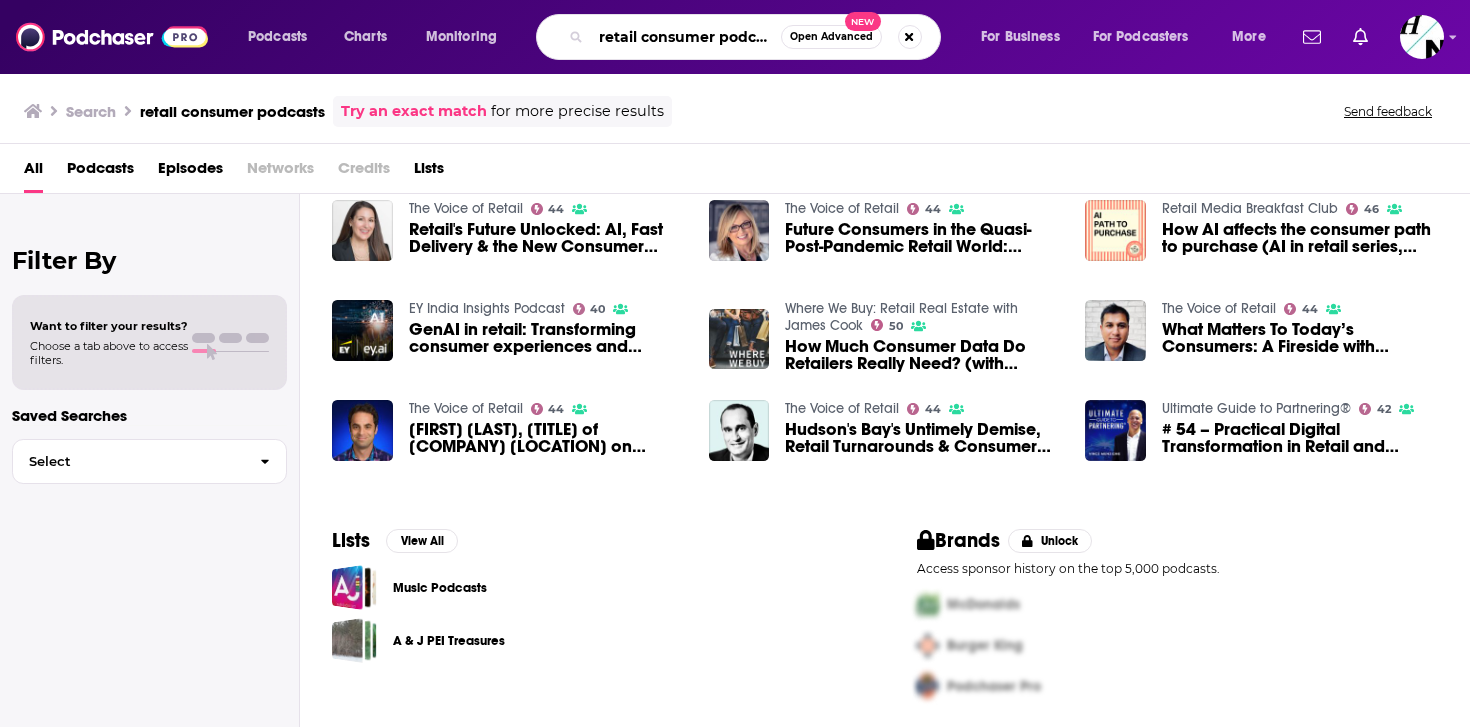 click on "retail consumer podcasts" at bounding box center (686, 37) 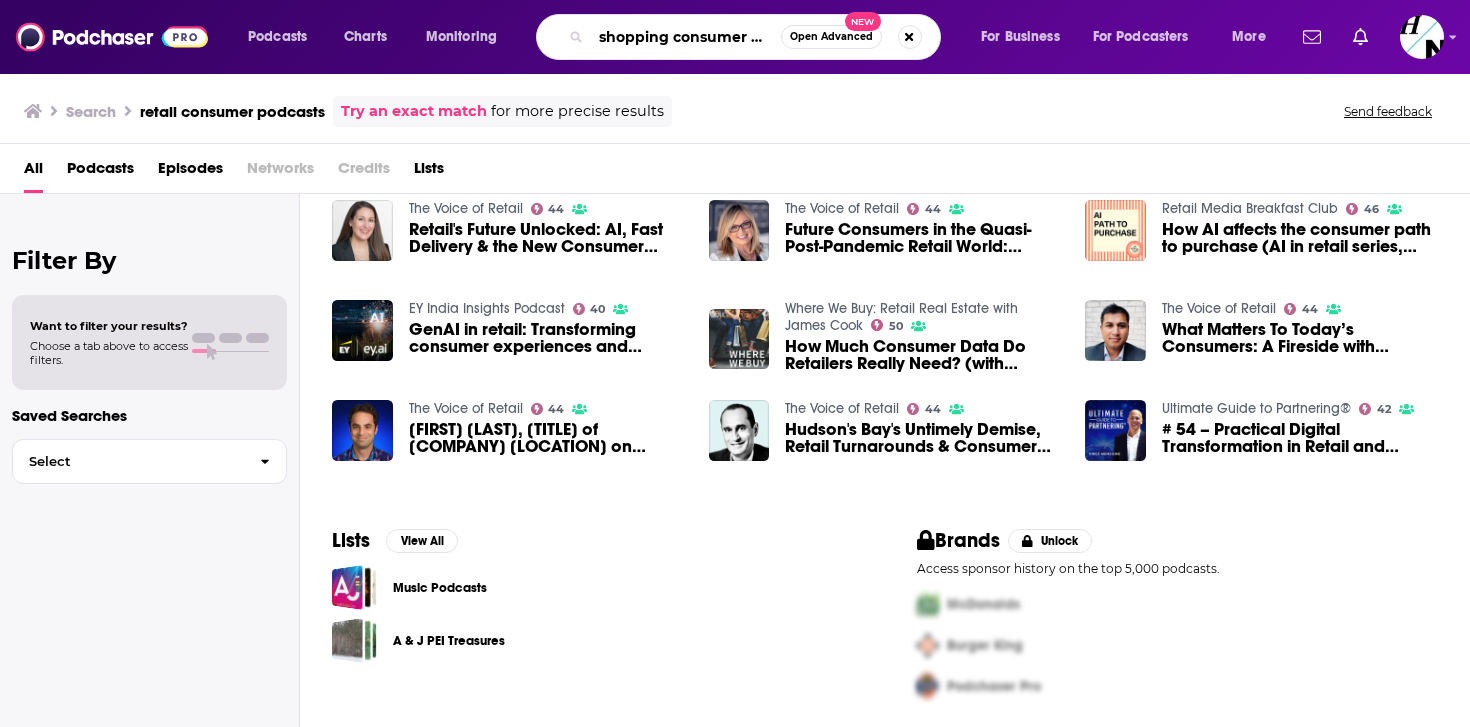 type on "shopping consumer podcasts" 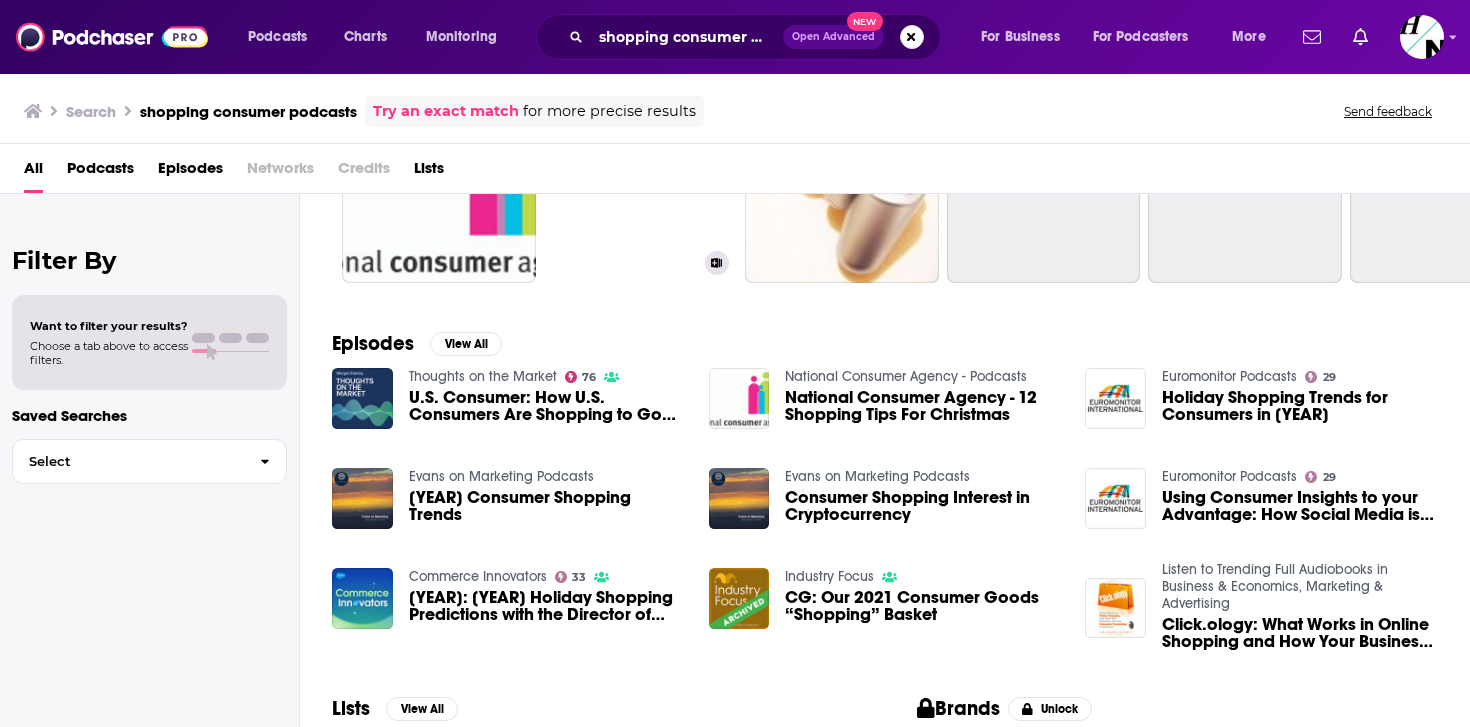 scroll, scrollTop: 0, scrollLeft: 0, axis: both 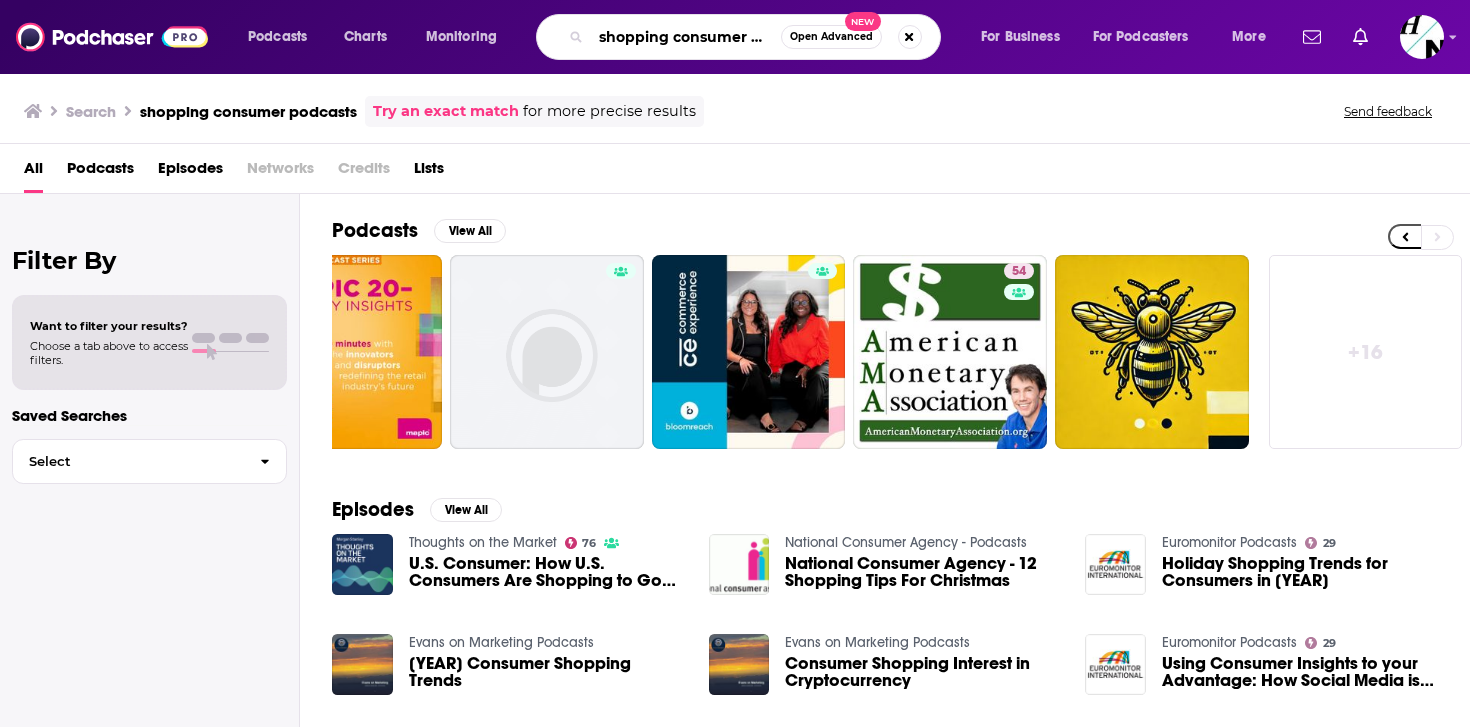 click on "shopping consumer podcasts" at bounding box center (686, 37) 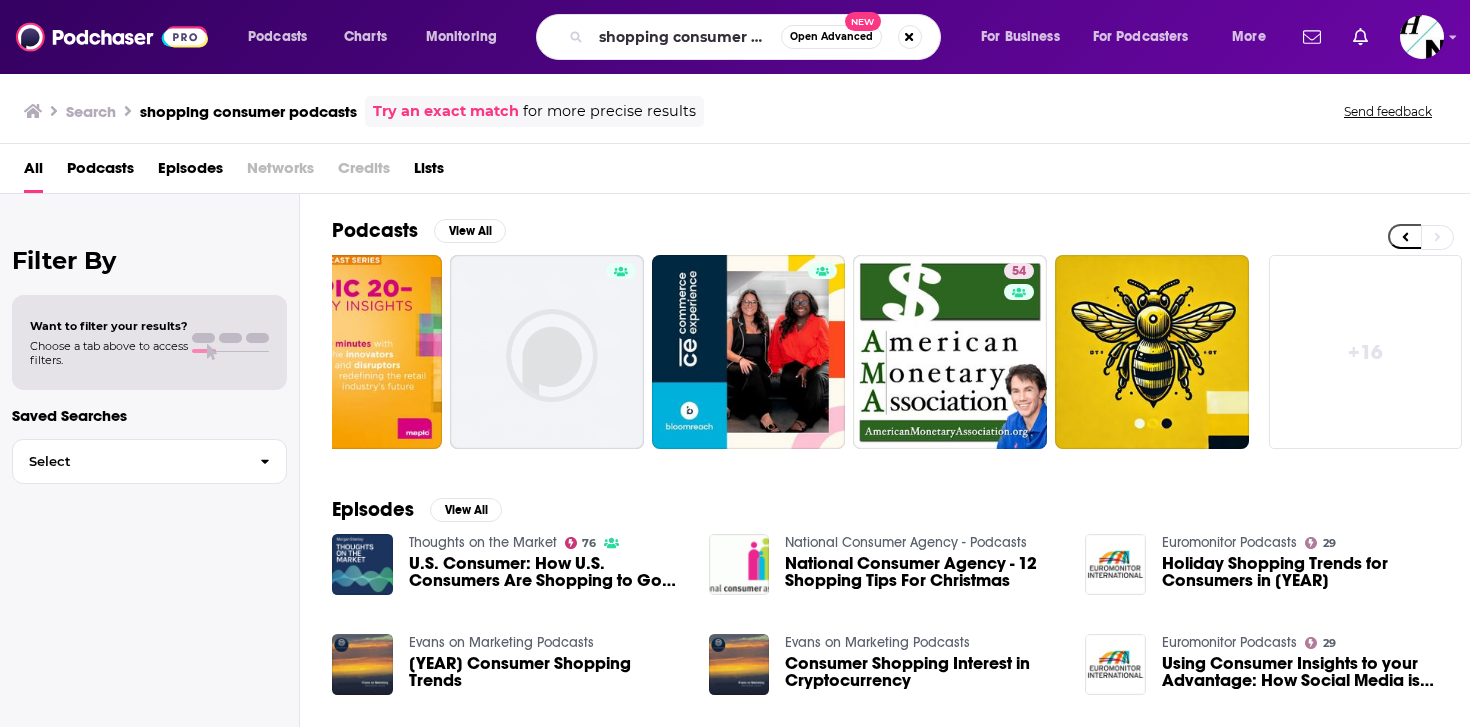click on "shopping consumer podcasts" at bounding box center (248, 111) 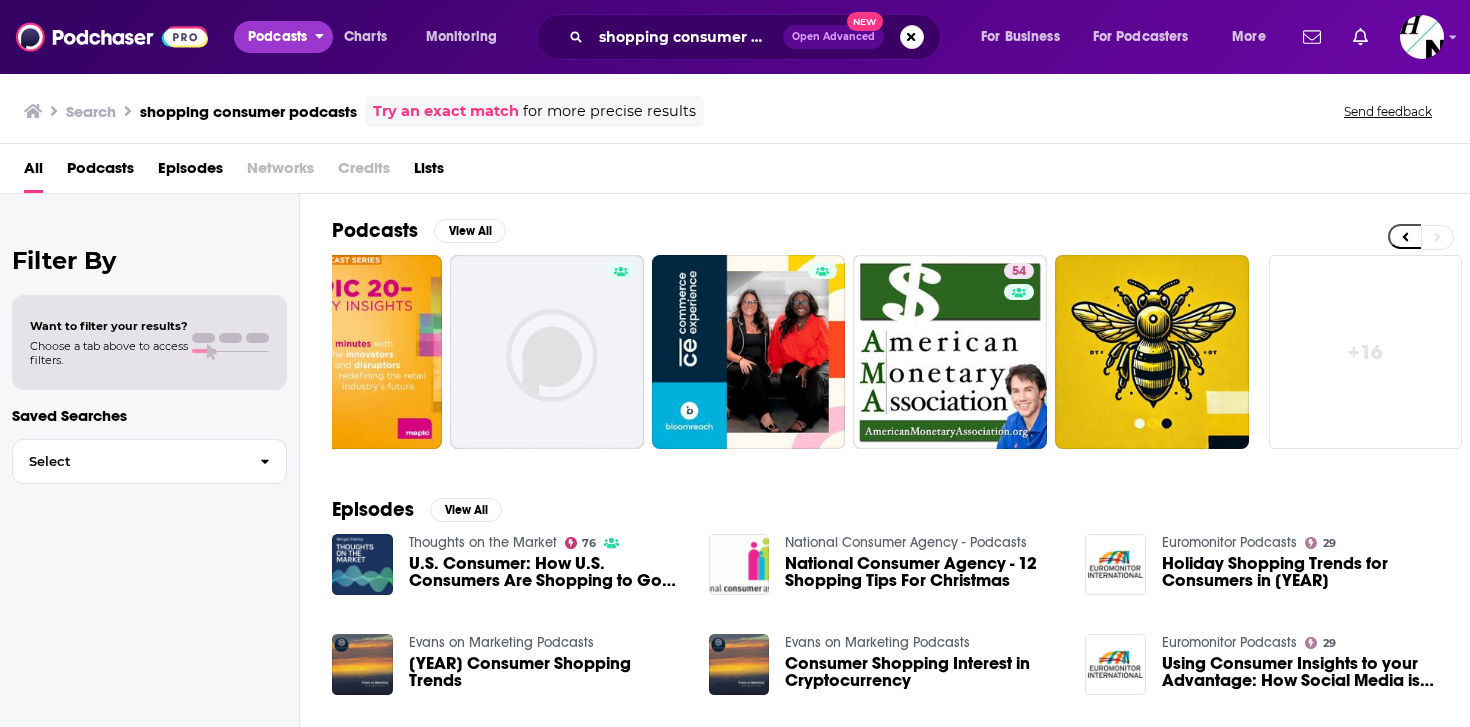 click on "Podcasts" at bounding box center [277, 37] 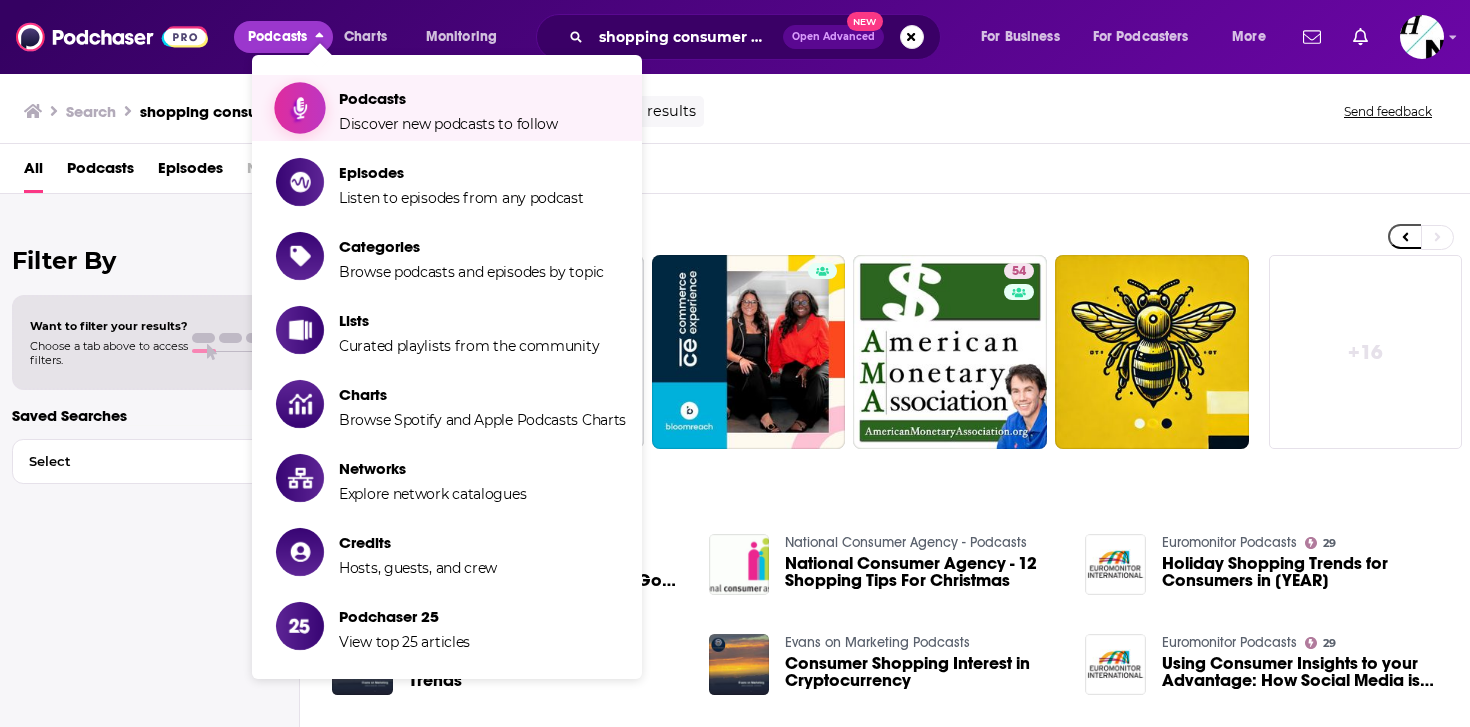 click on "Podcasts" at bounding box center [448, 98] 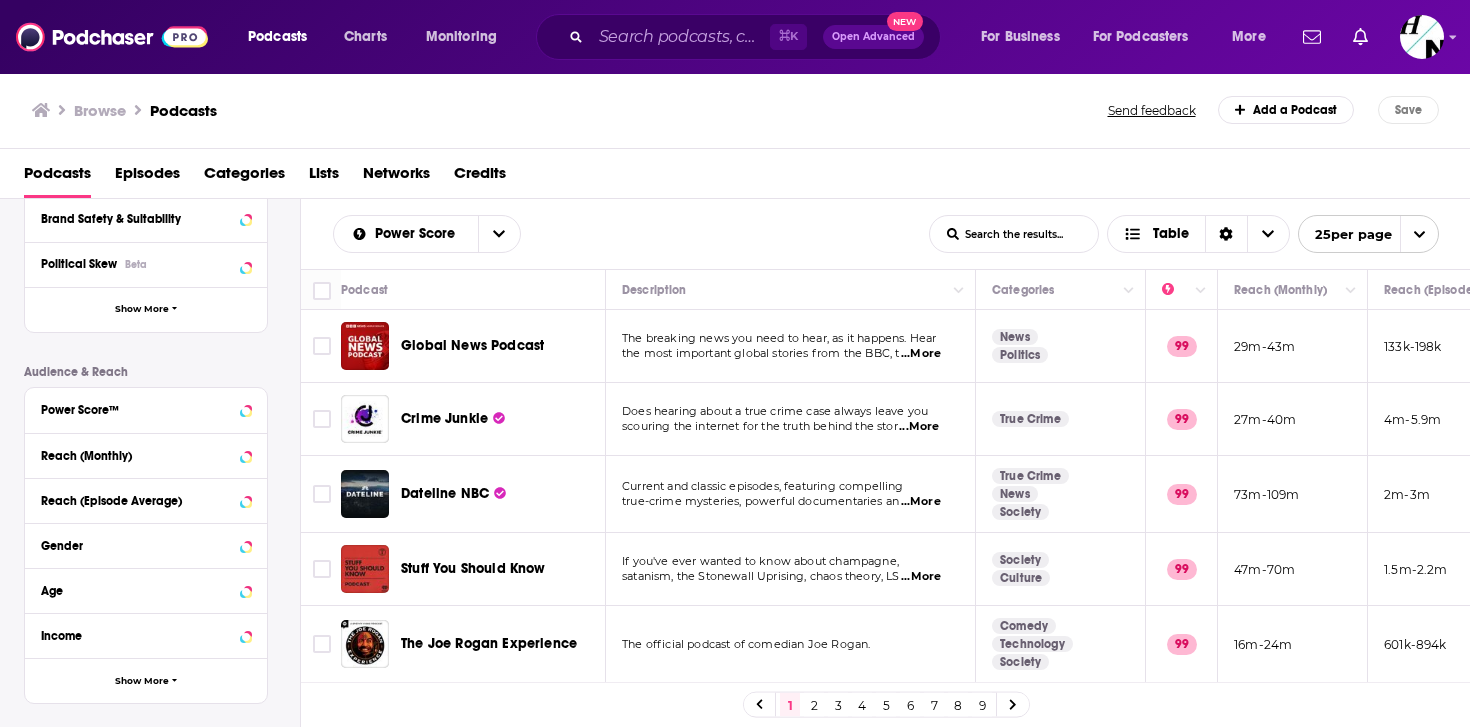 scroll, scrollTop: 219, scrollLeft: 0, axis: vertical 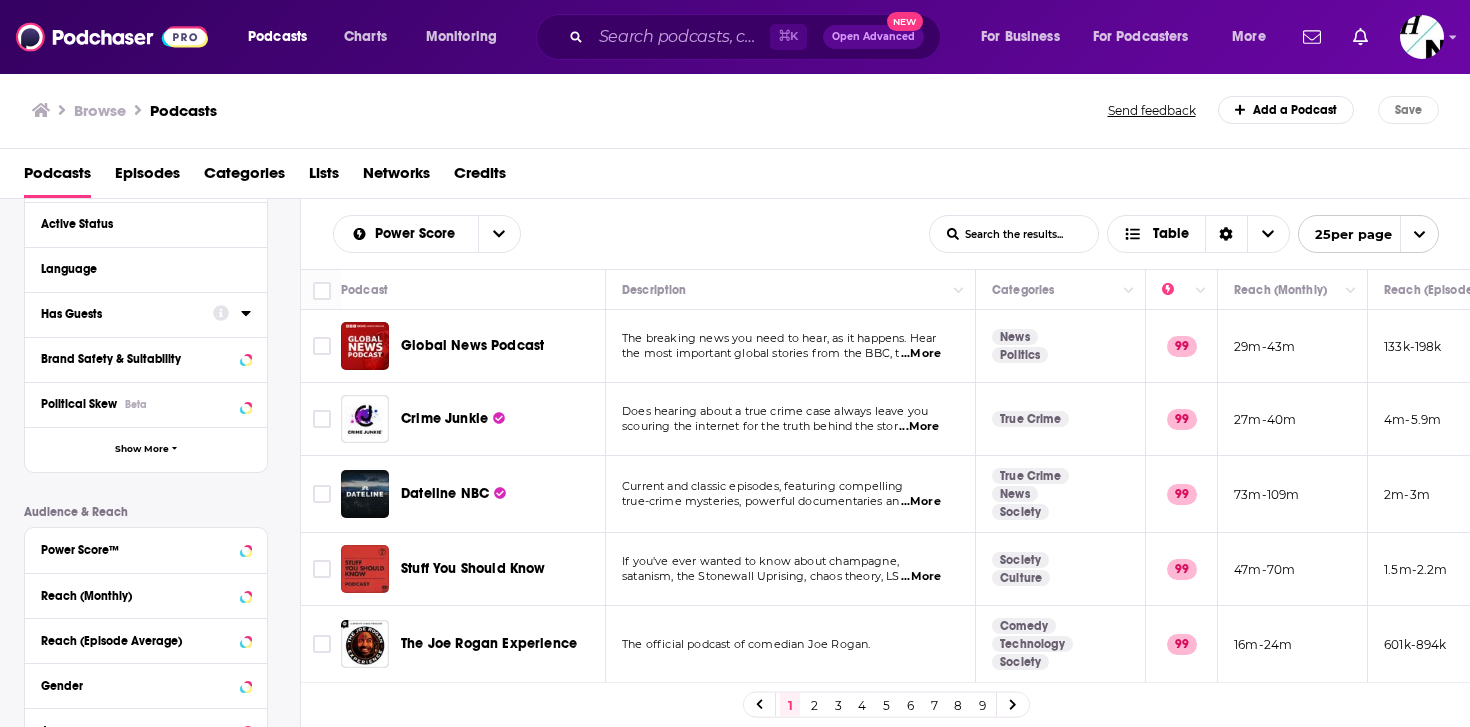 click on "Has Guests" at bounding box center (120, 314) 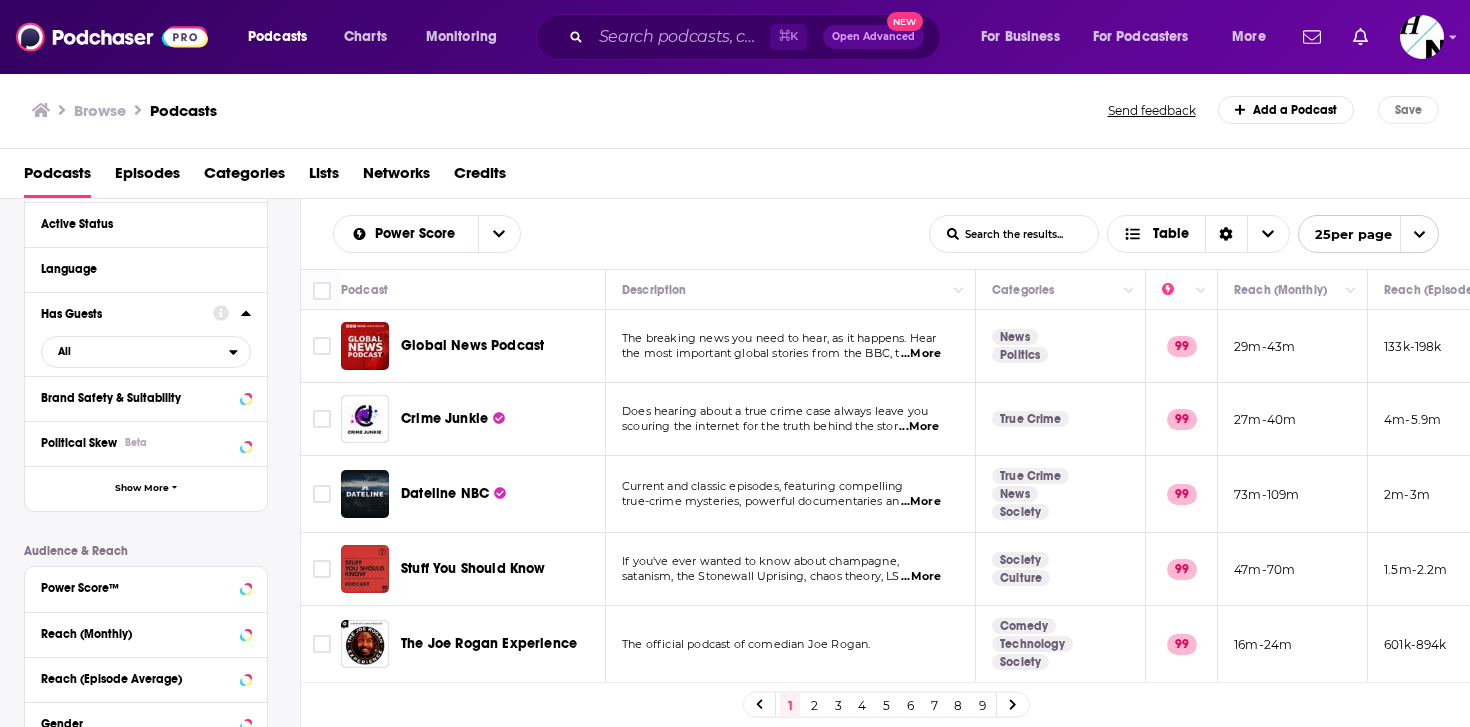 click on "Has Guests" at bounding box center [120, 314] 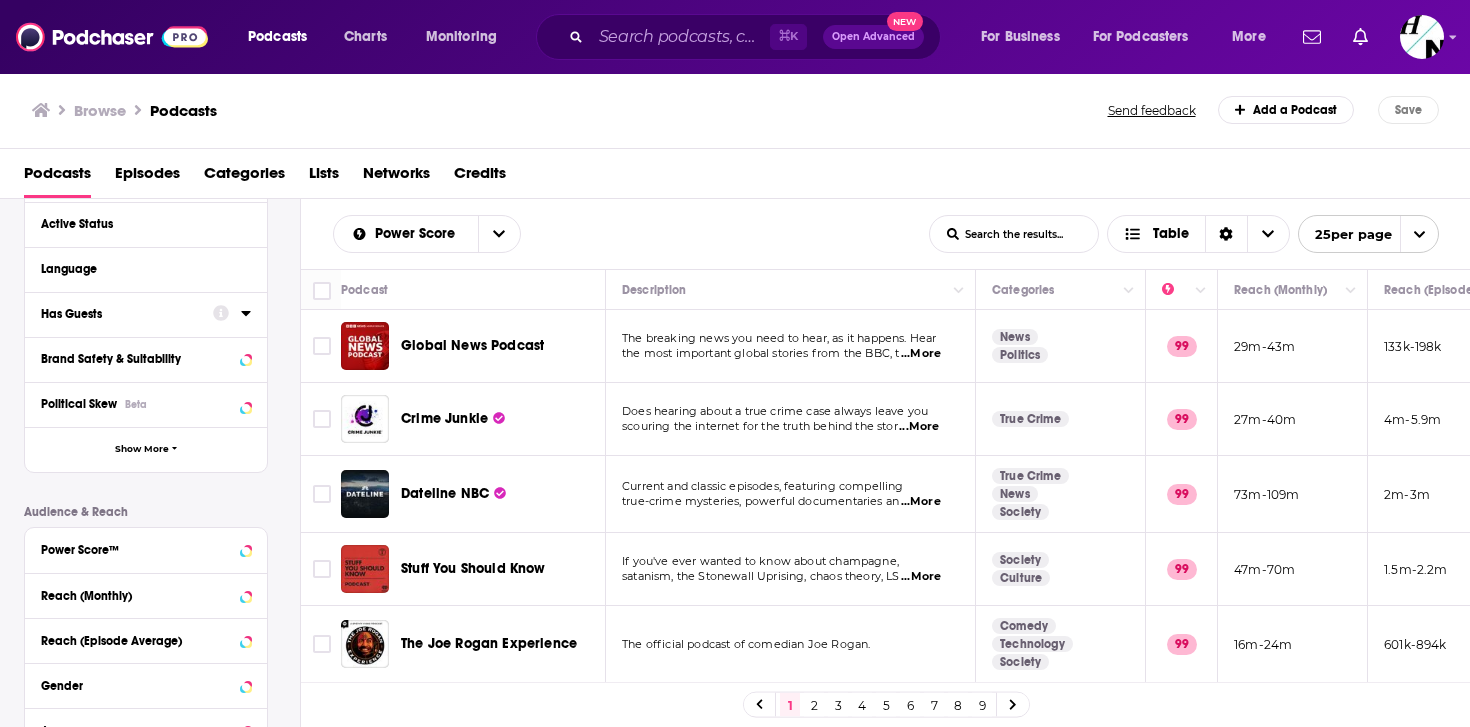scroll, scrollTop: 0, scrollLeft: 0, axis: both 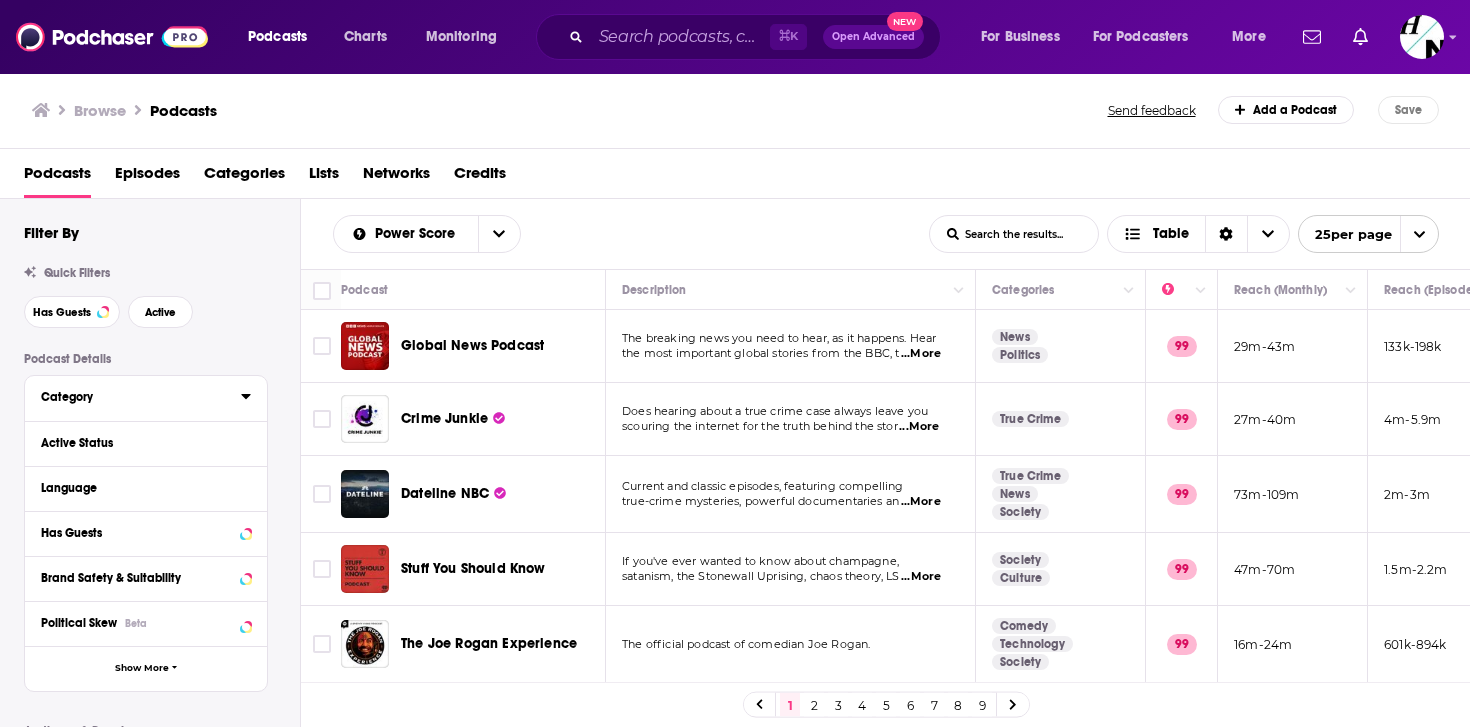 click on "Category" at bounding box center (141, 396) 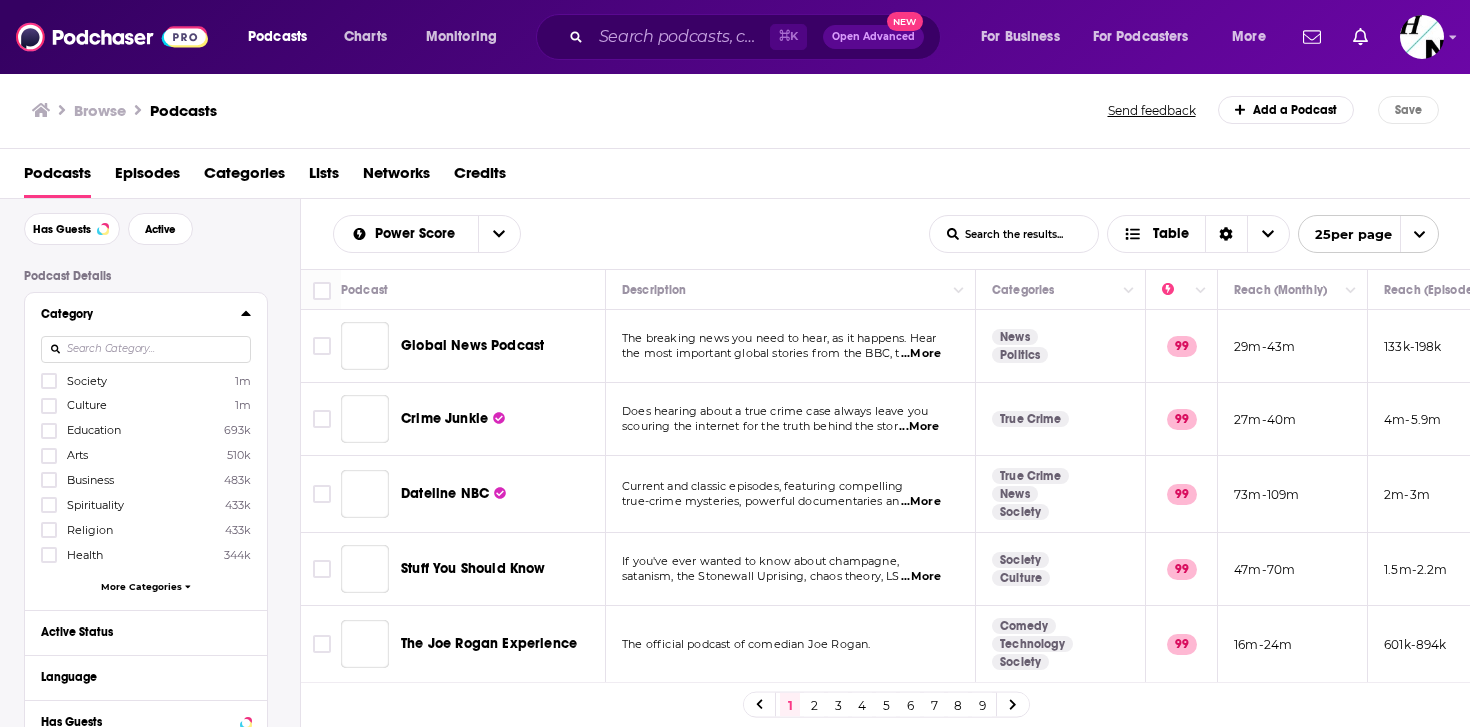 scroll, scrollTop: 86, scrollLeft: 0, axis: vertical 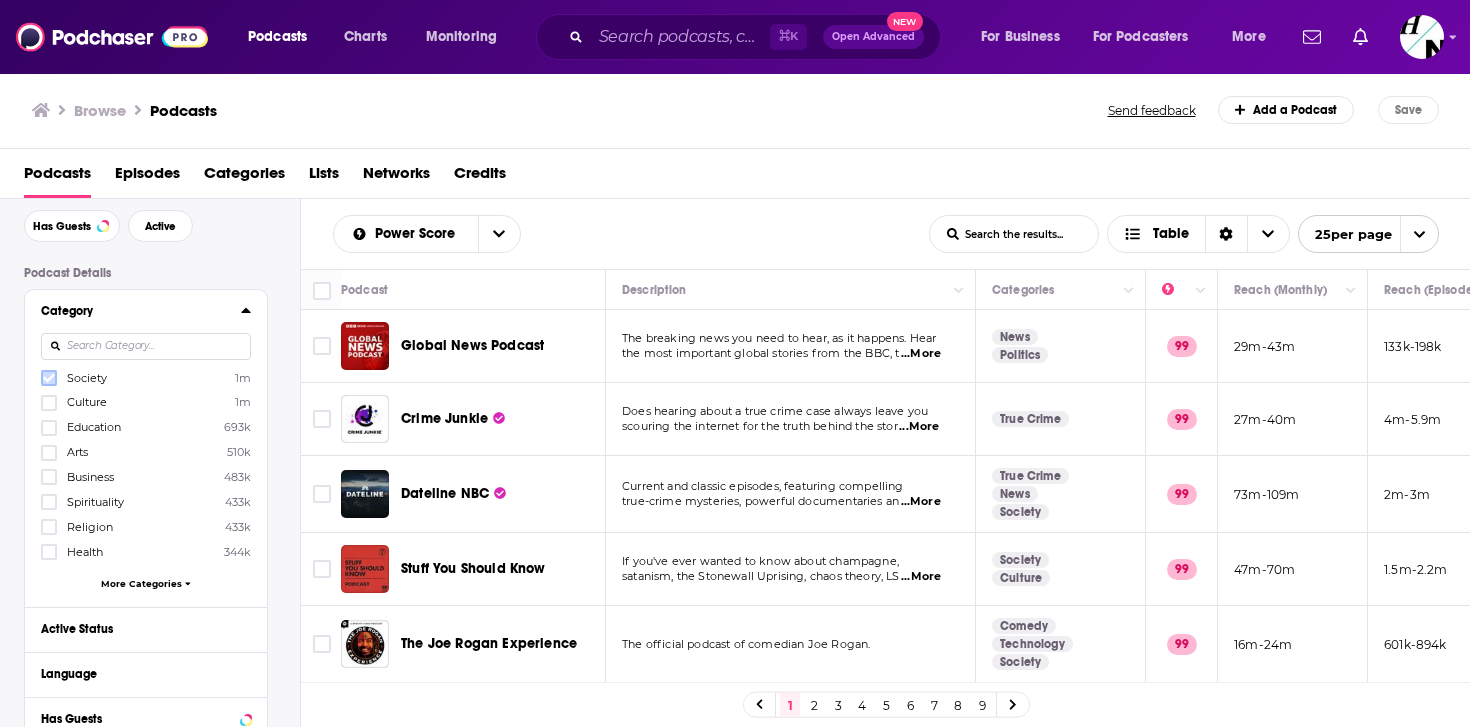 click at bounding box center (49, 378) 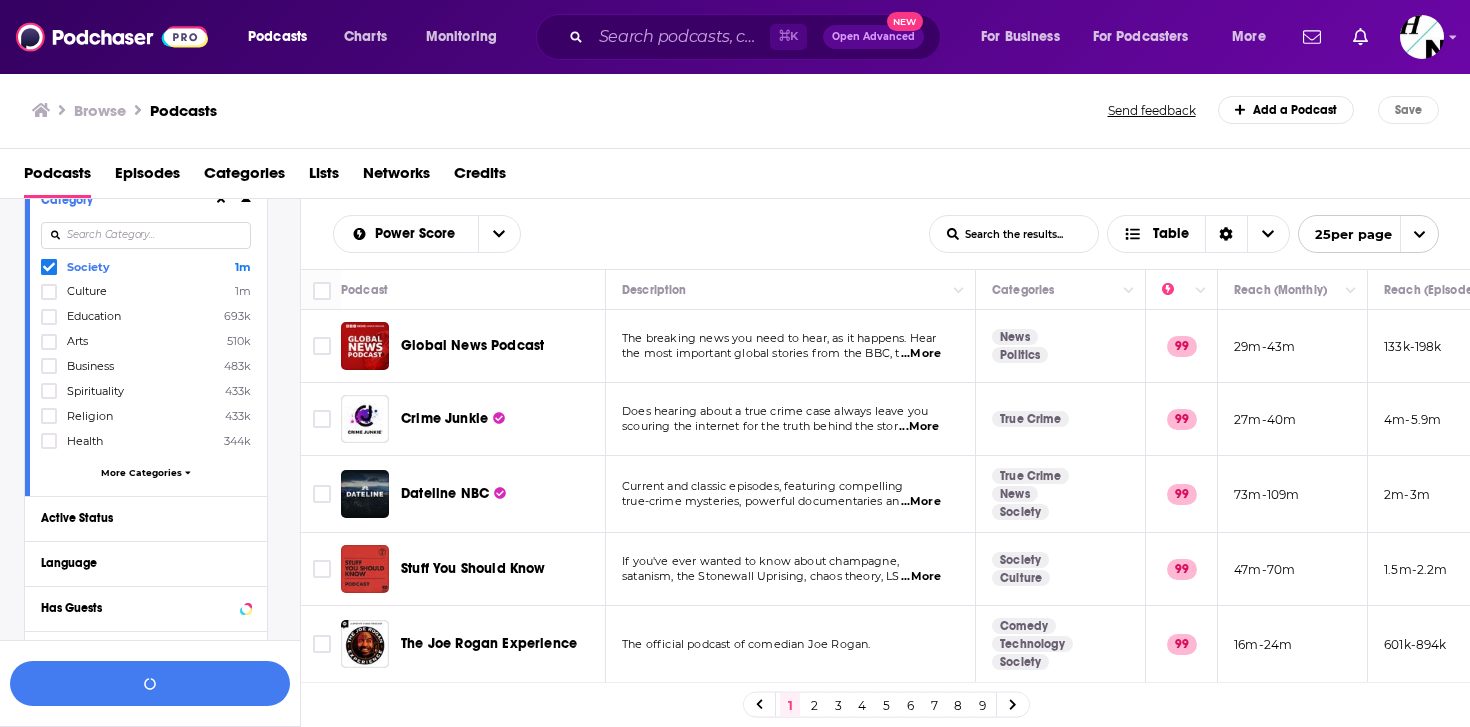 scroll, scrollTop: 199, scrollLeft: 0, axis: vertical 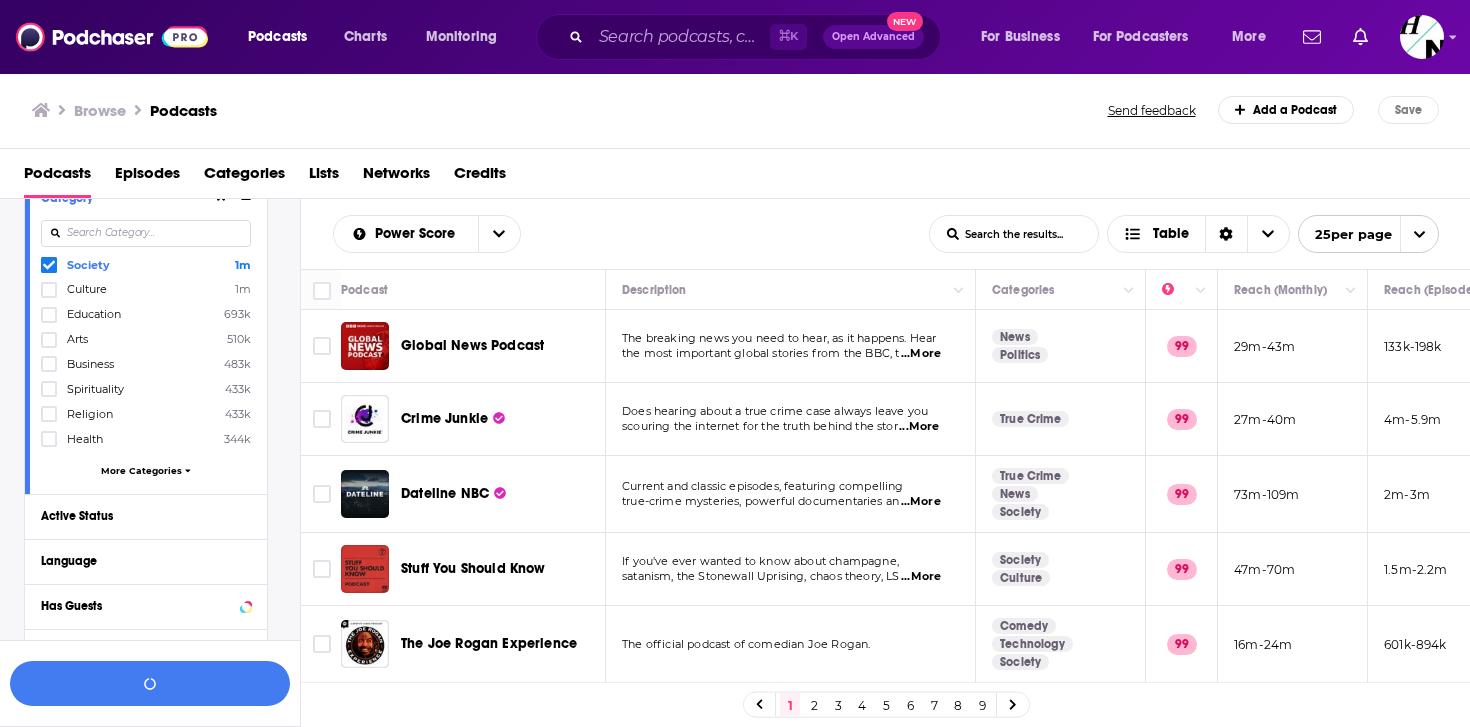 click on "Society 1m Culture 1m Education 693k Arts 510k Business 483k Spirituality 433k Religion 433k Health 344k More Categories" at bounding box center (146, 371) 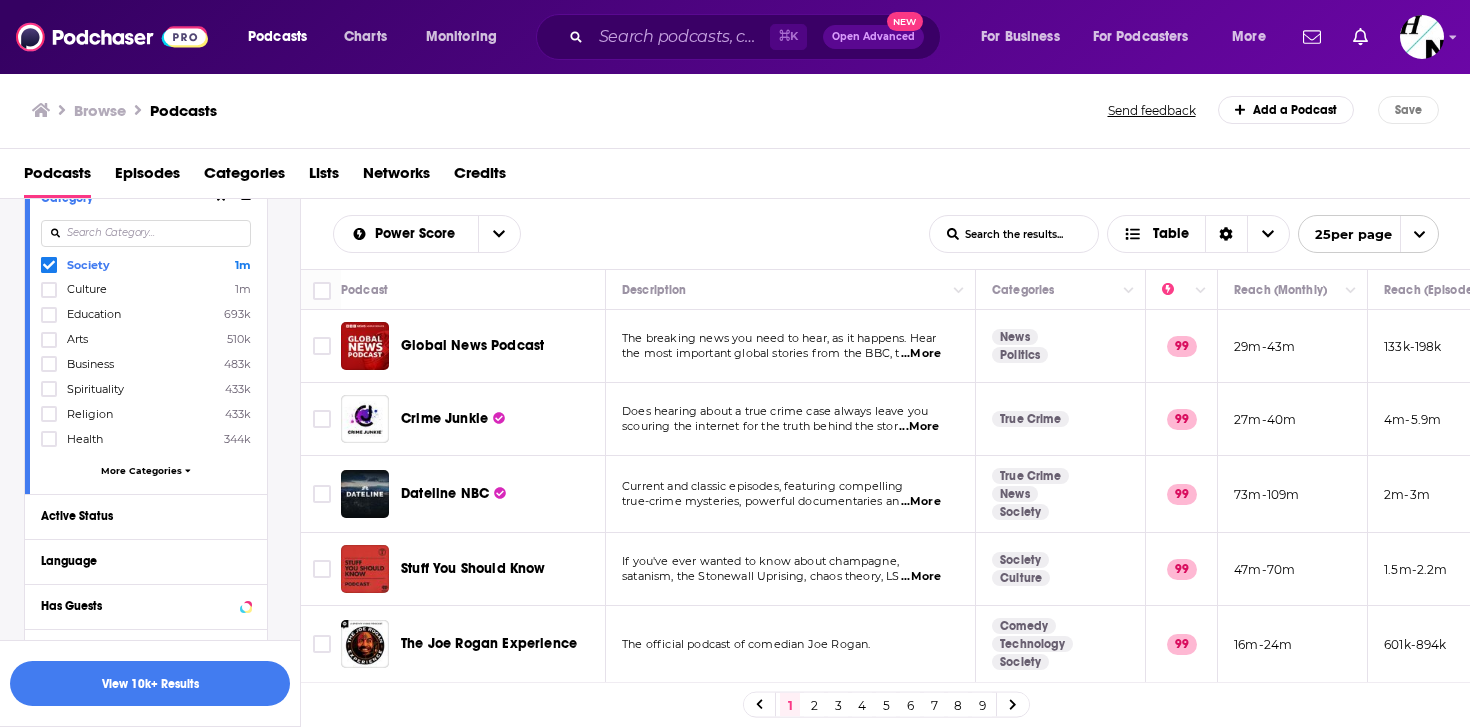 click on "More Categories" at bounding box center [141, 470] 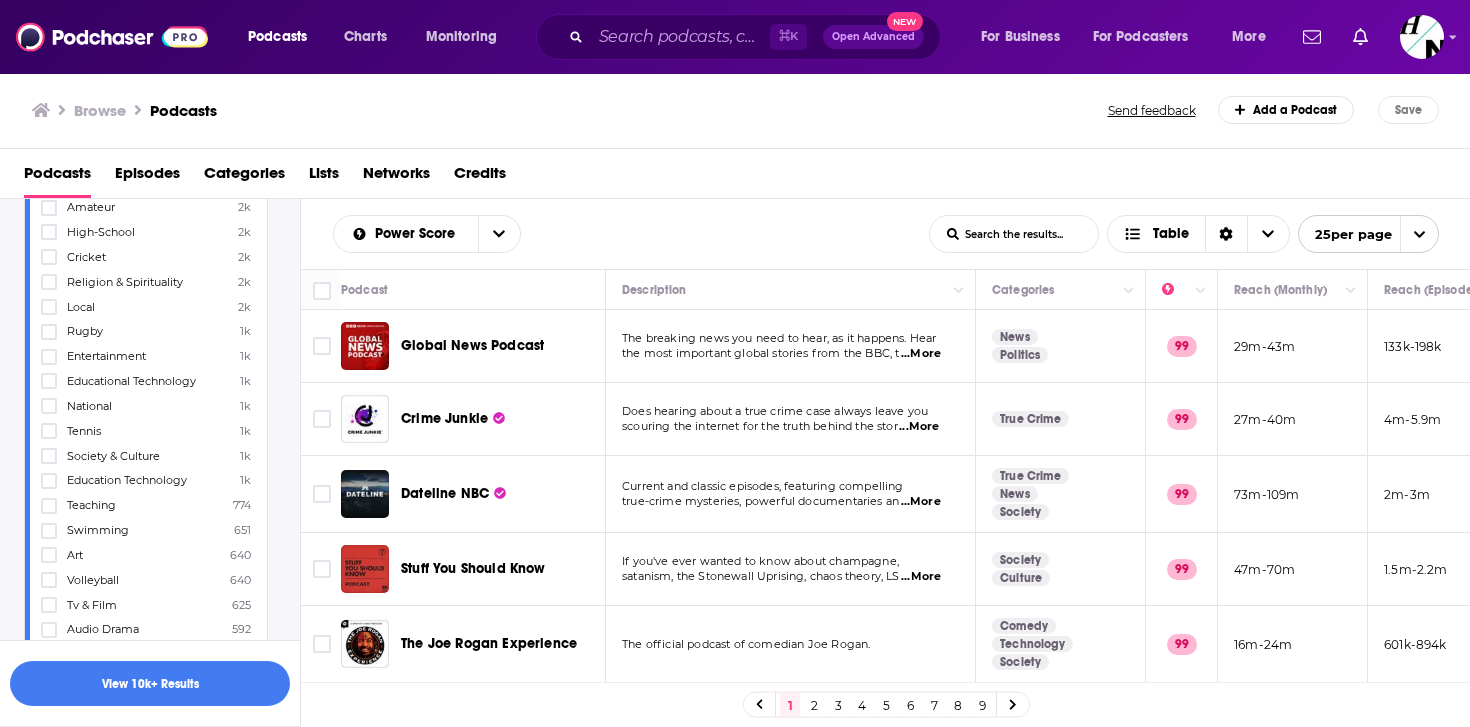 scroll, scrollTop: 2720, scrollLeft: 0, axis: vertical 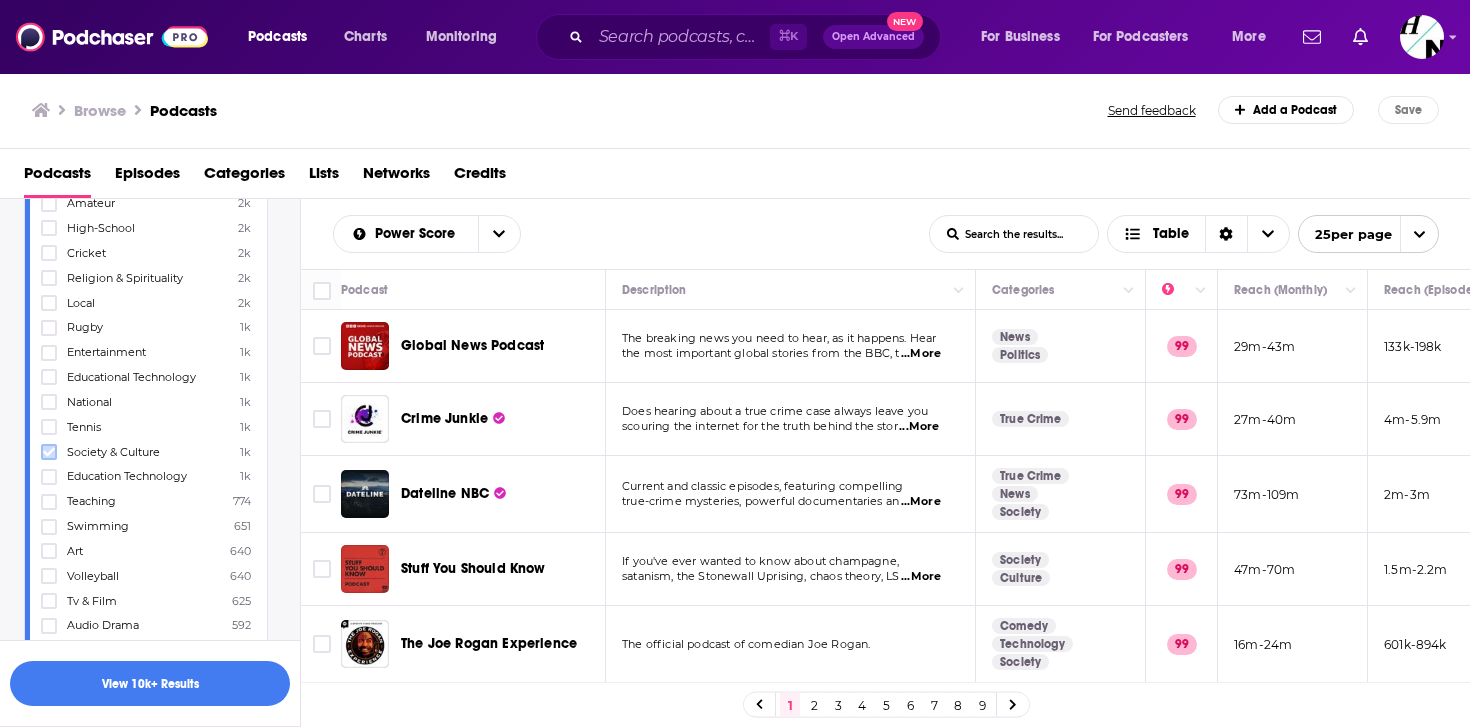 click 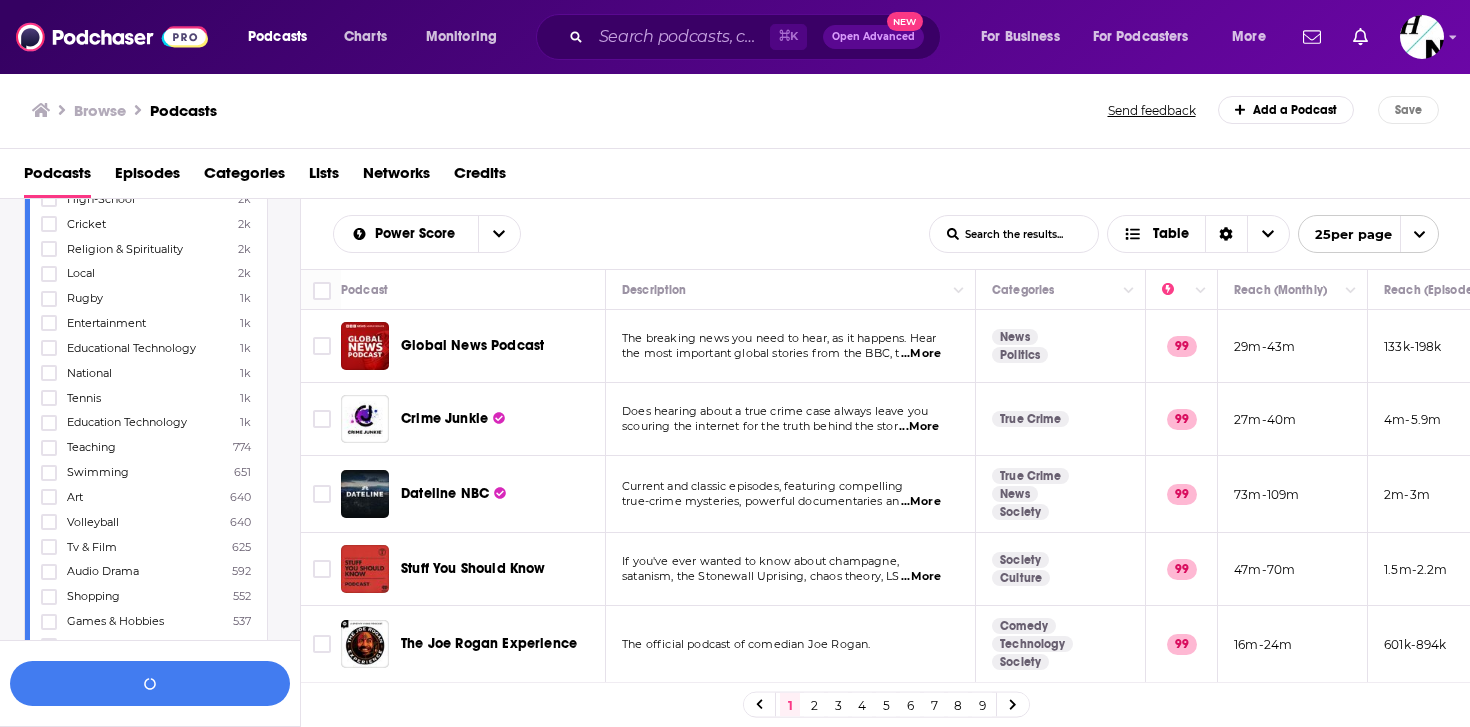 scroll, scrollTop: 2776, scrollLeft: 0, axis: vertical 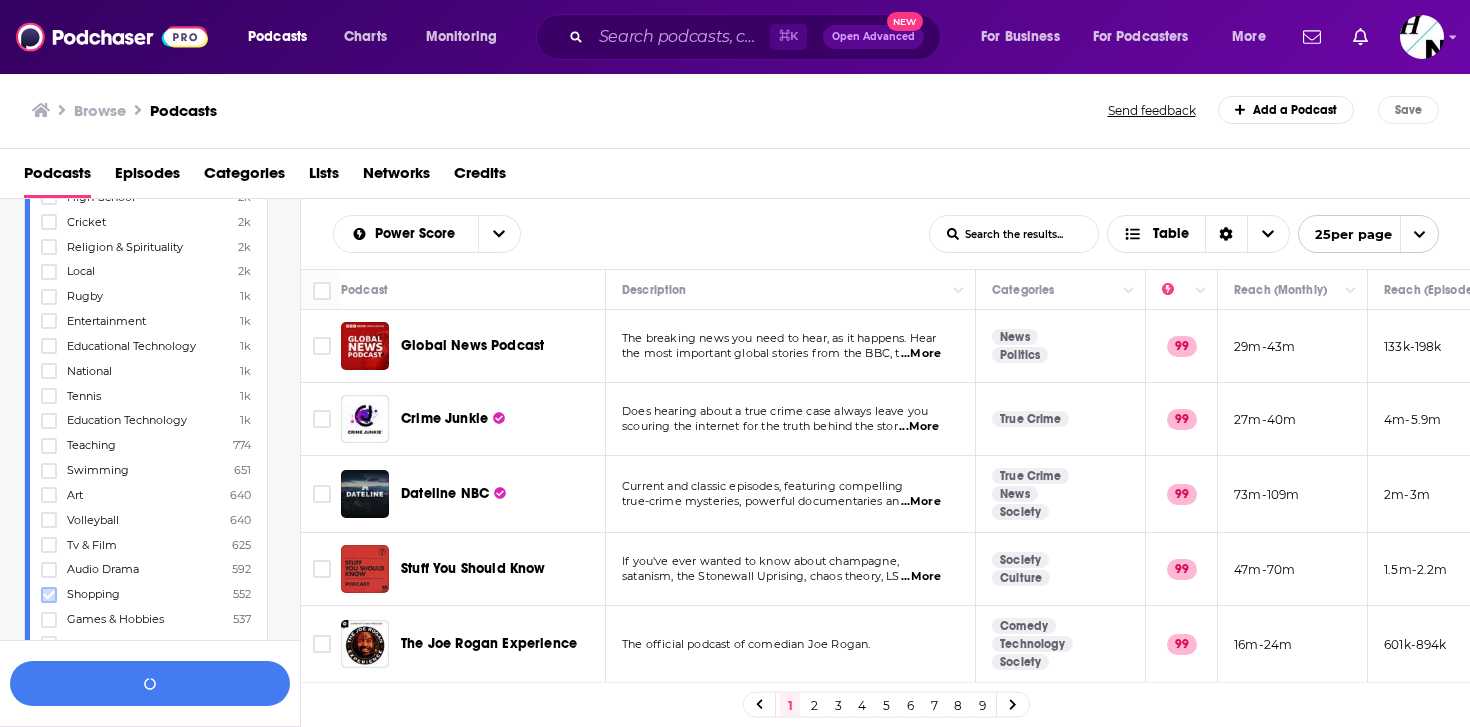click 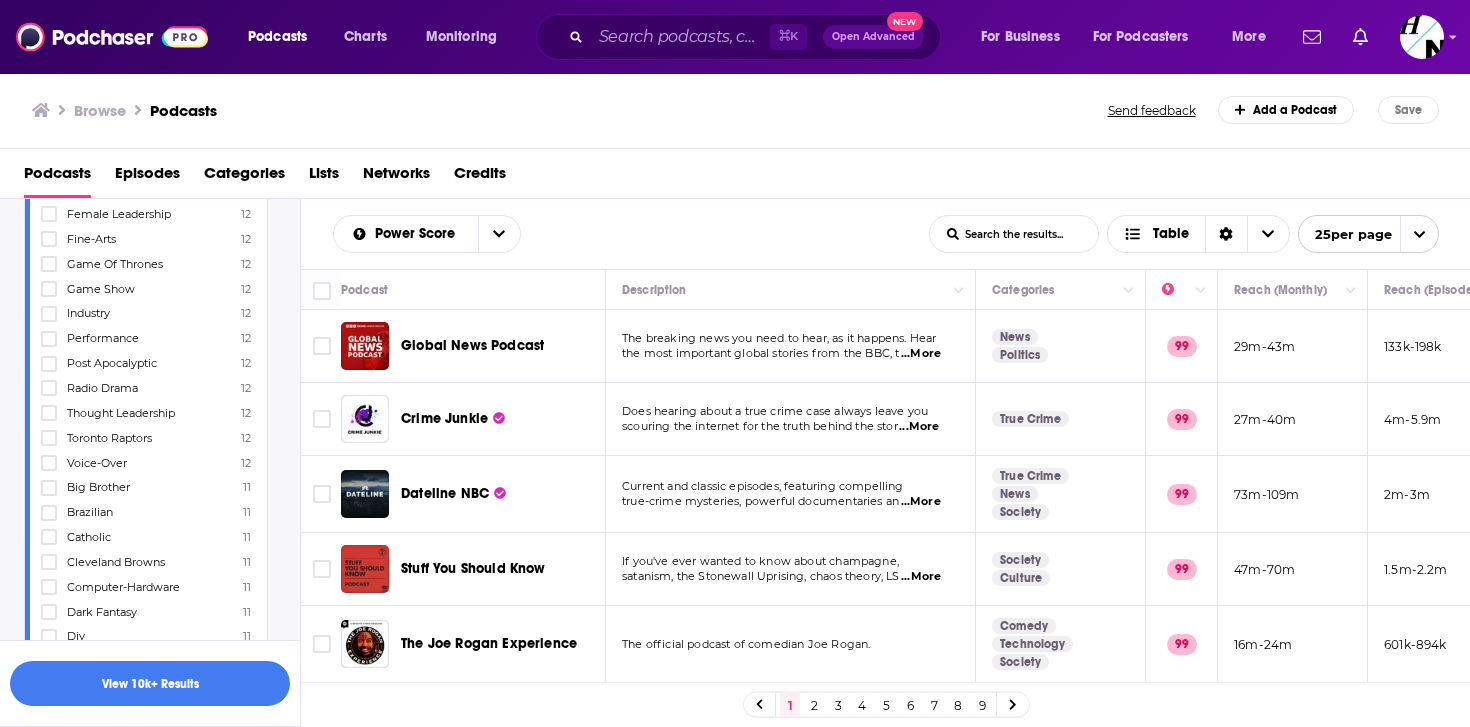 scroll, scrollTop: 11368, scrollLeft: 0, axis: vertical 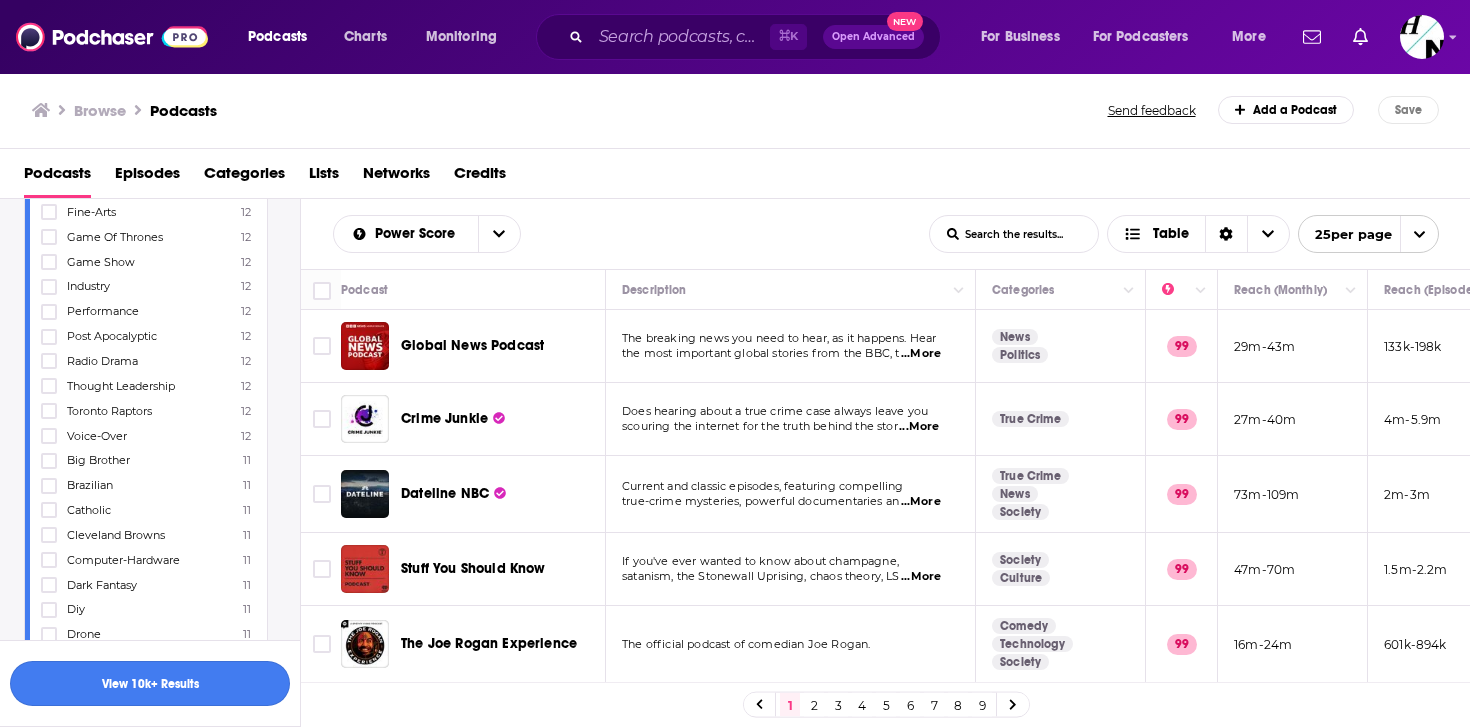 click on "View 10k+ Results" at bounding box center [150, 683] 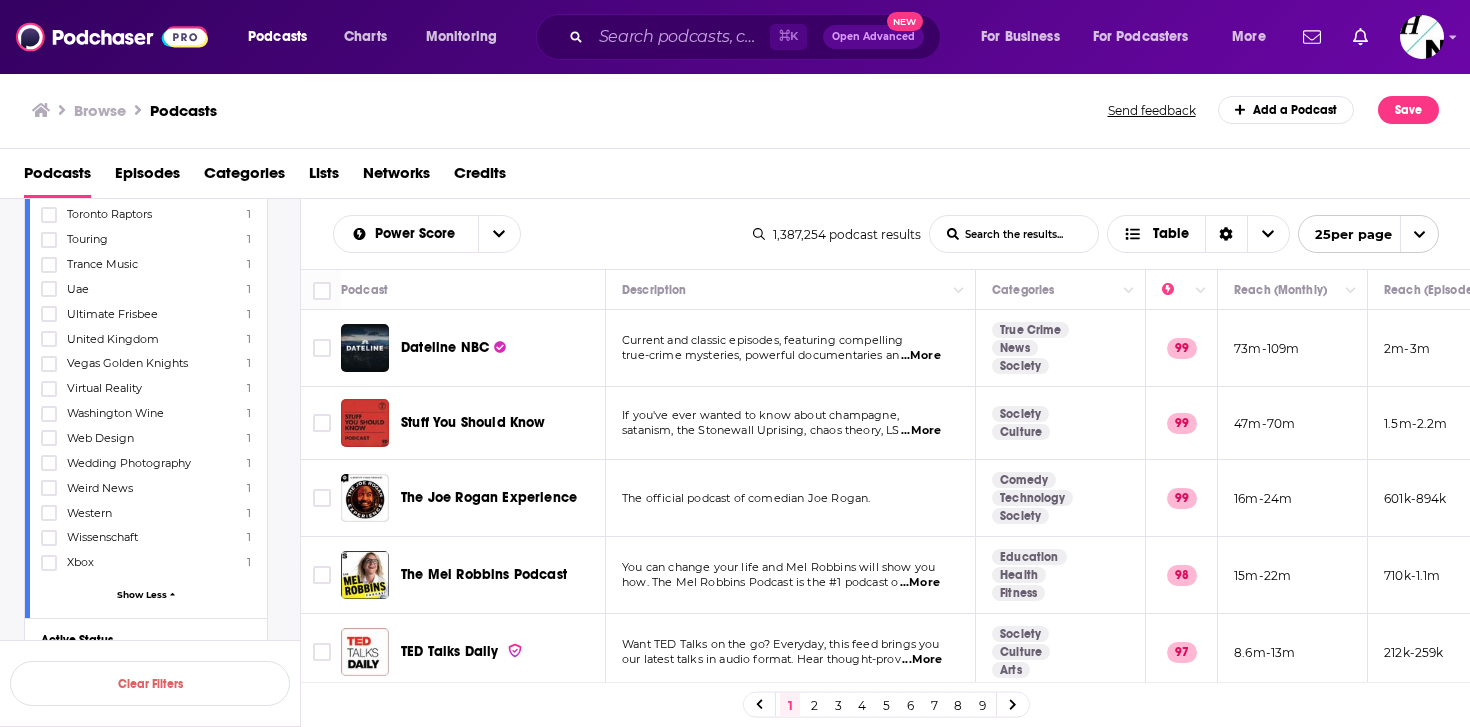 scroll, scrollTop: 14113, scrollLeft: 0, axis: vertical 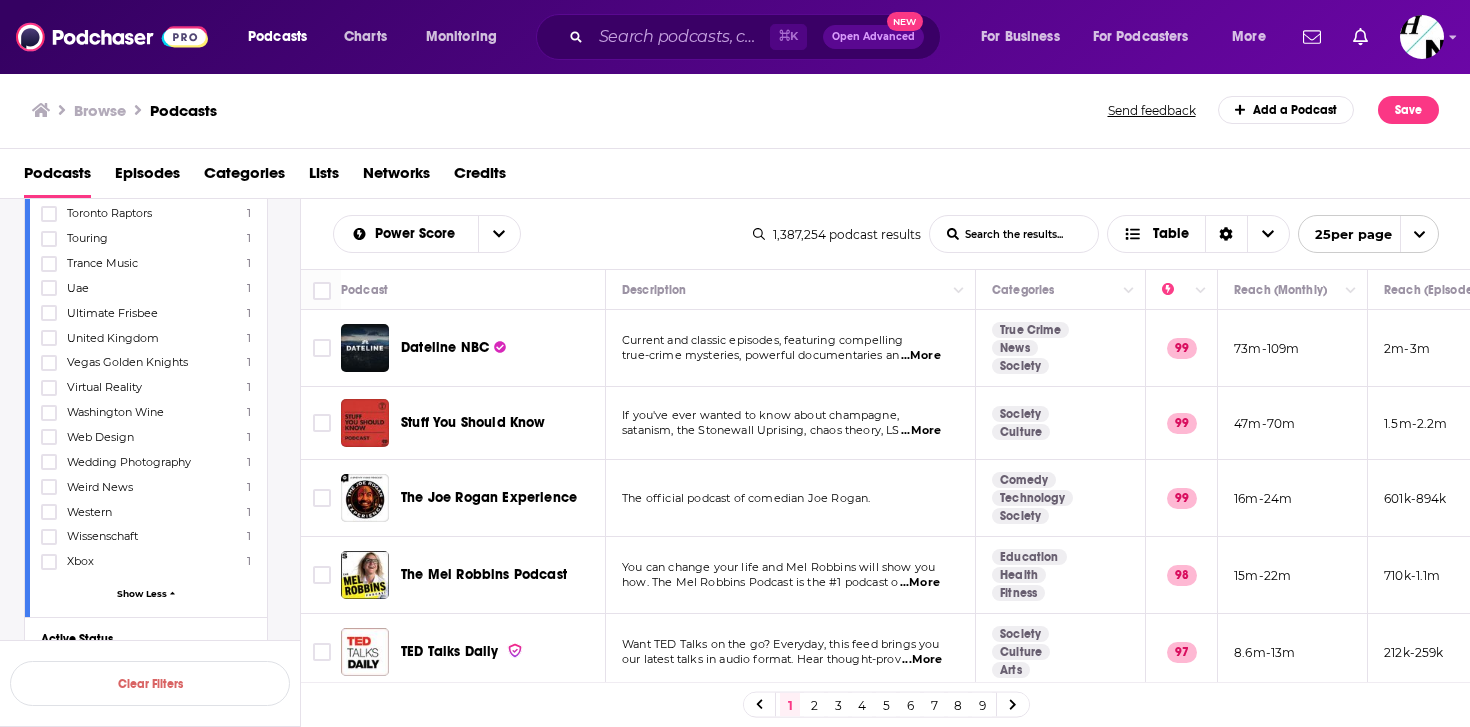 click on "Language" at bounding box center (141, 683) 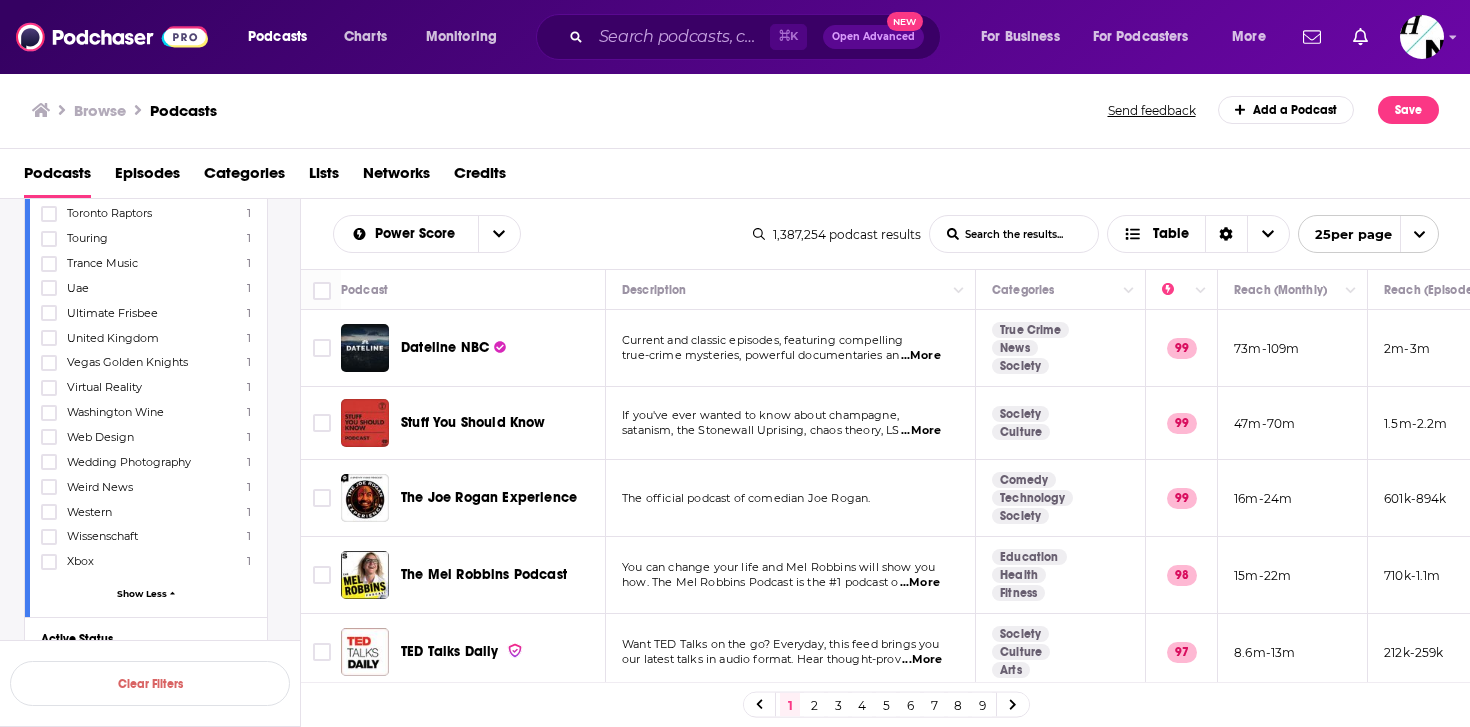 click 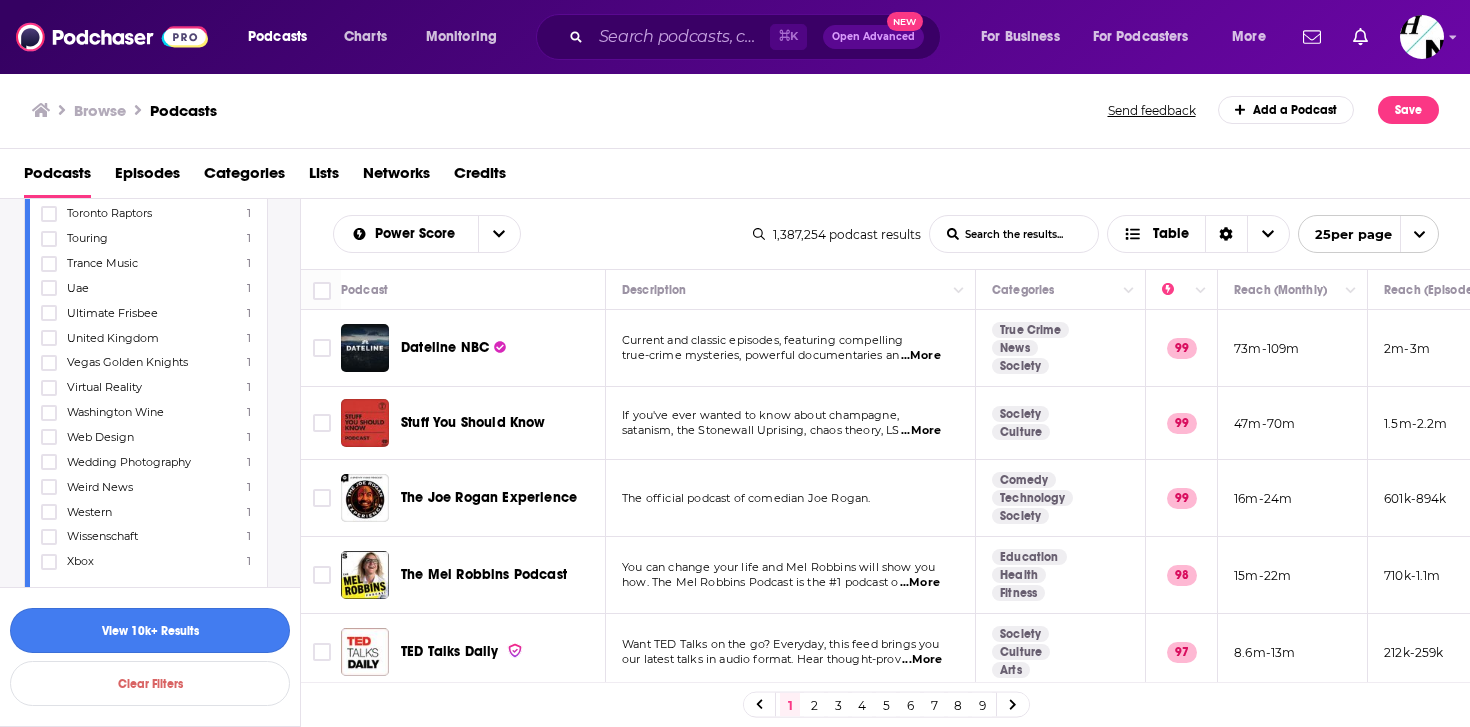 click on "View 10k+ Results" at bounding box center [150, 630] 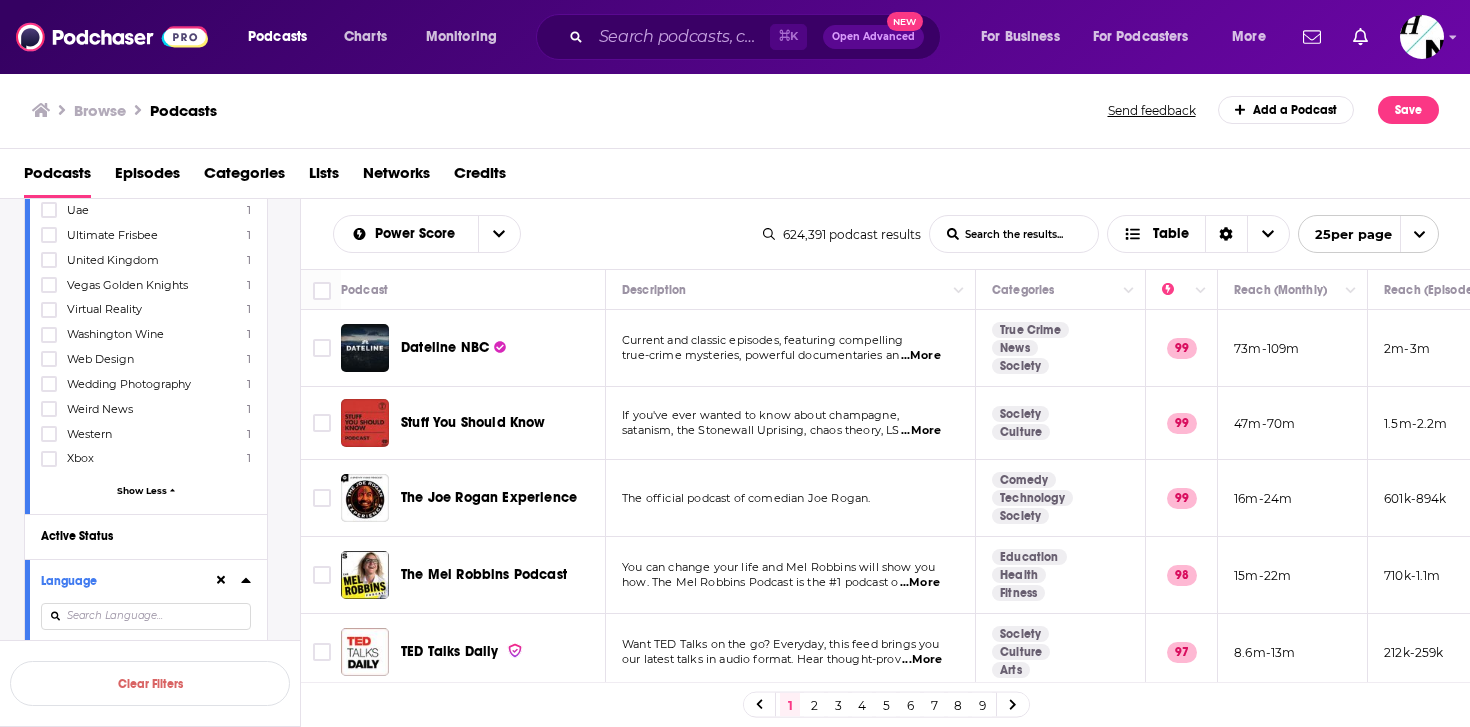 scroll, scrollTop: 13546, scrollLeft: 0, axis: vertical 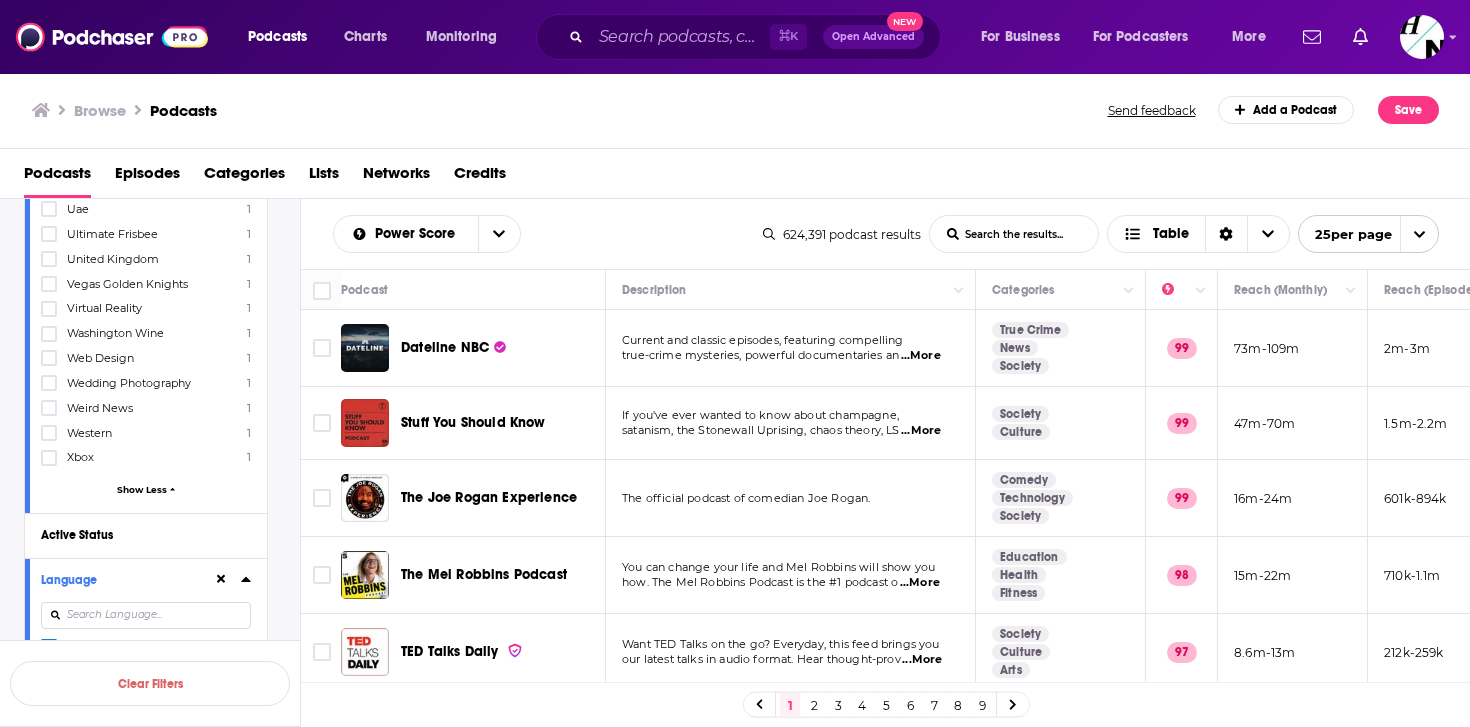 click on "Has Guests" at bounding box center [120, 693] 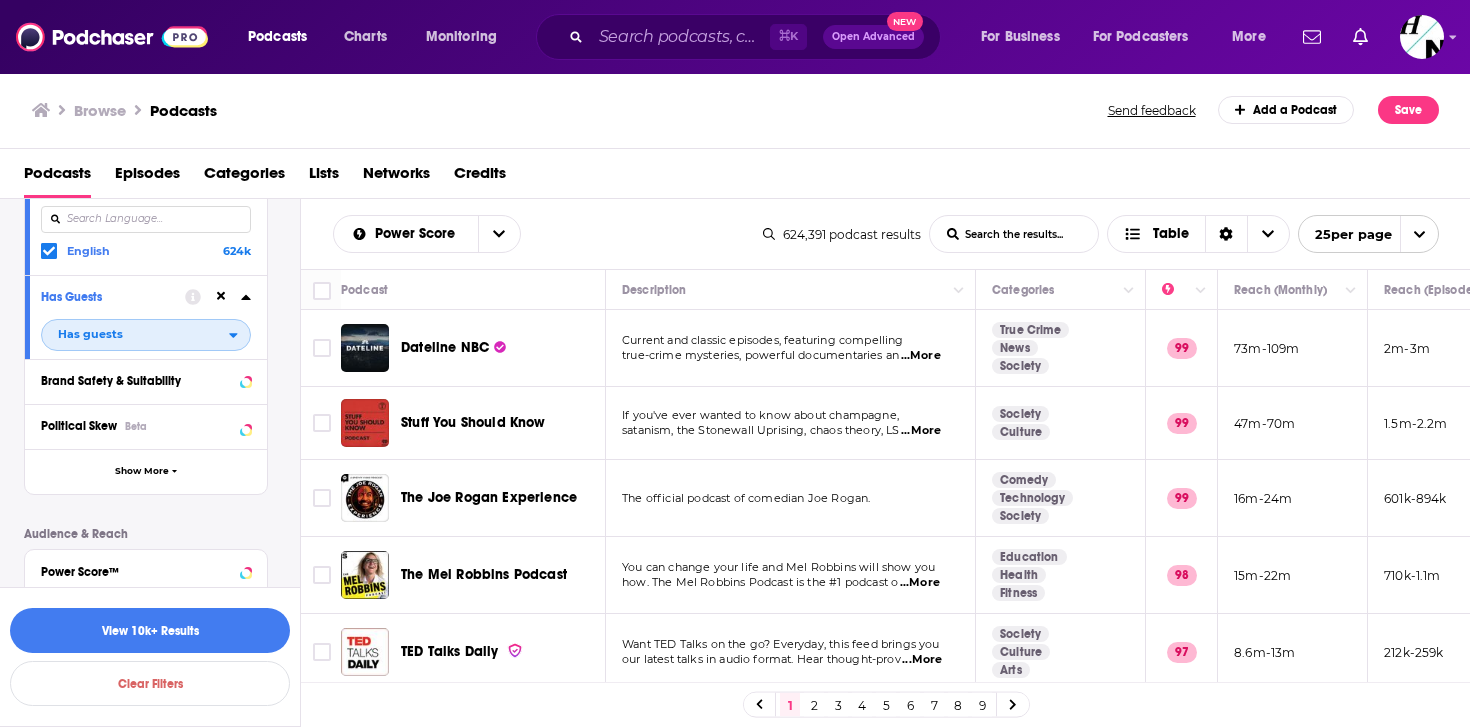 scroll, scrollTop: 13959, scrollLeft: 0, axis: vertical 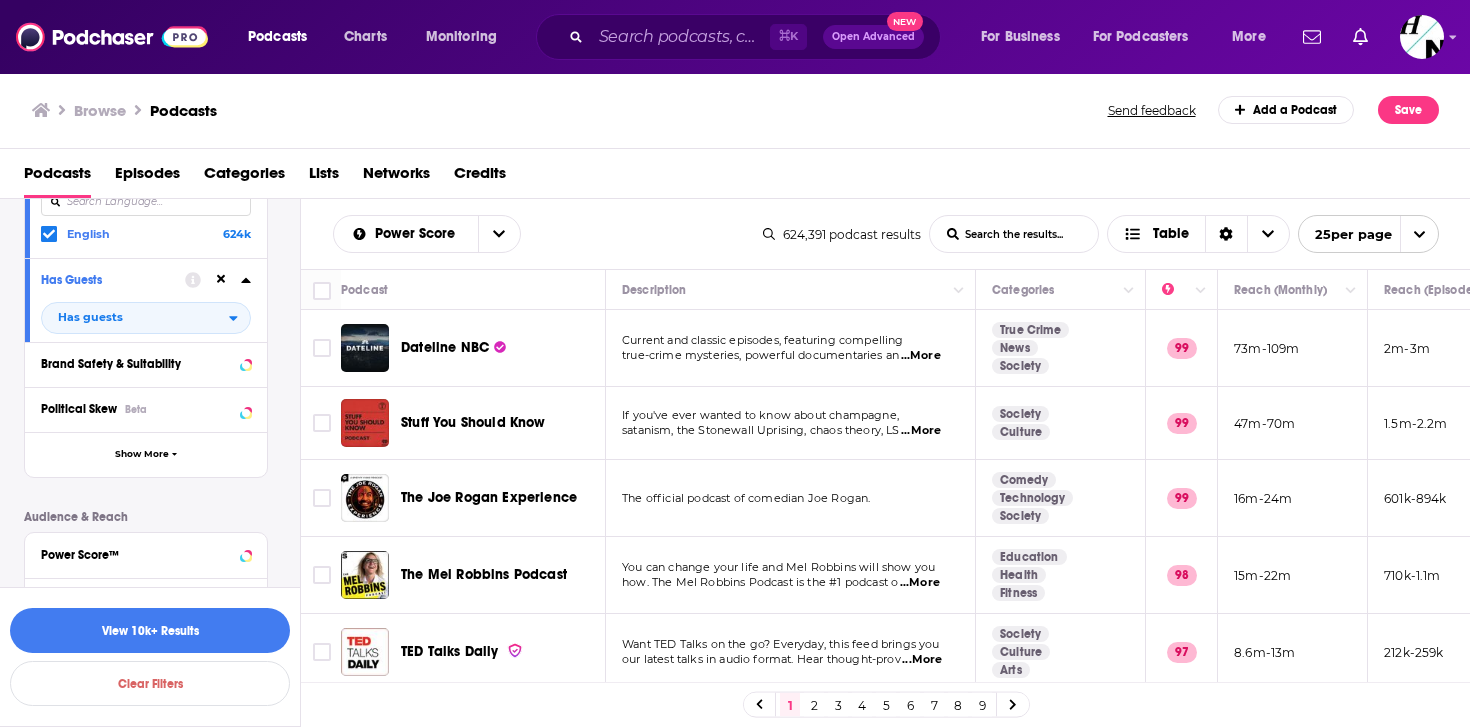 click on "Show More" at bounding box center [146, 825] 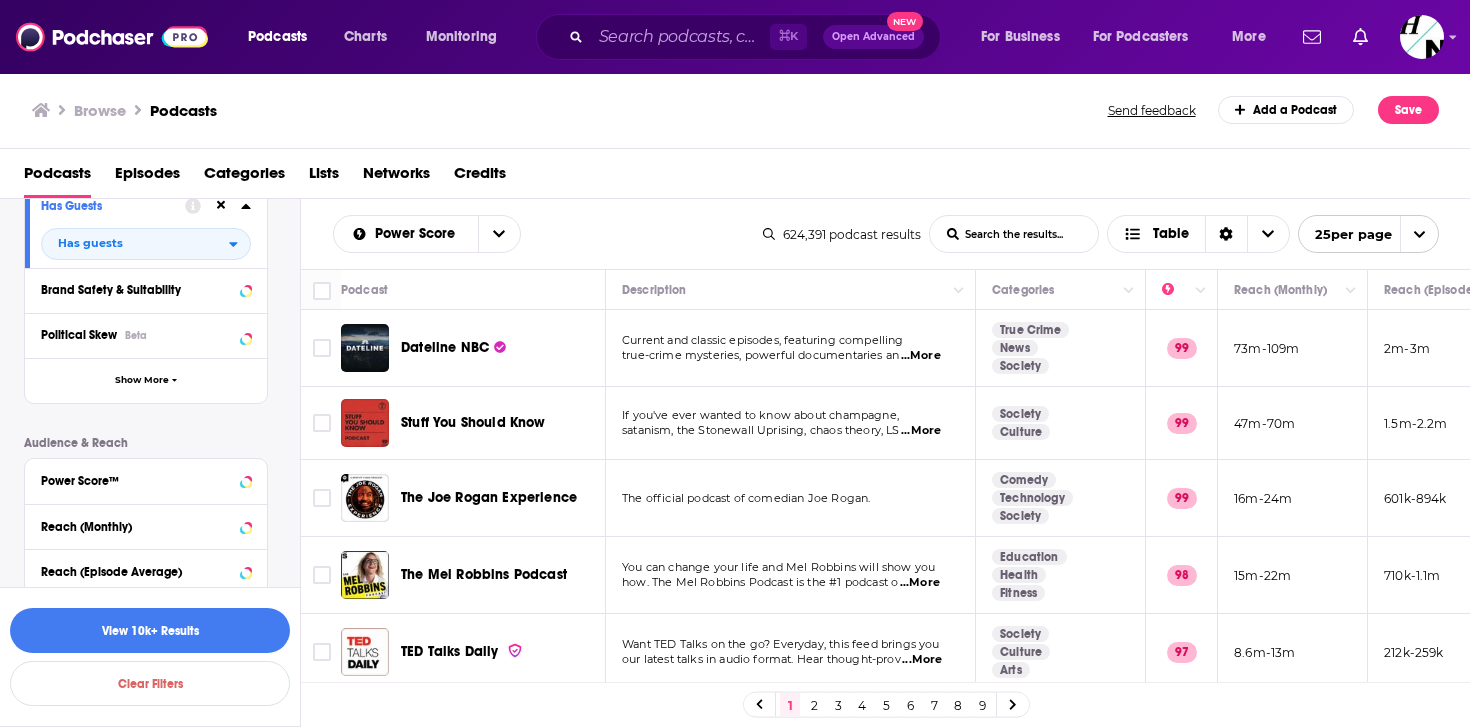scroll, scrollTop: 14037, scrollLeft: 0, axis: vertical 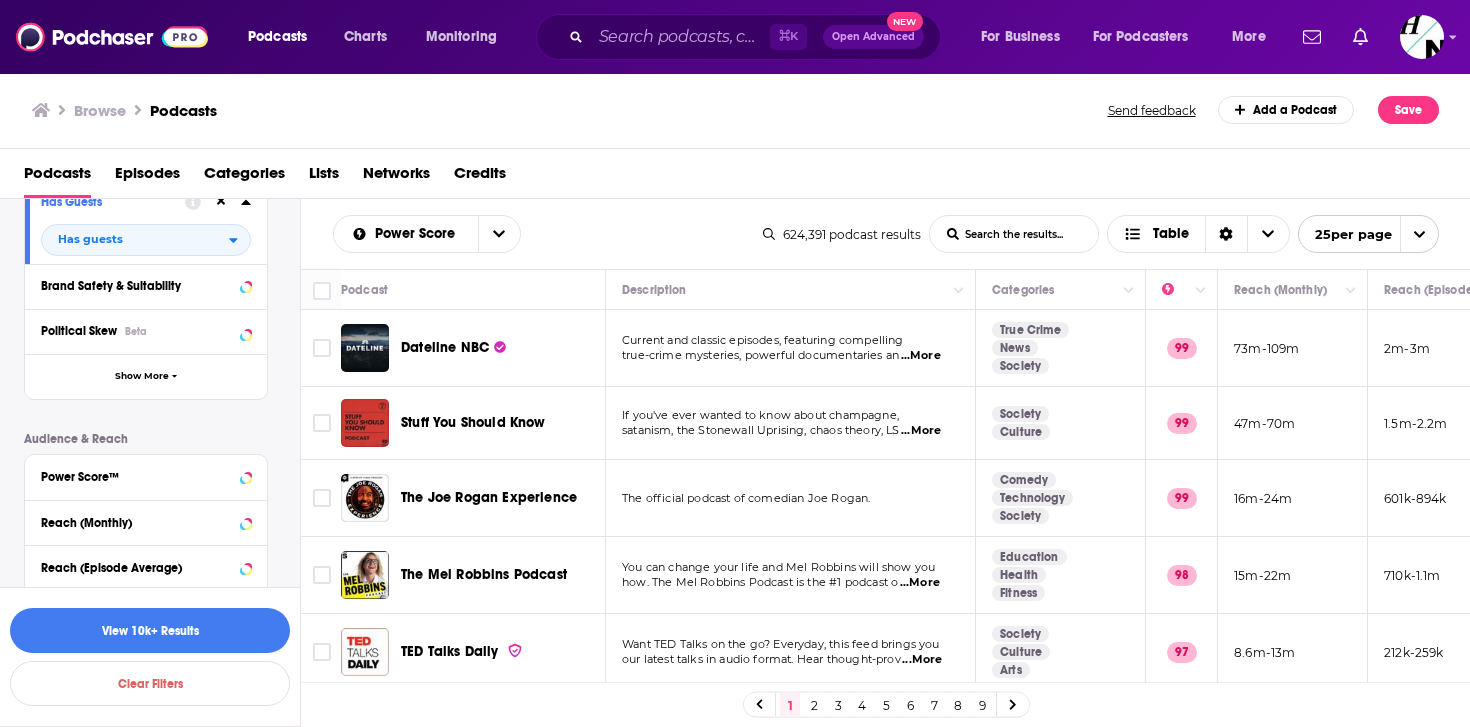 click on "Location Beta" at bounding box center (120, 793) 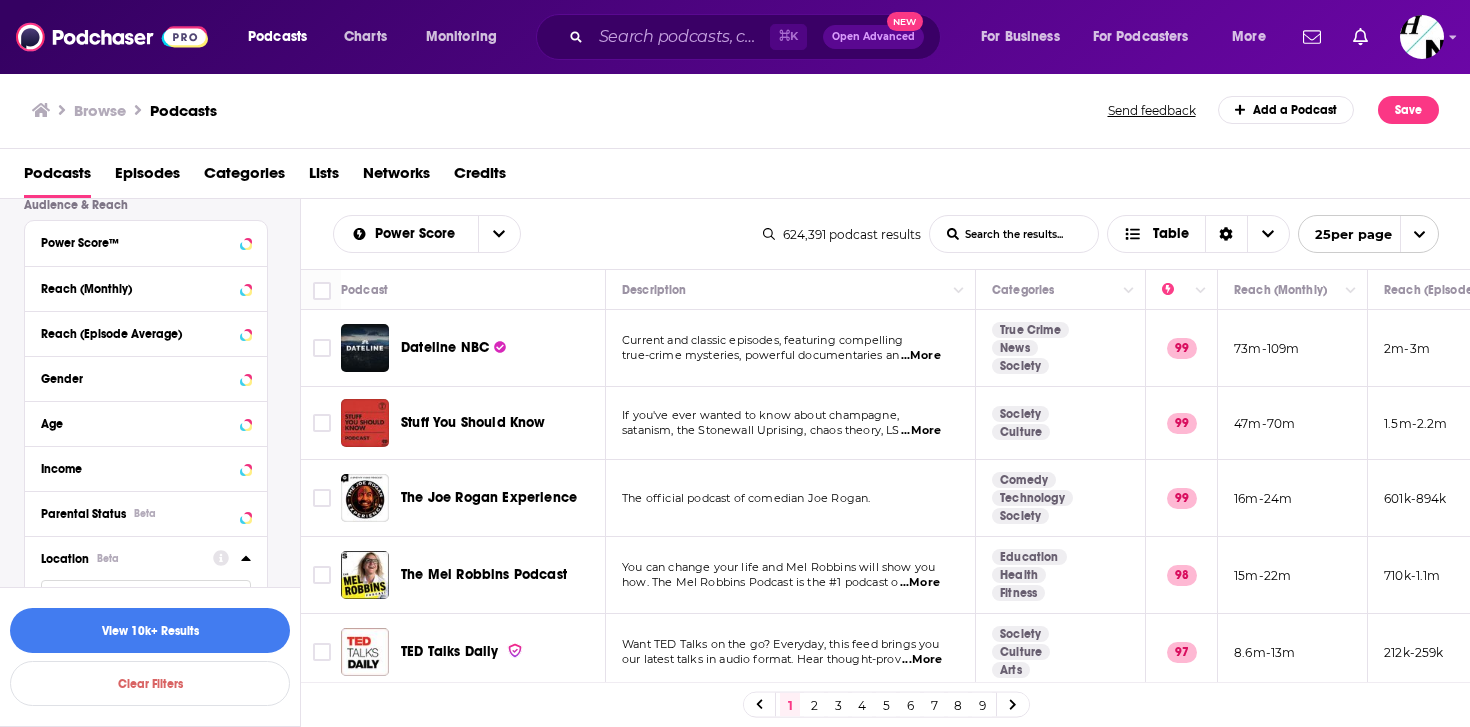 scroll, scrollTop: 14277, scrollLeft: 0, axis: vertical 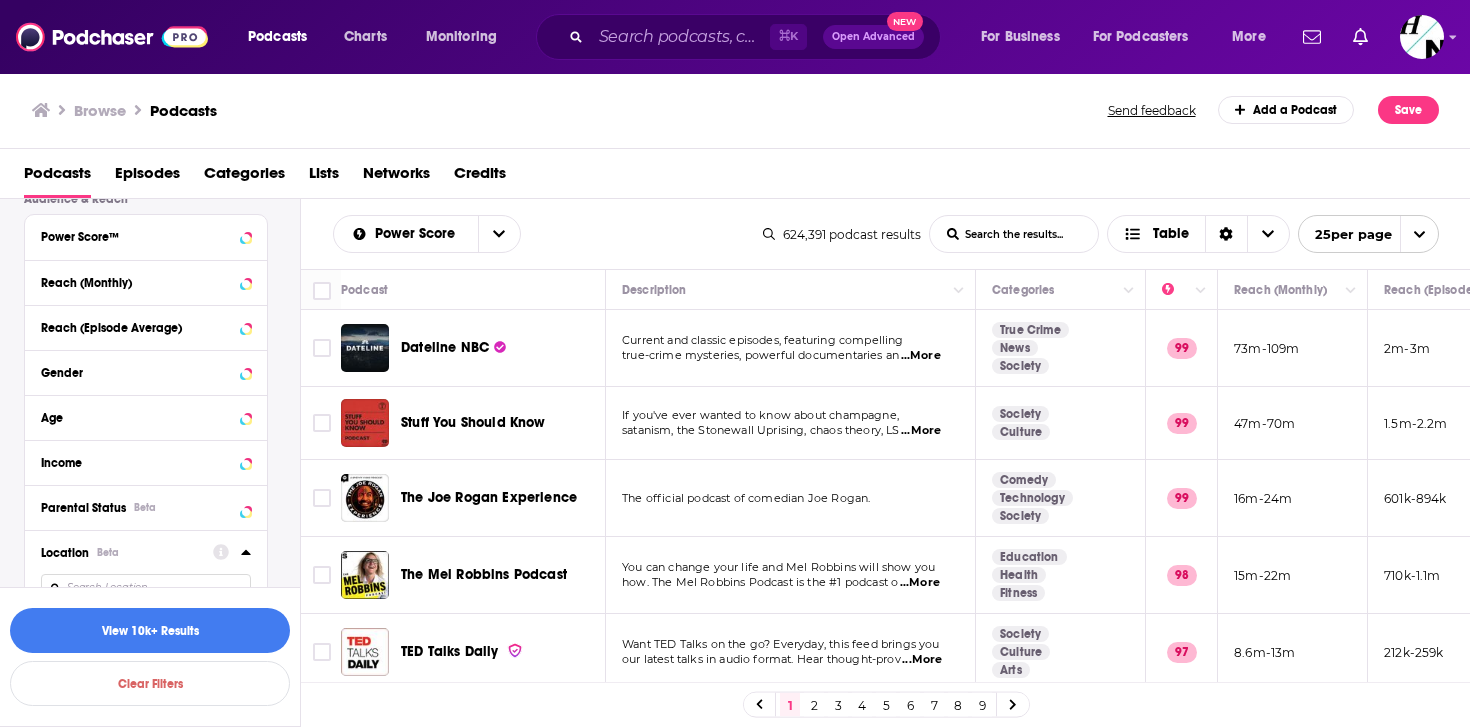 click on "More Countries" at bounding box center (141, 721) 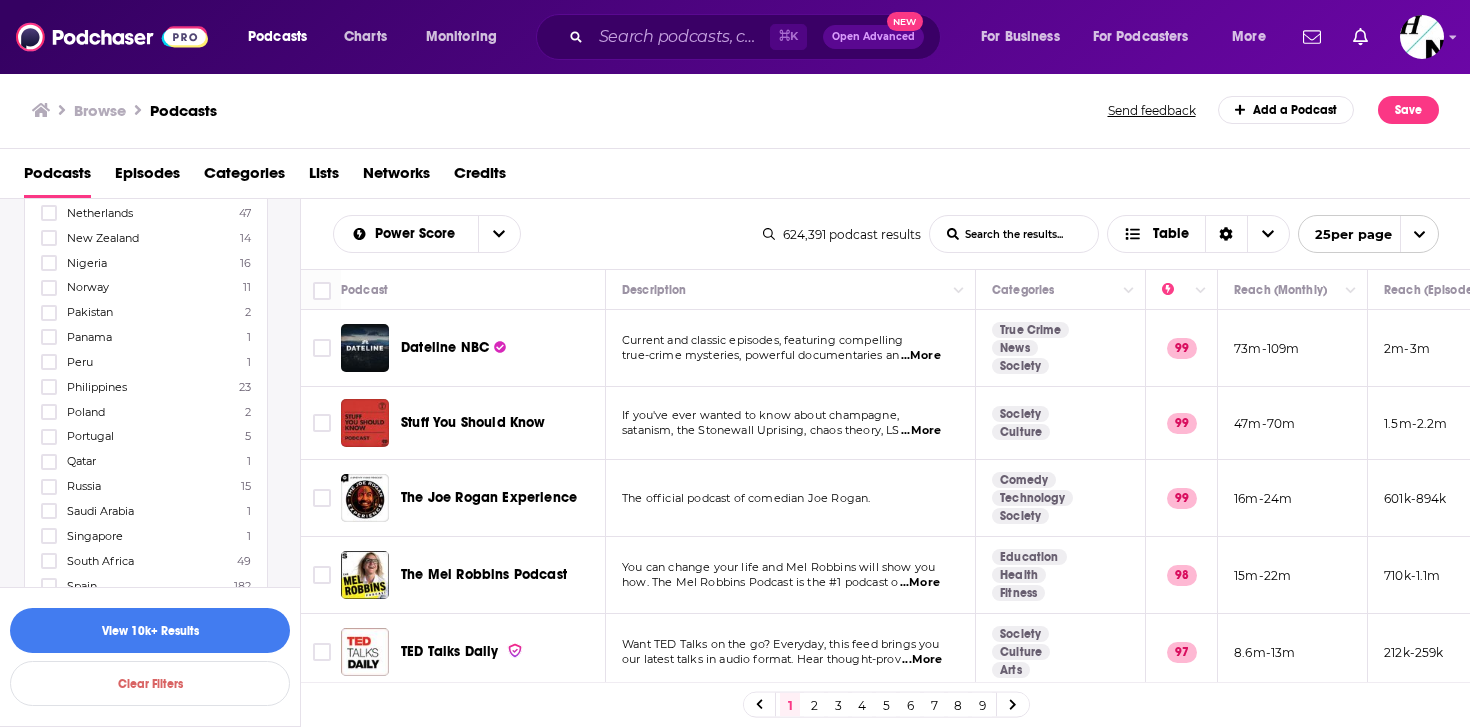 scroll, scrollTop: 15629, scrollLeft: 0, axis: vertical 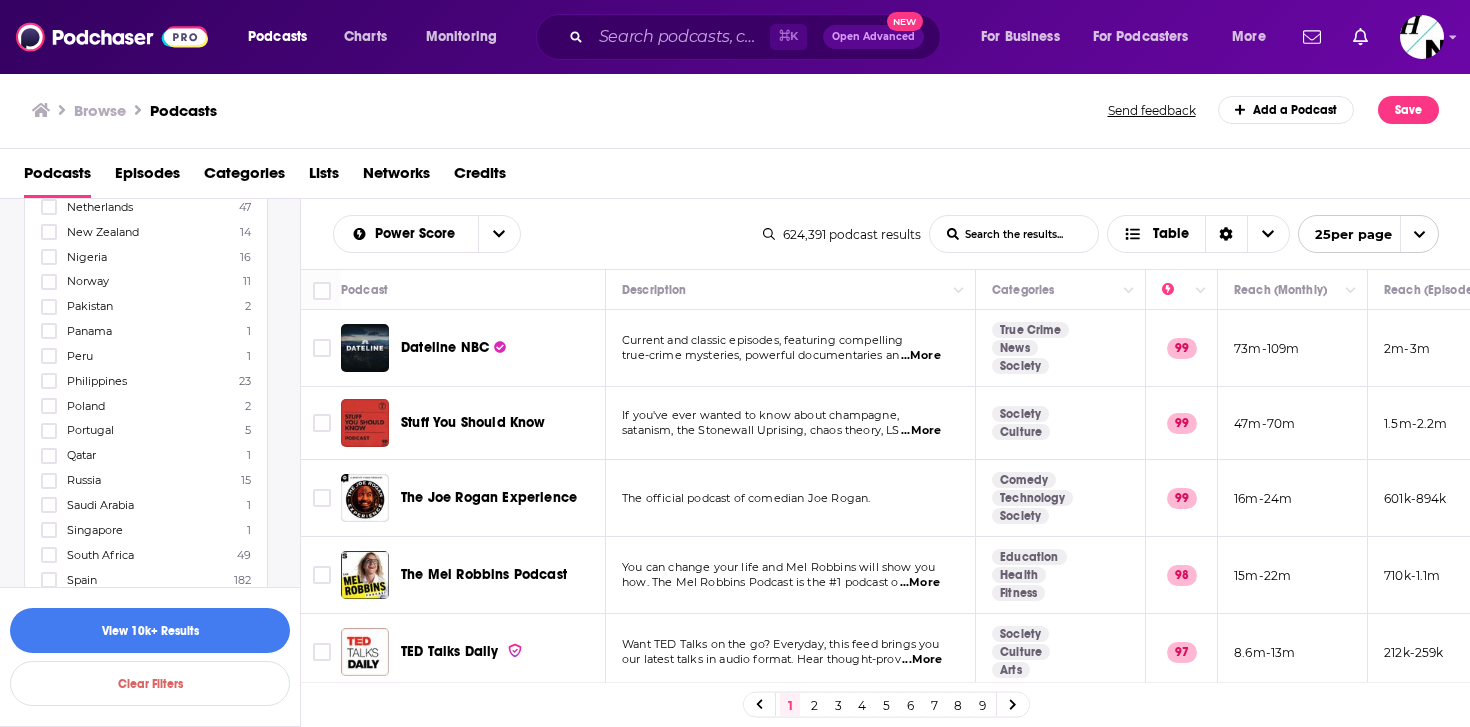 click on "United Kingdom" at bounding box center (113, 778) 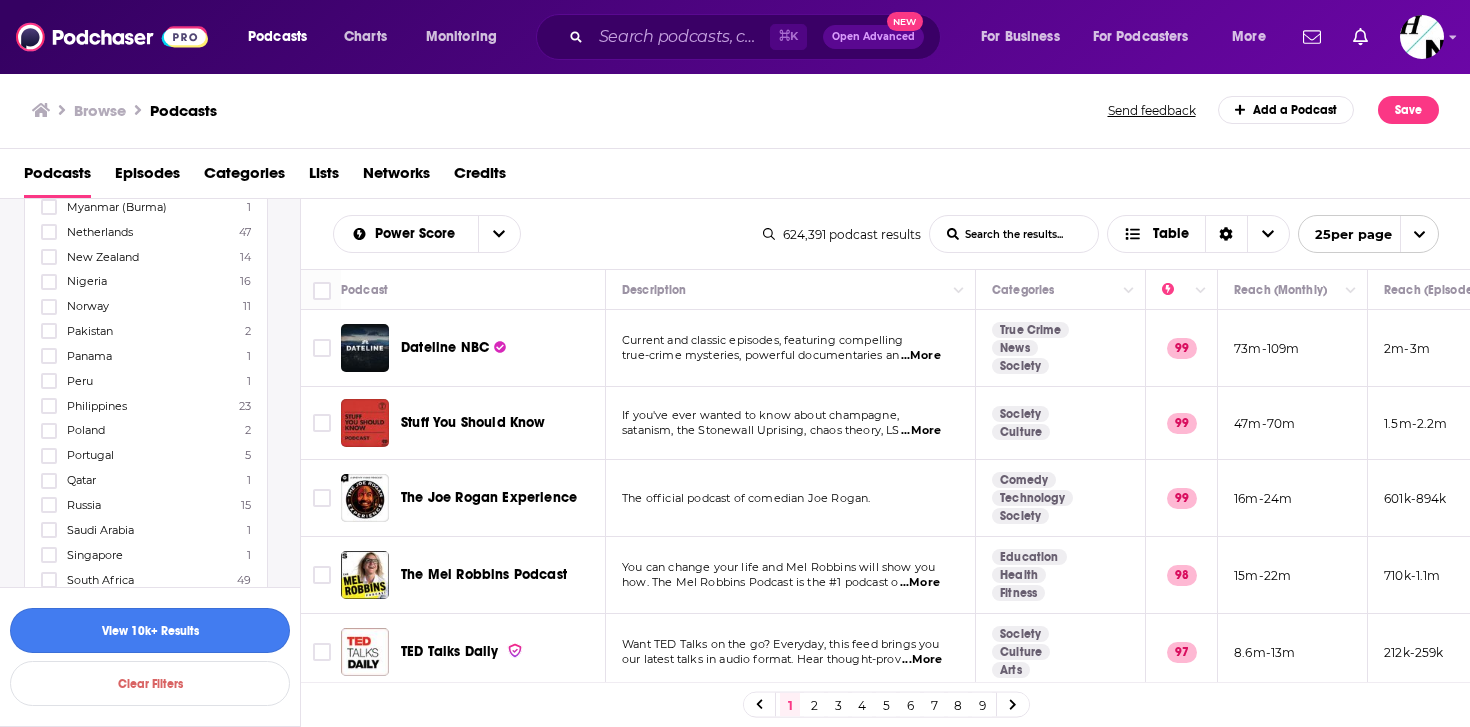 click on "View 10k+ Results" at bounding box center (150, 630) 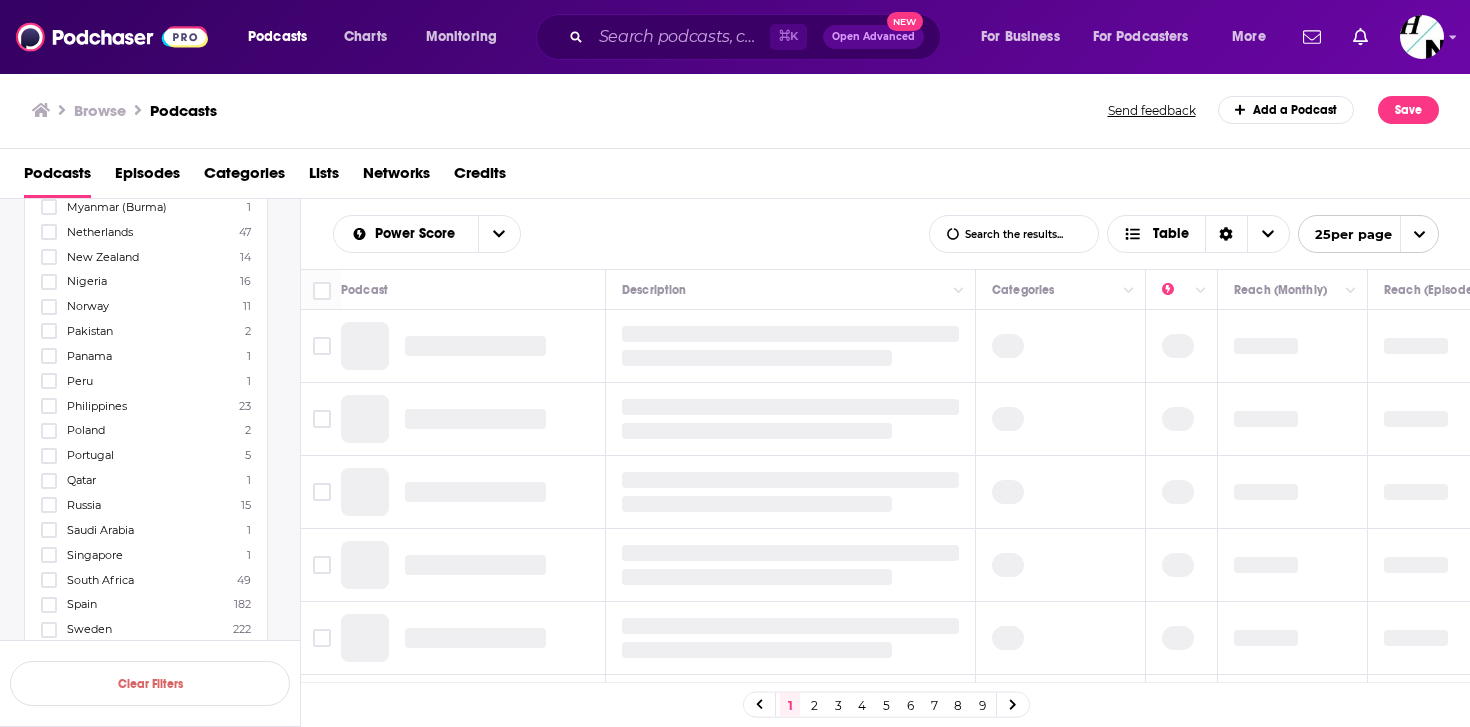 click on "Show Less" at bounding box center [142, 859] 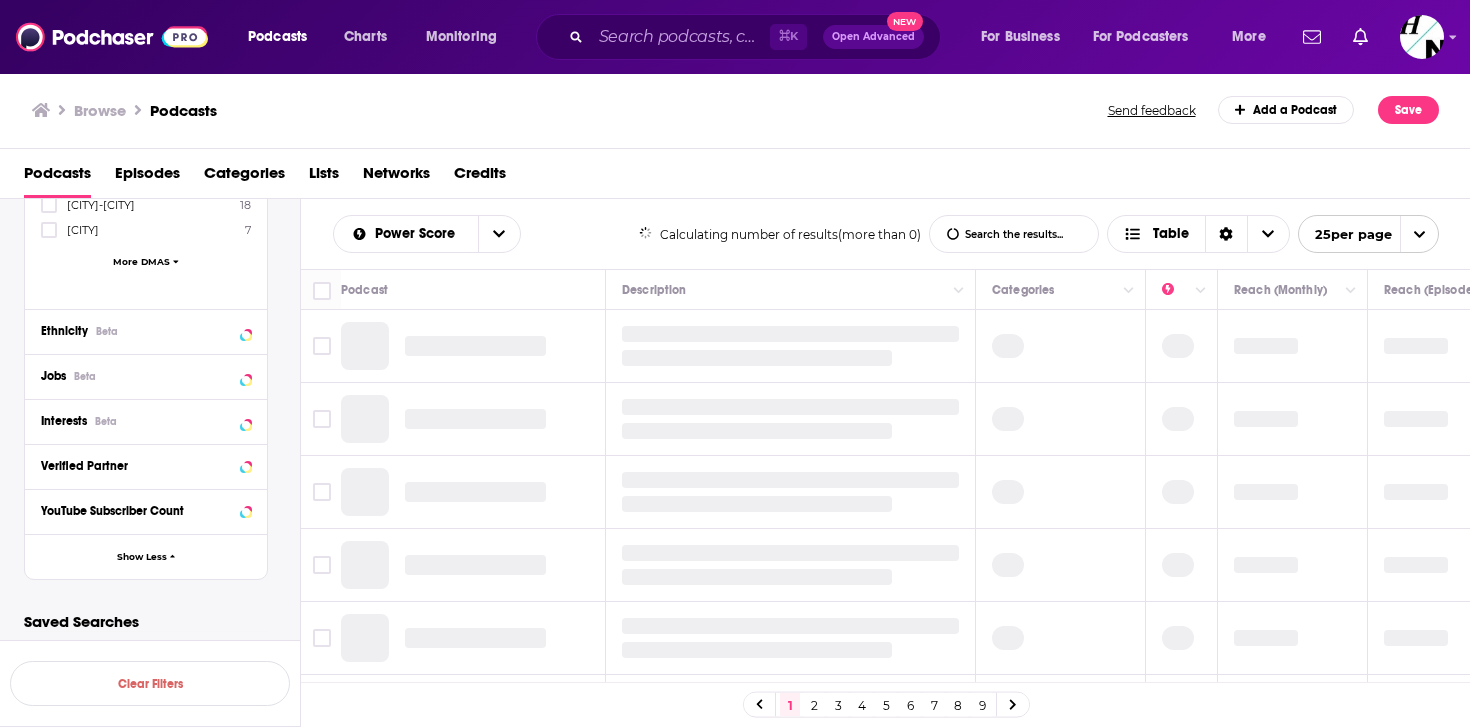scroll, scrollTop: 9641, scrollLeft: 0, axis: vertical 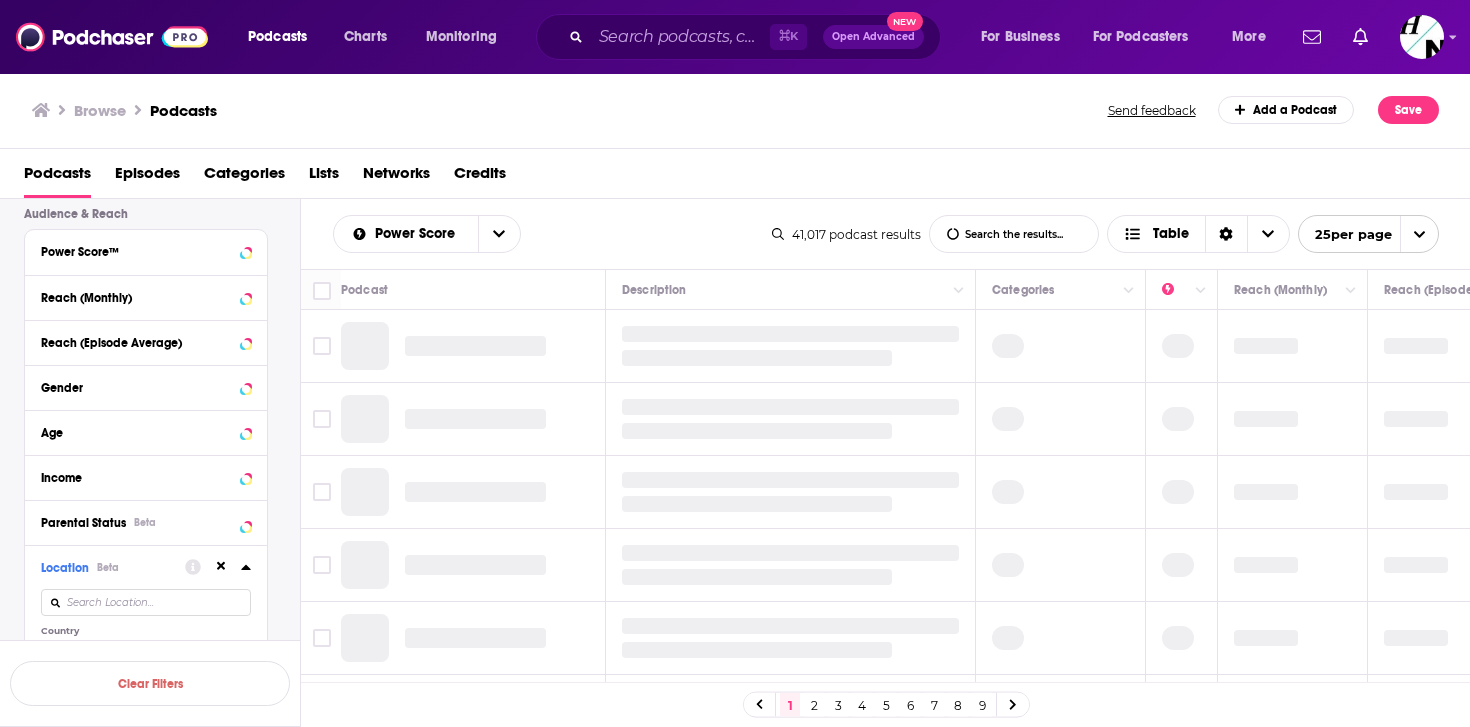 click 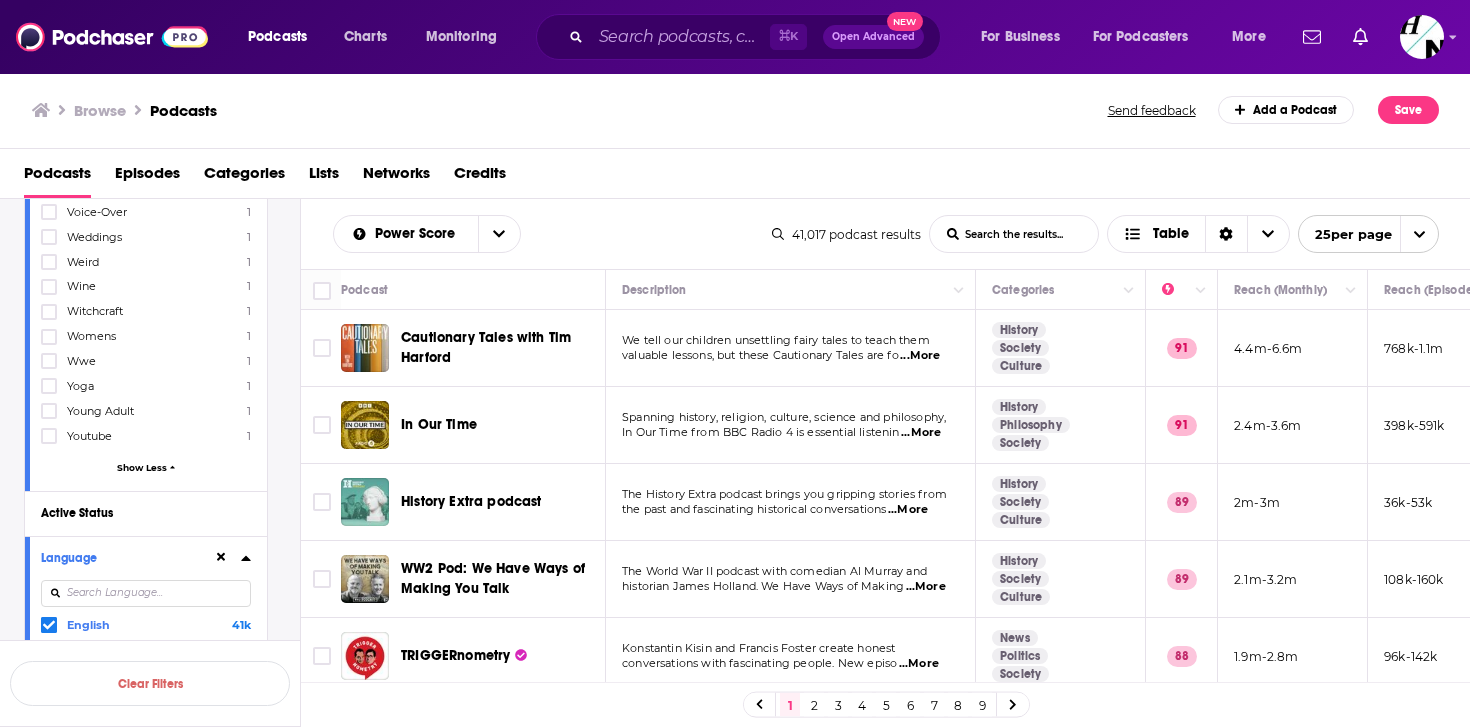 scroll, scrollTop: 8847, scrollLeft: 0, axis: vertical 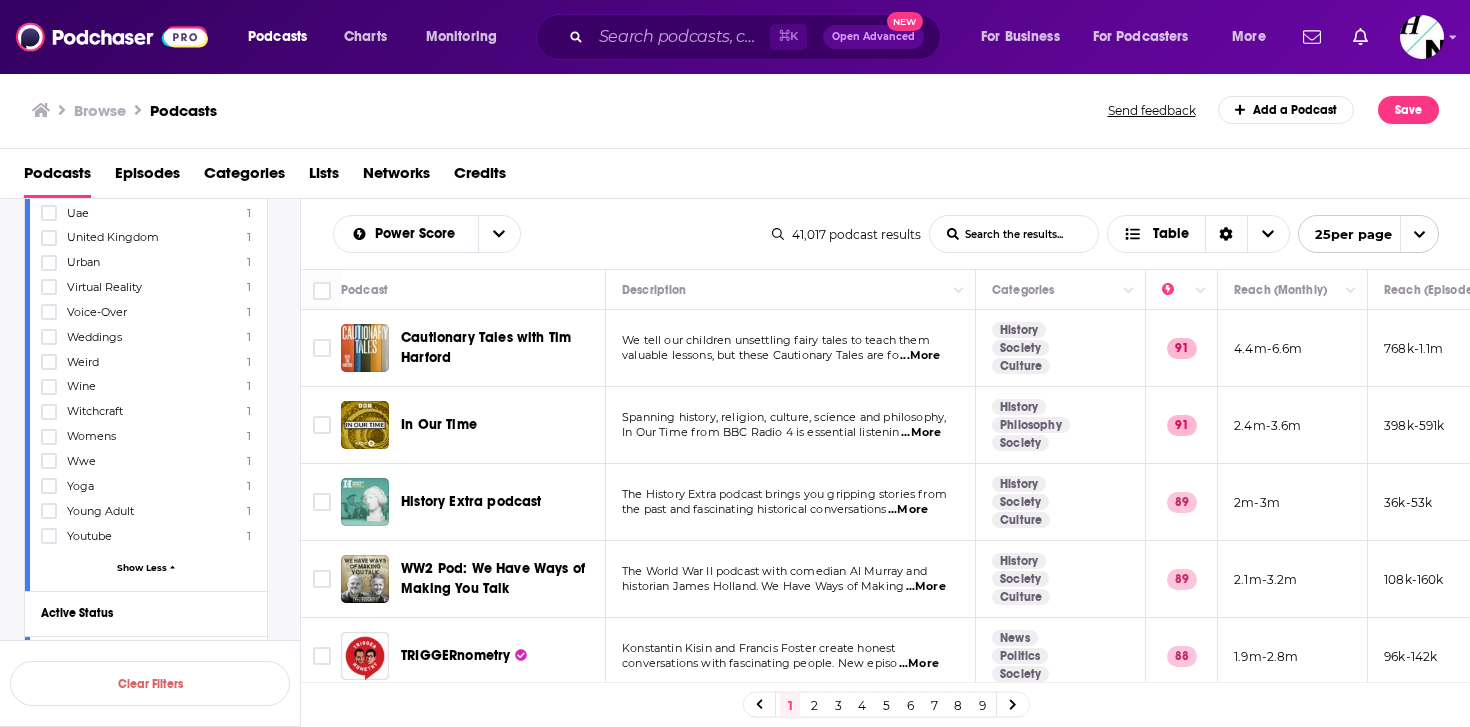 click 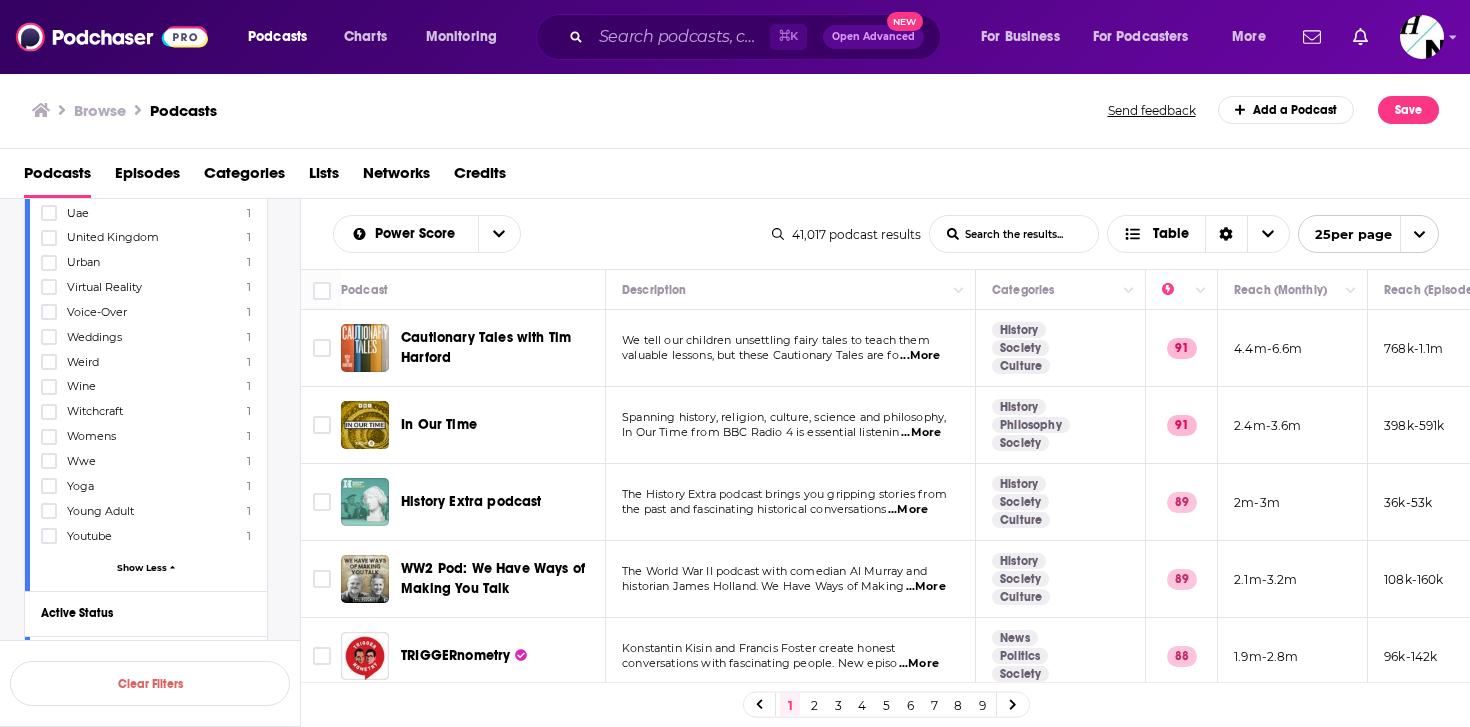 click 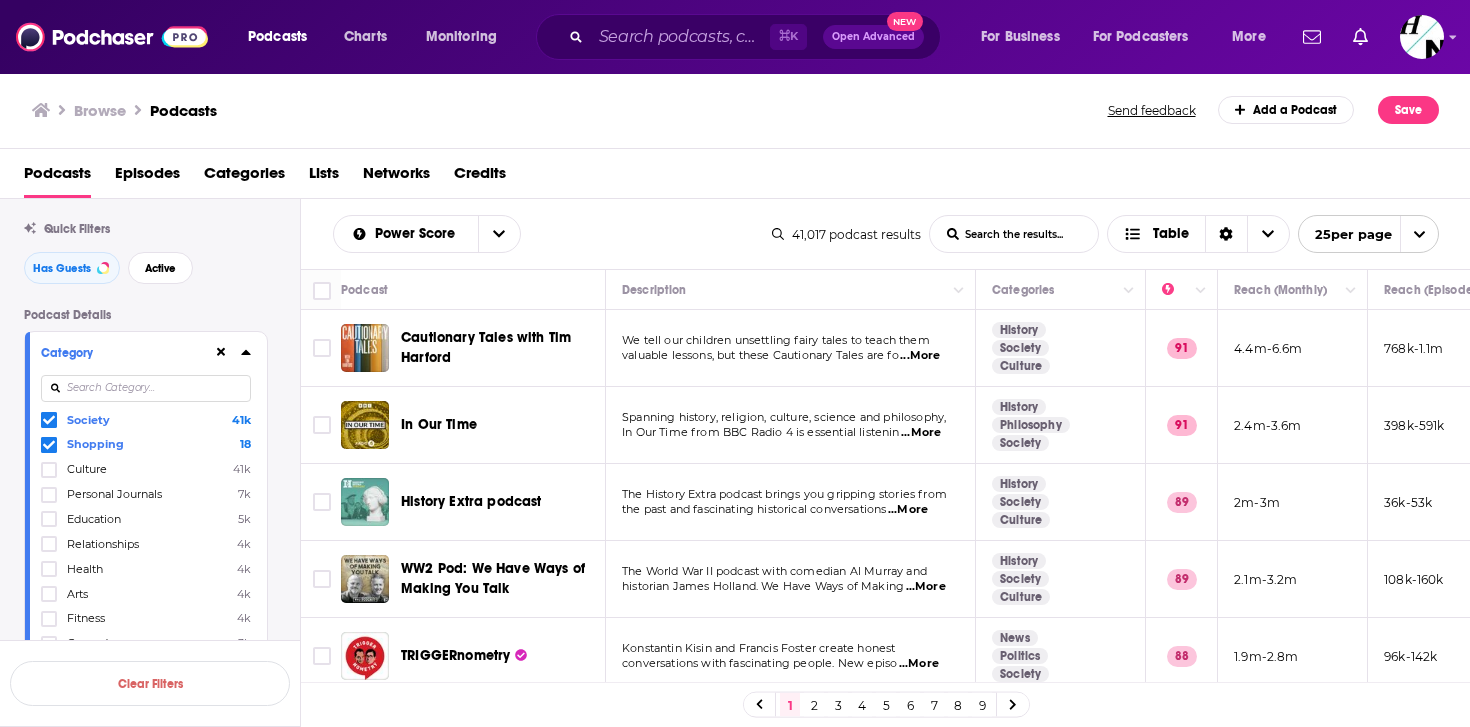 scroll, scrollTop: 59, scrollLeft: 0, axis: vertical 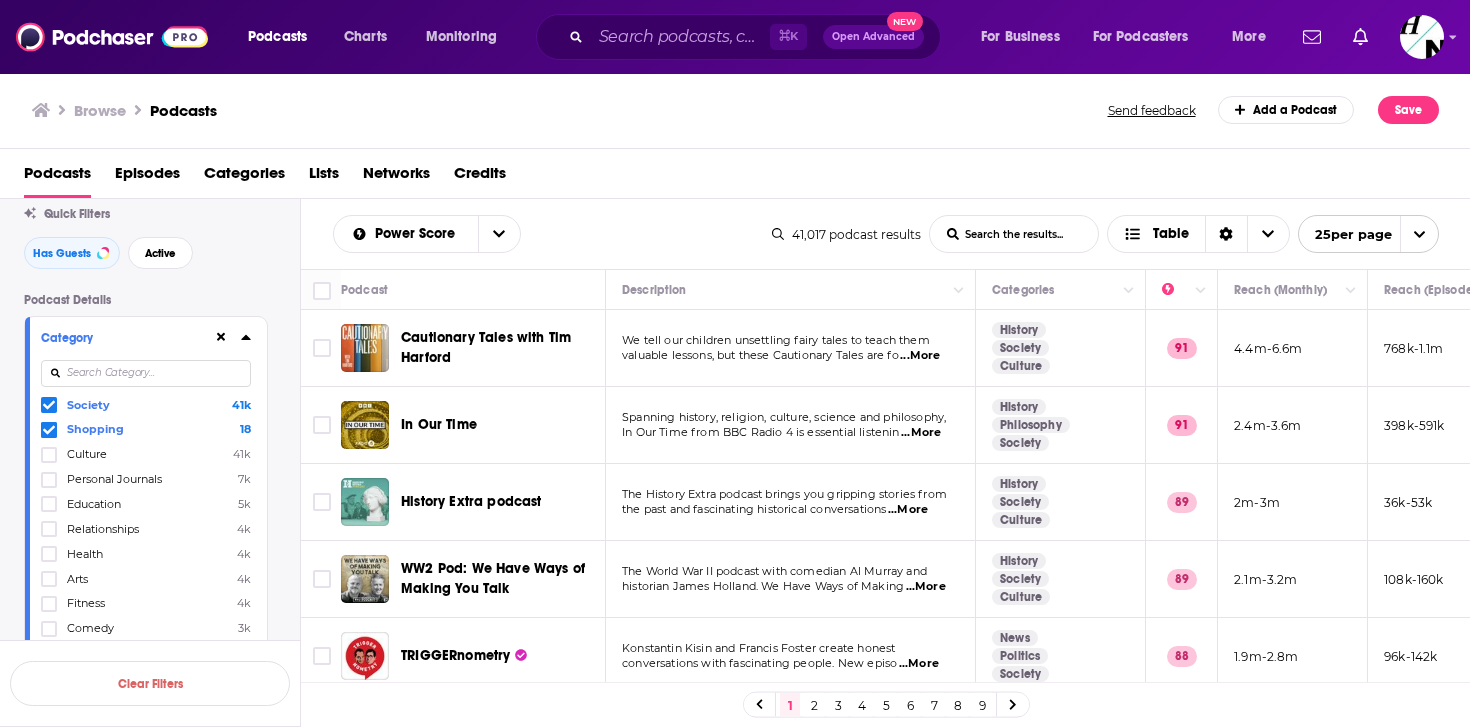 click 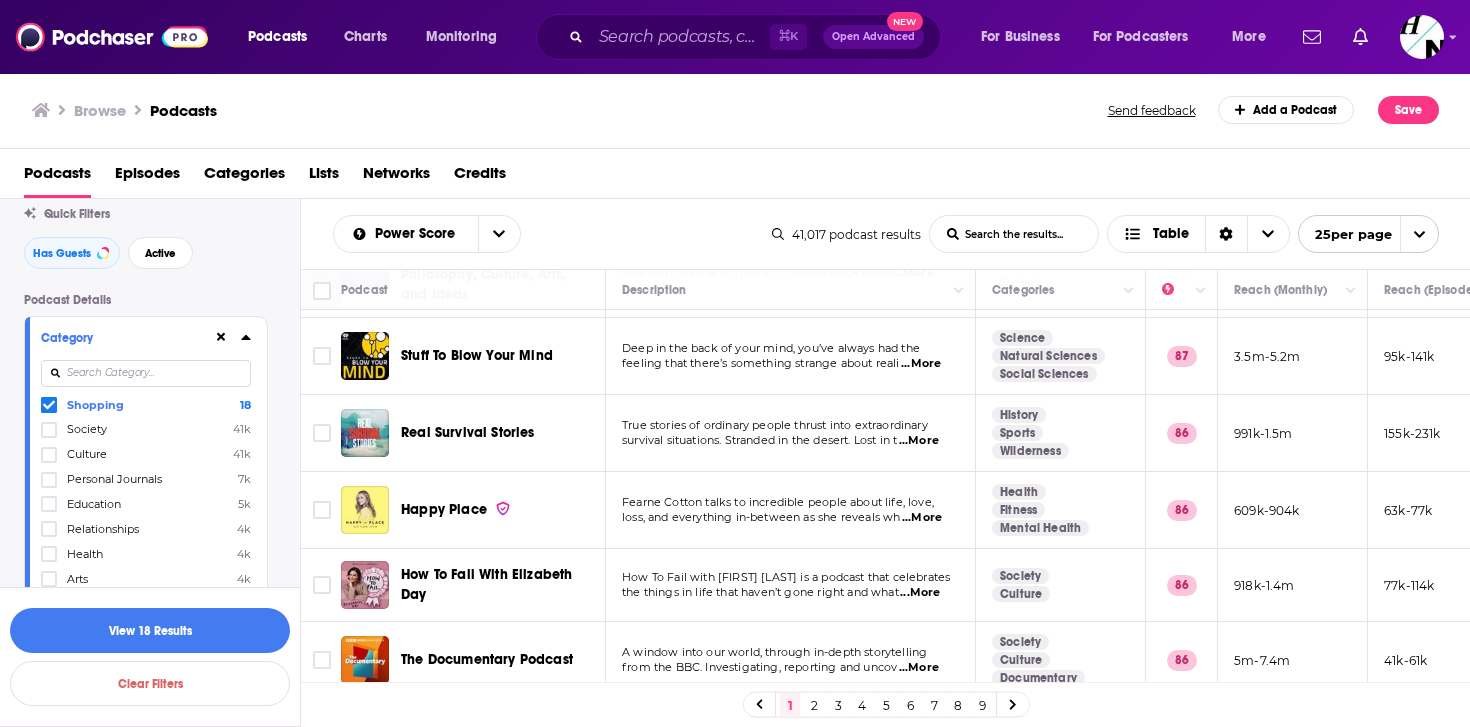 scroll, scrollTop: 718, scrollLeft: 0, axis: vertical 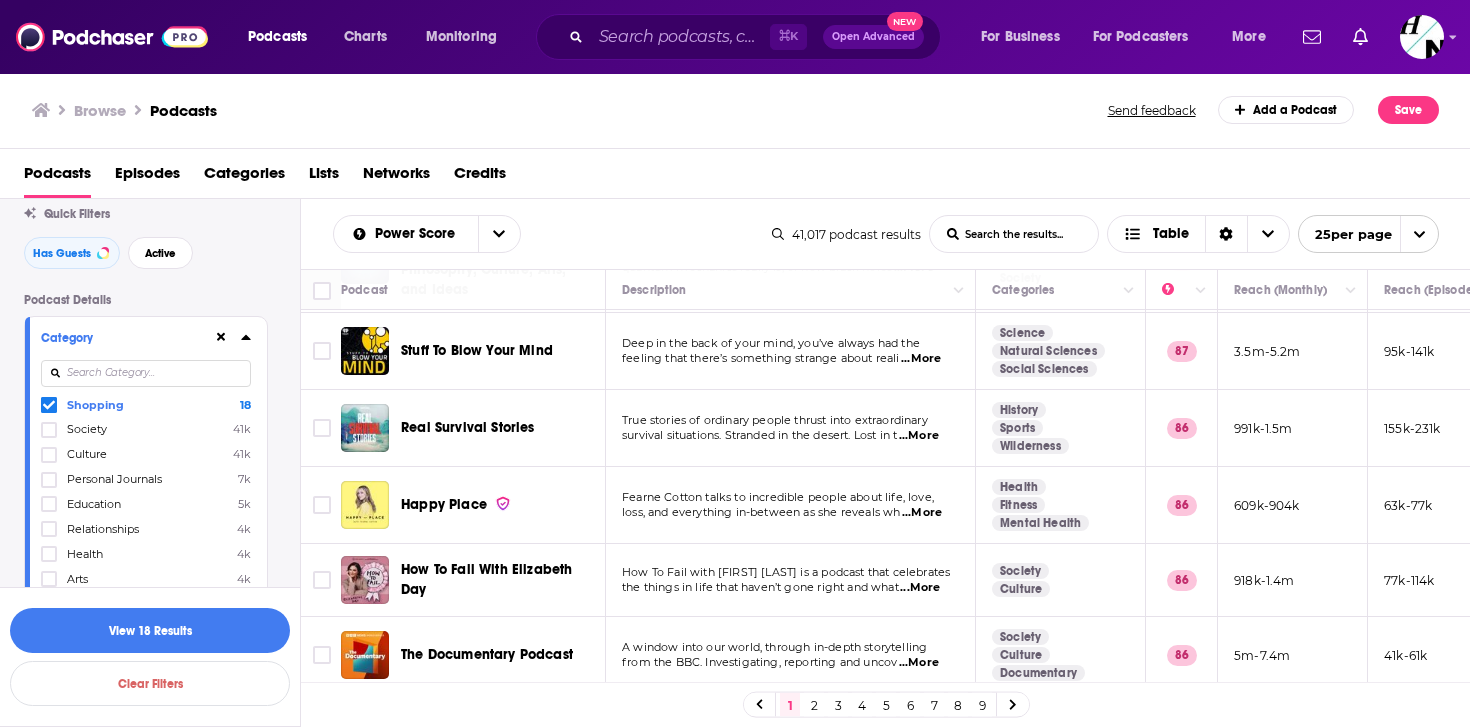 click at bounding box center (146, 373) 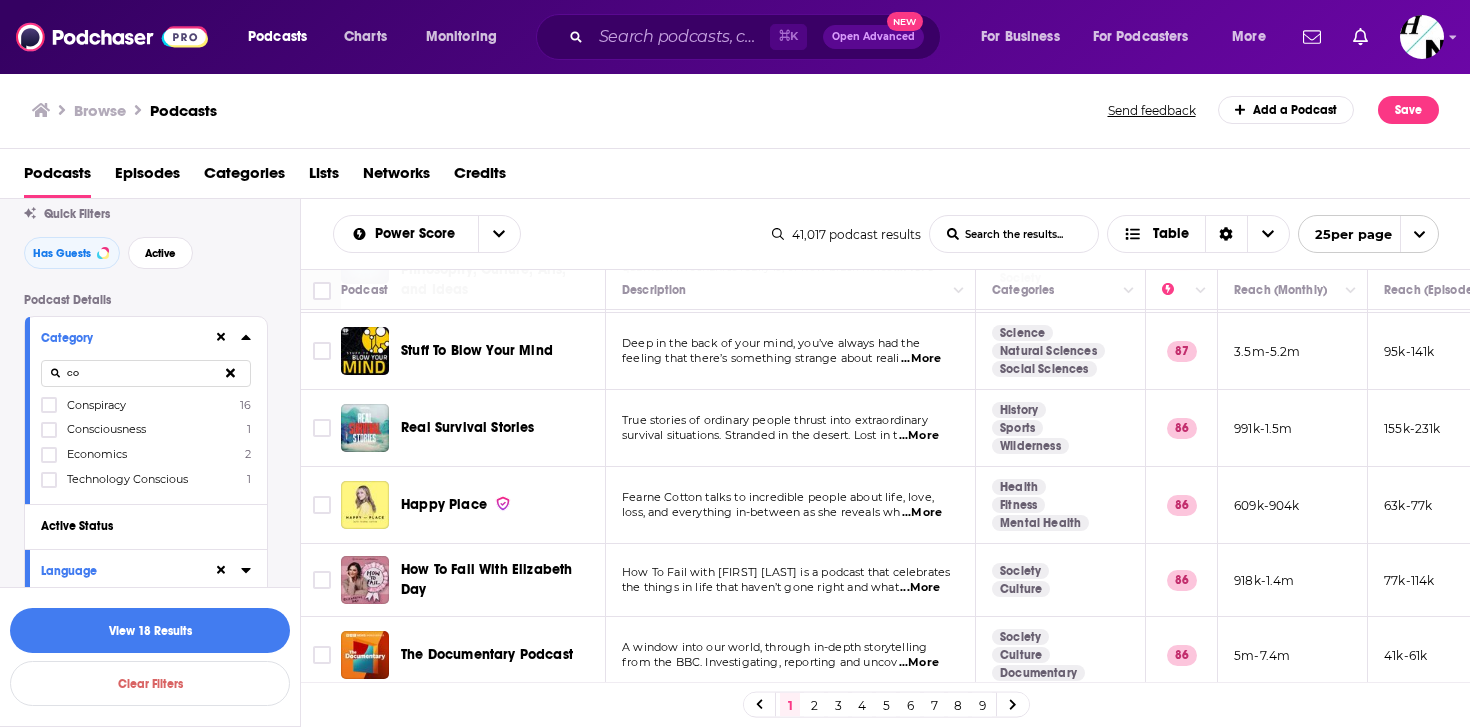 type on "c" 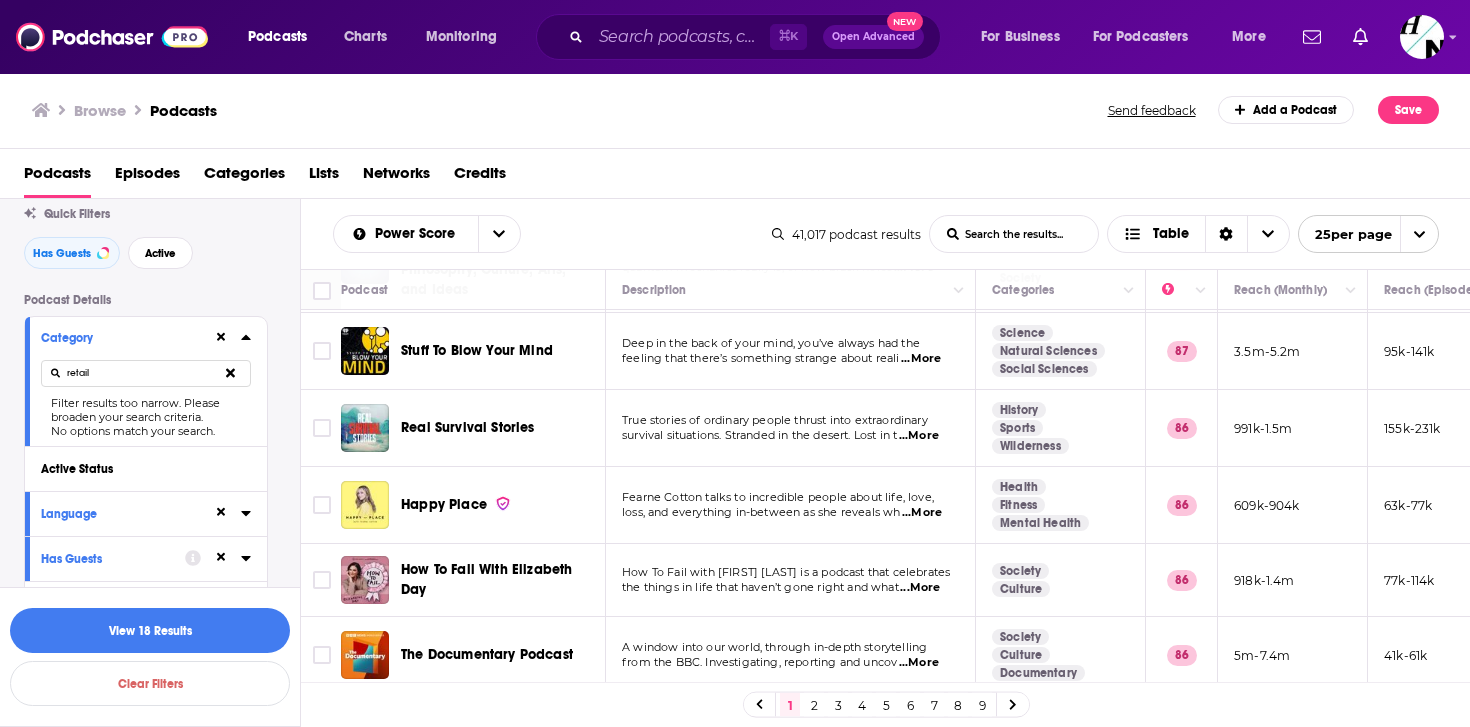 type on "retail" 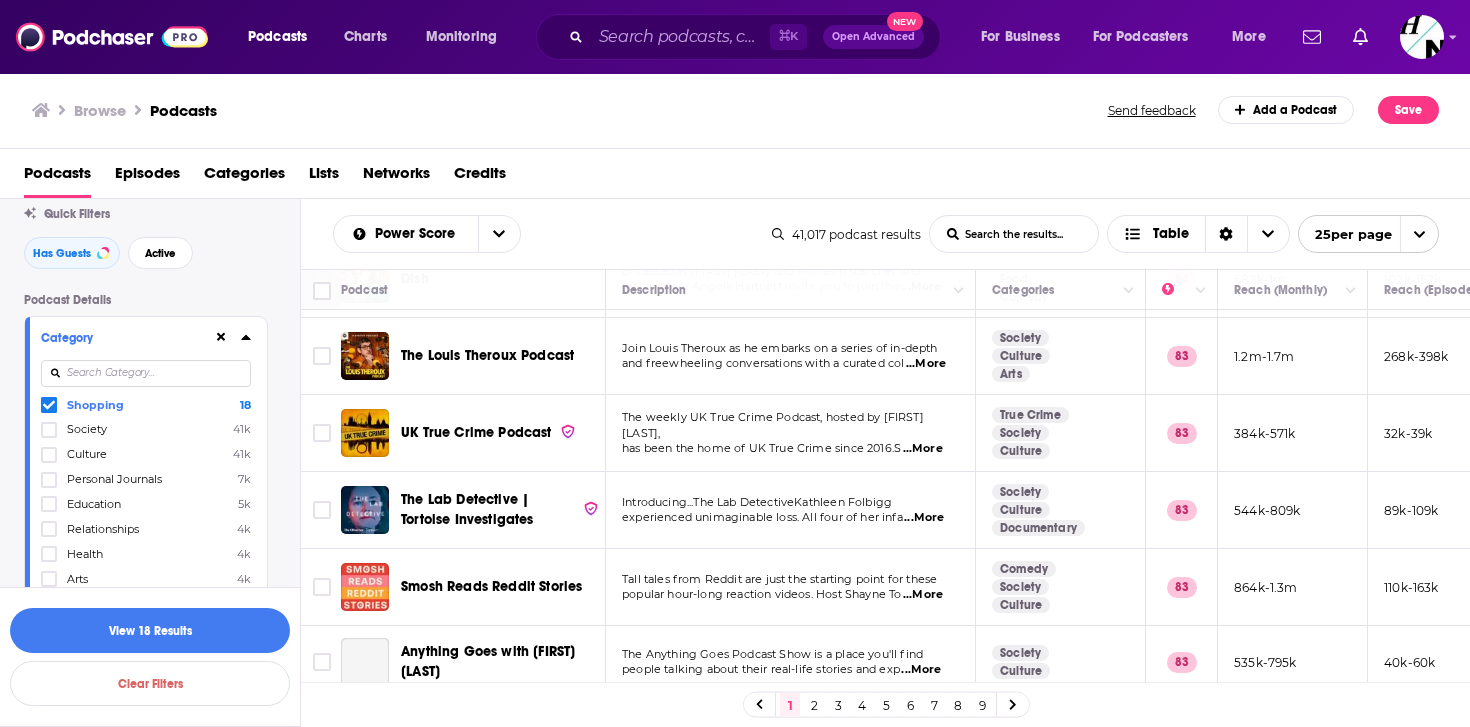 scroll, scrollTop: 1569, scrollLeft: 0, axis: vertical 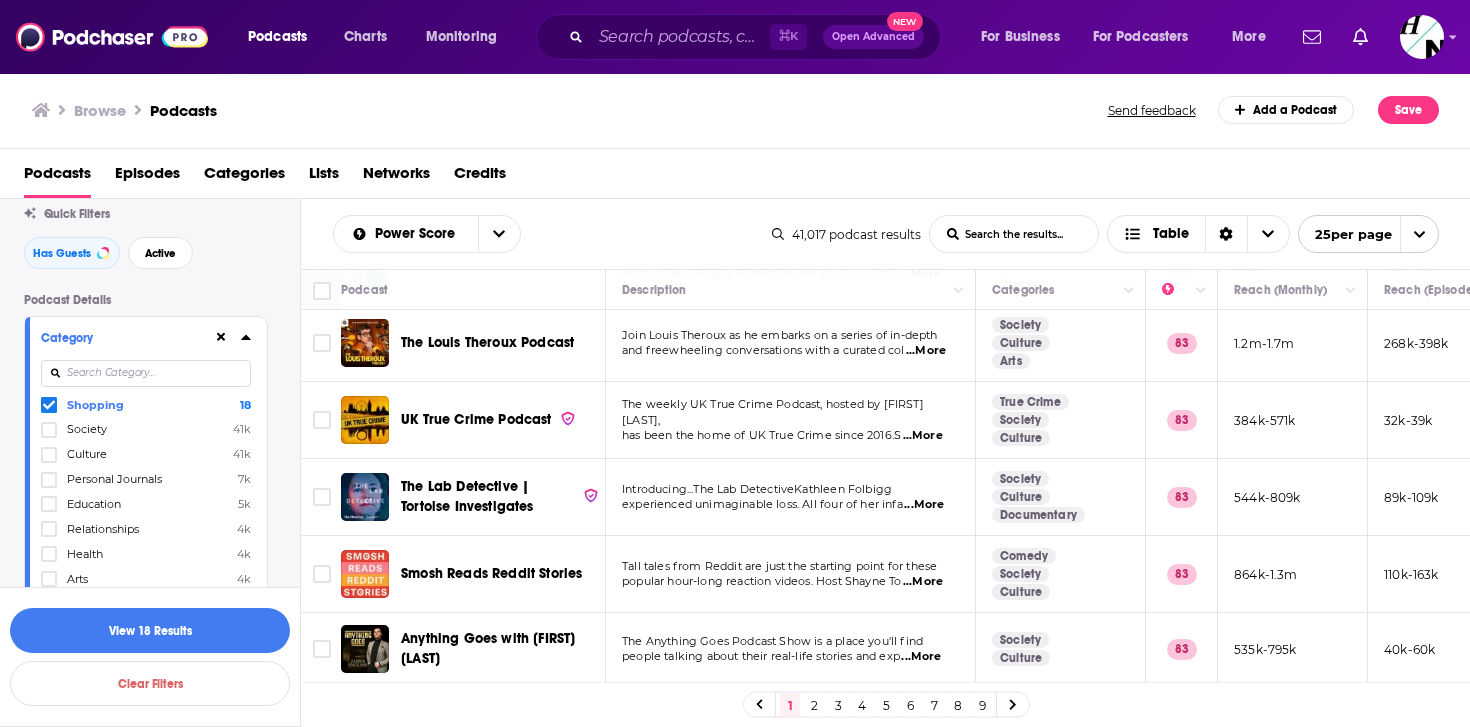click 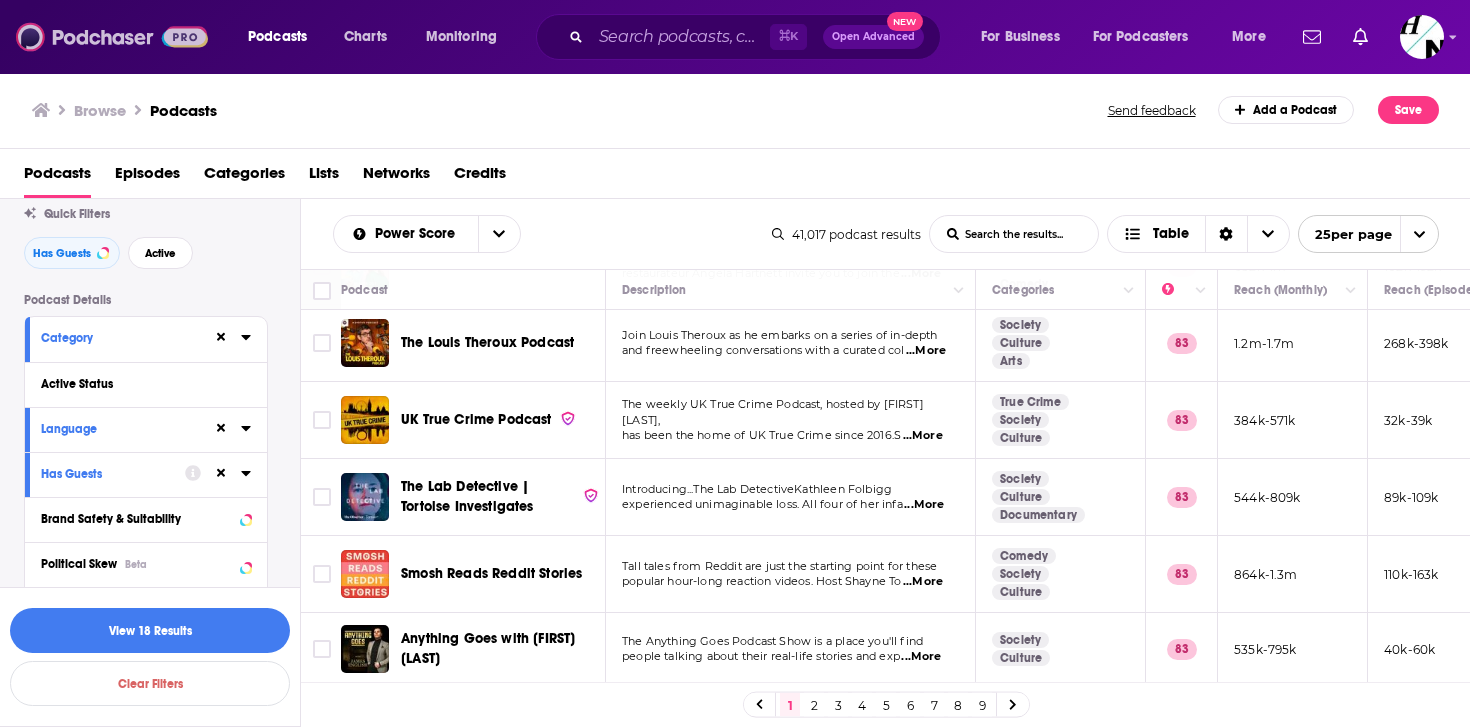click at bounding box center [112, 37] 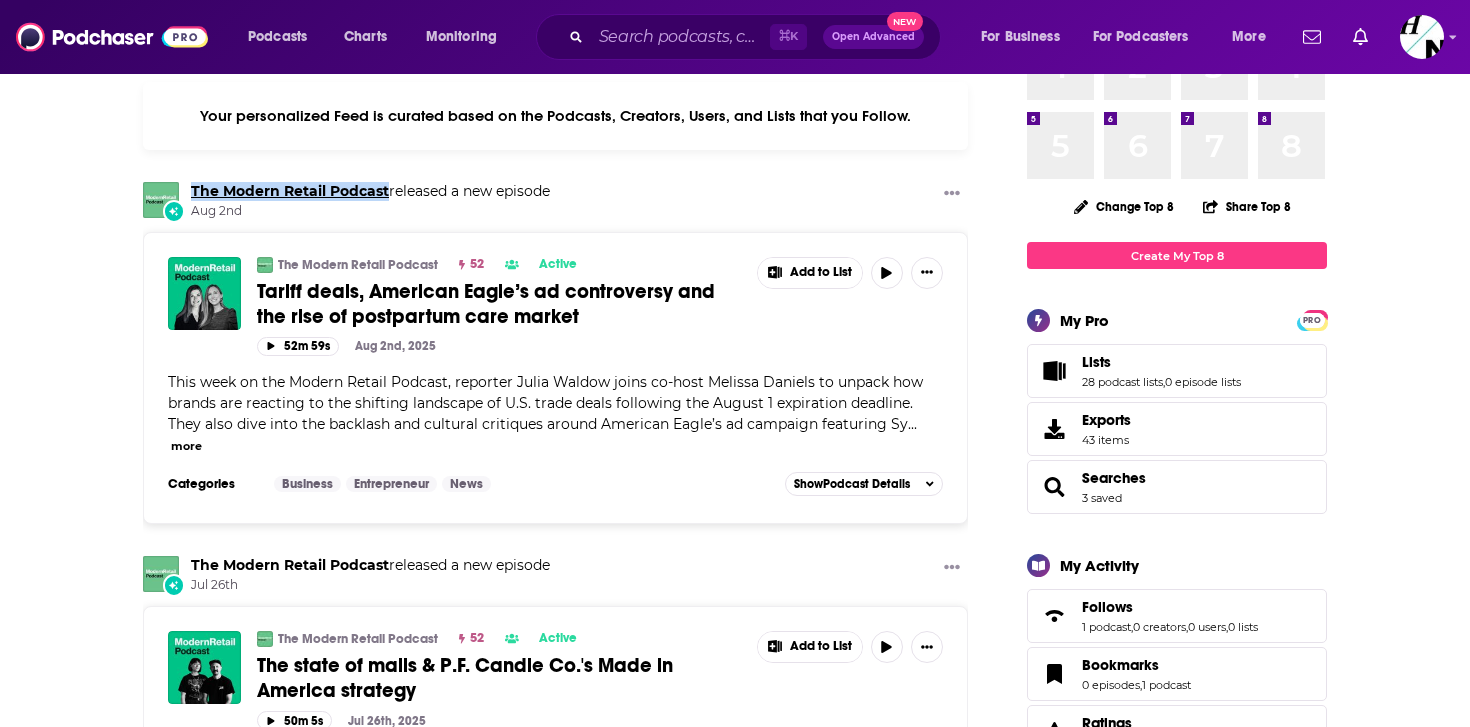 scroll, scrollTop: 0, scrollLeft: 0, axis: both 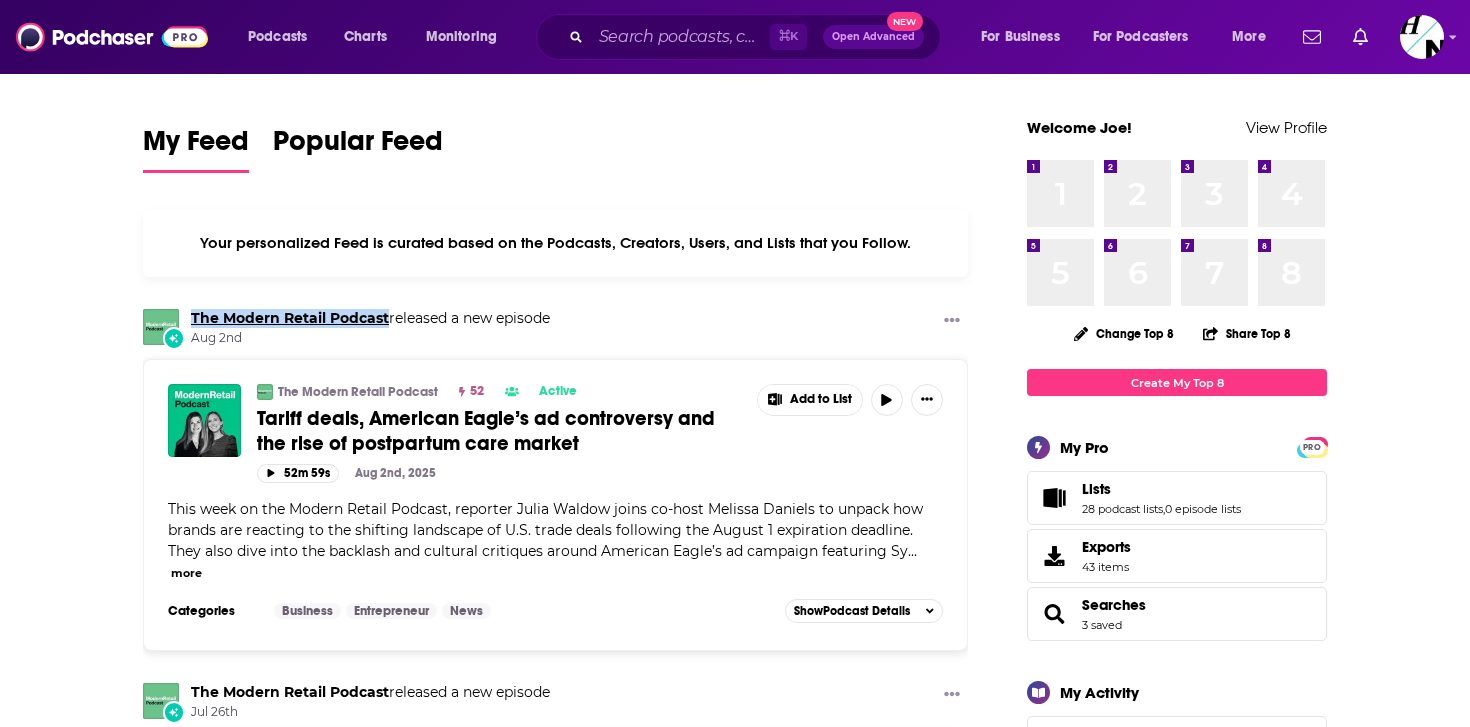 click on "The Modern Retail Podcast" at bounding box center [290, 318] 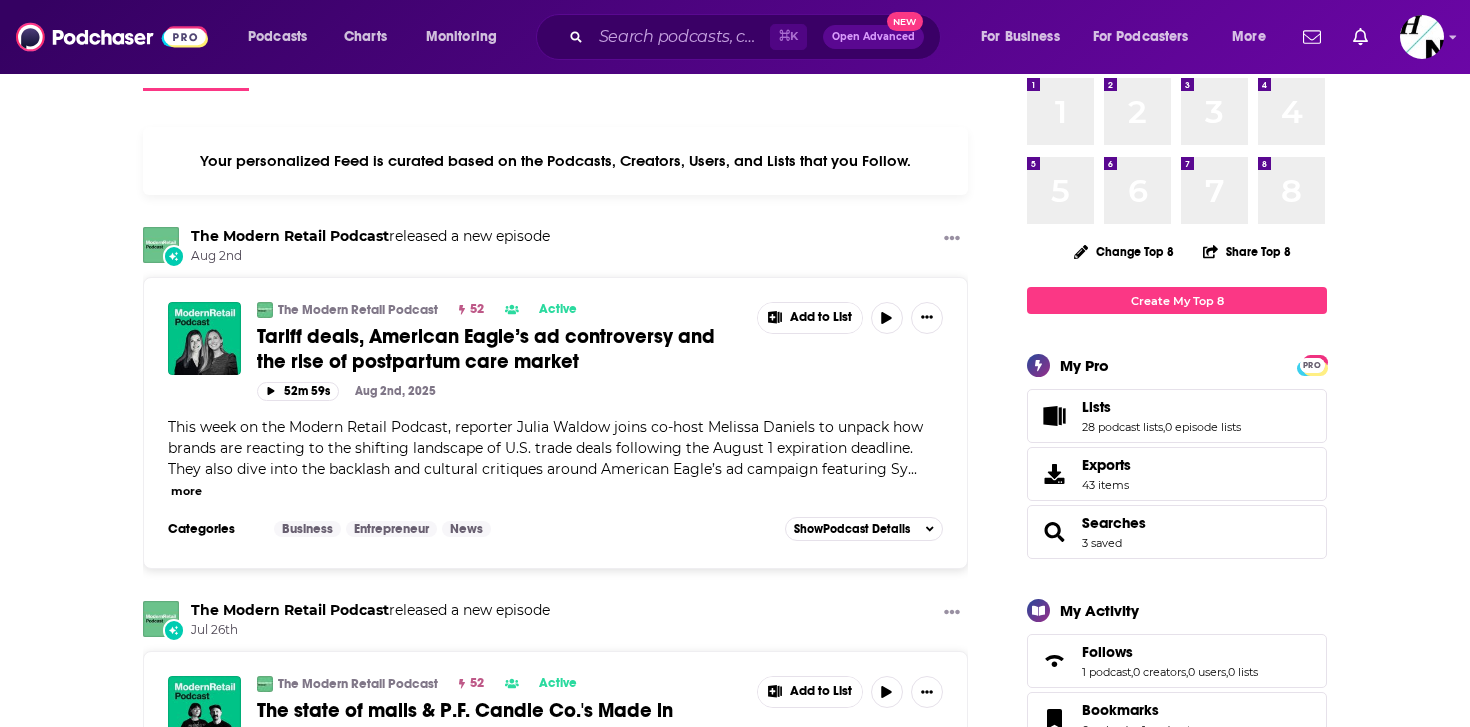 scroll, scrollTop: 0, scrollLeft: 0, axis: both 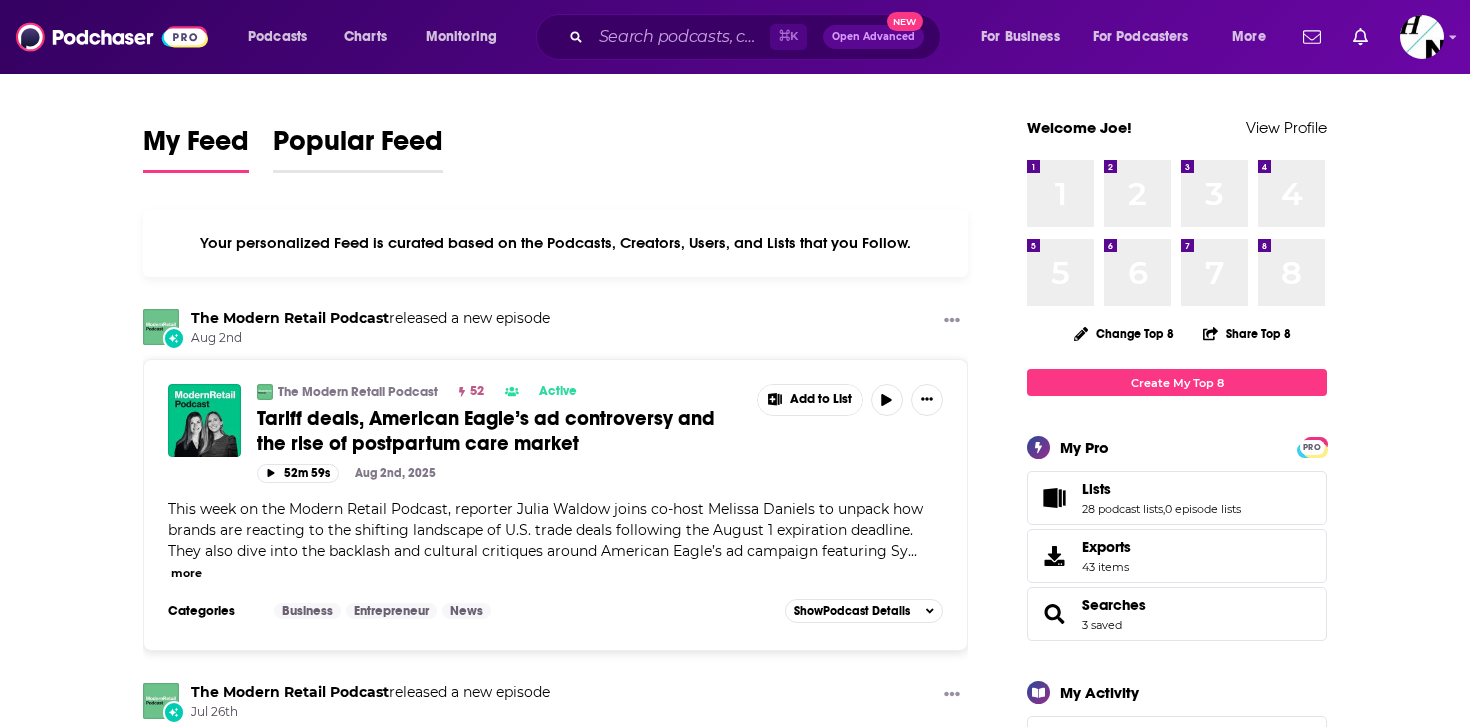 click on "Popular Feed" at bounding box center (358, 147) 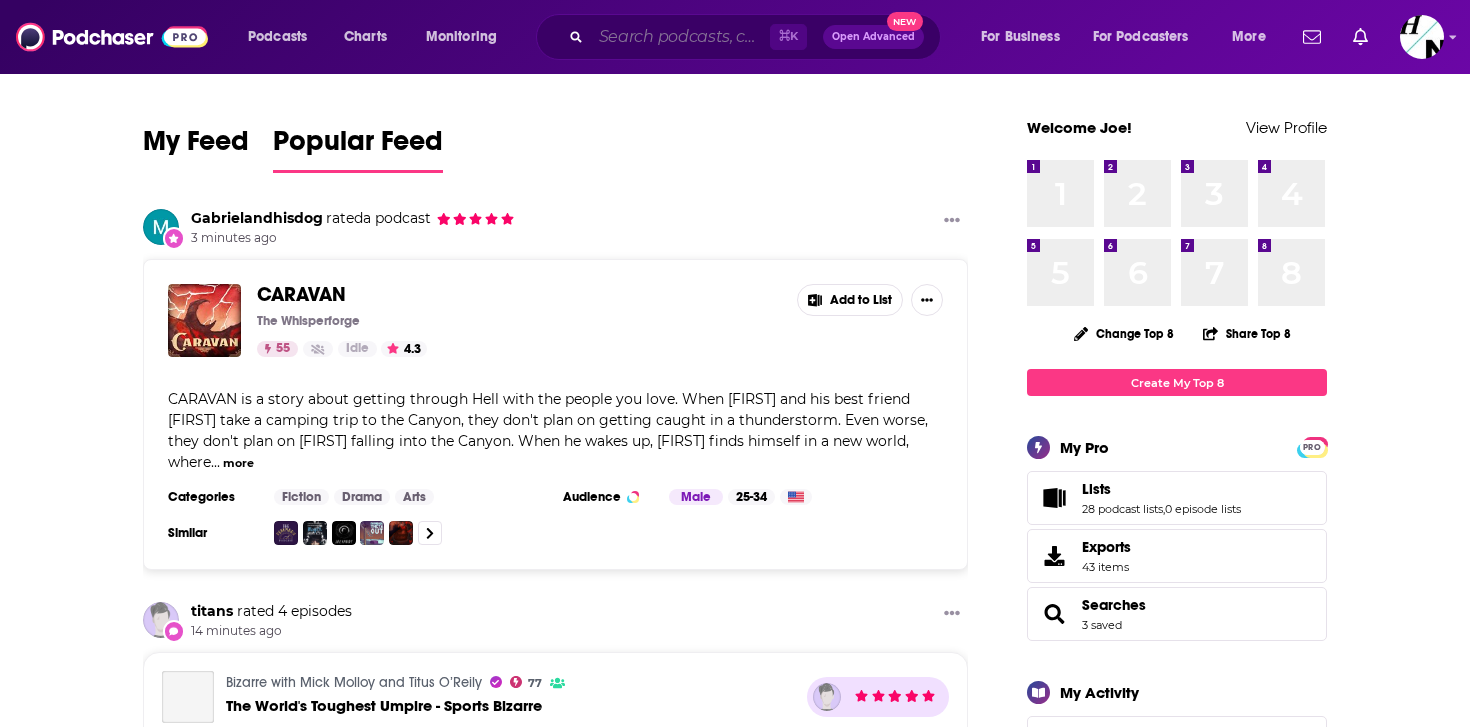 click at bounding box center (680, 37) 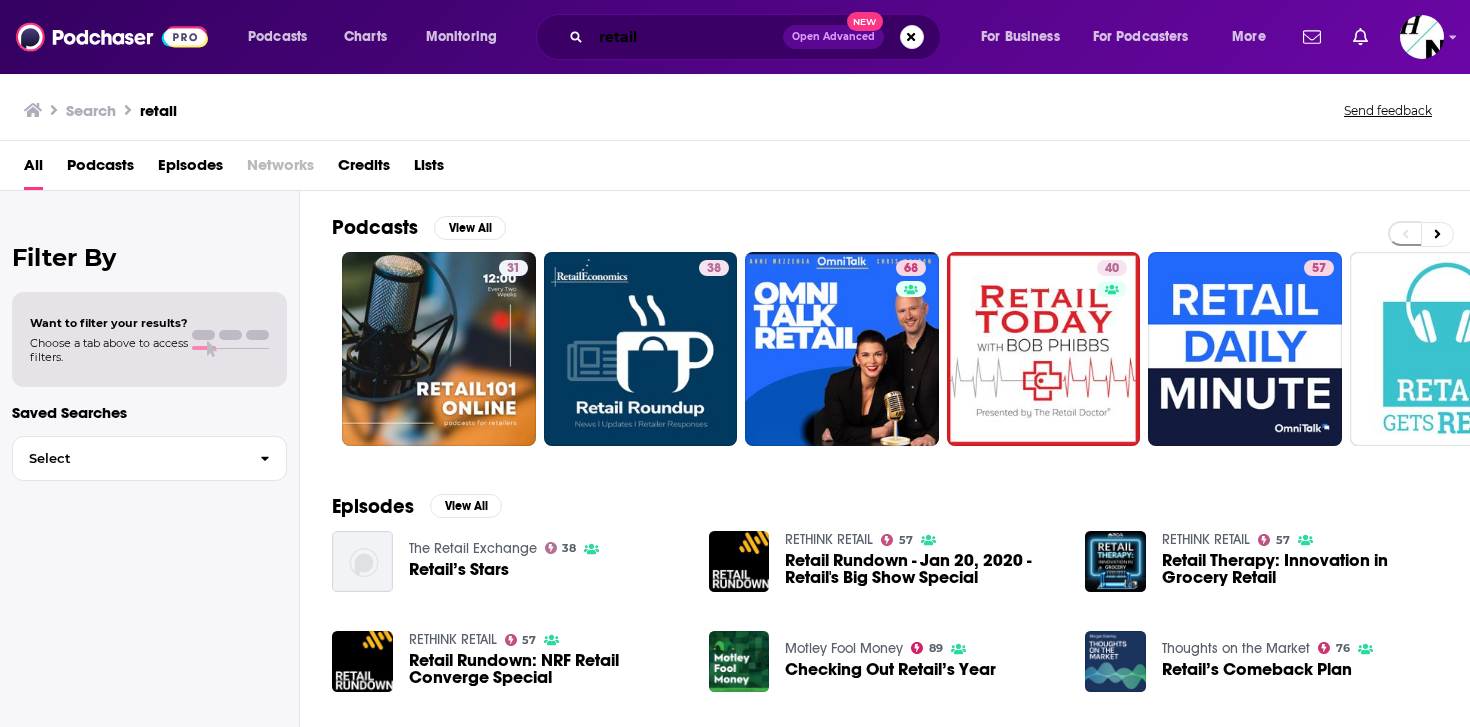 click on "retail" at bounding box center [687, 37] 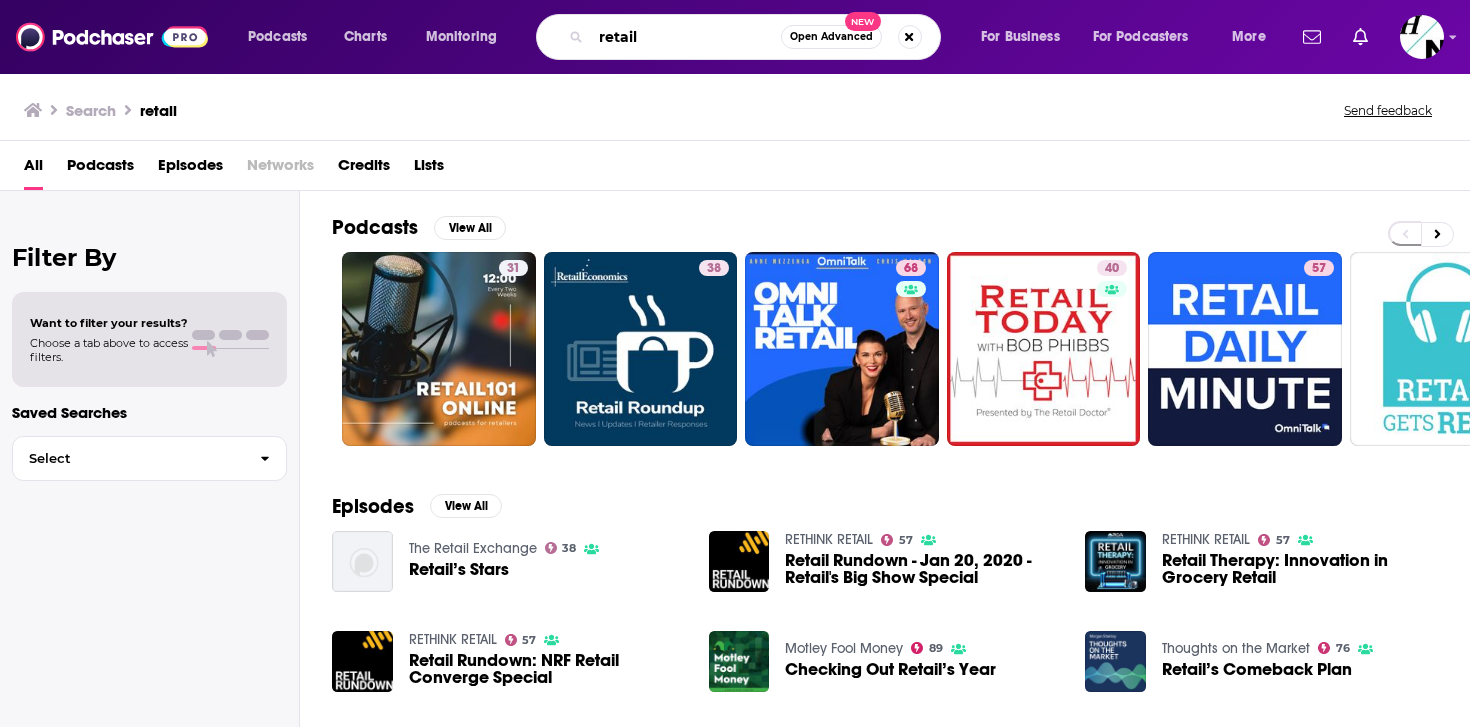 click on "retail" at bounding box center [686, 37] 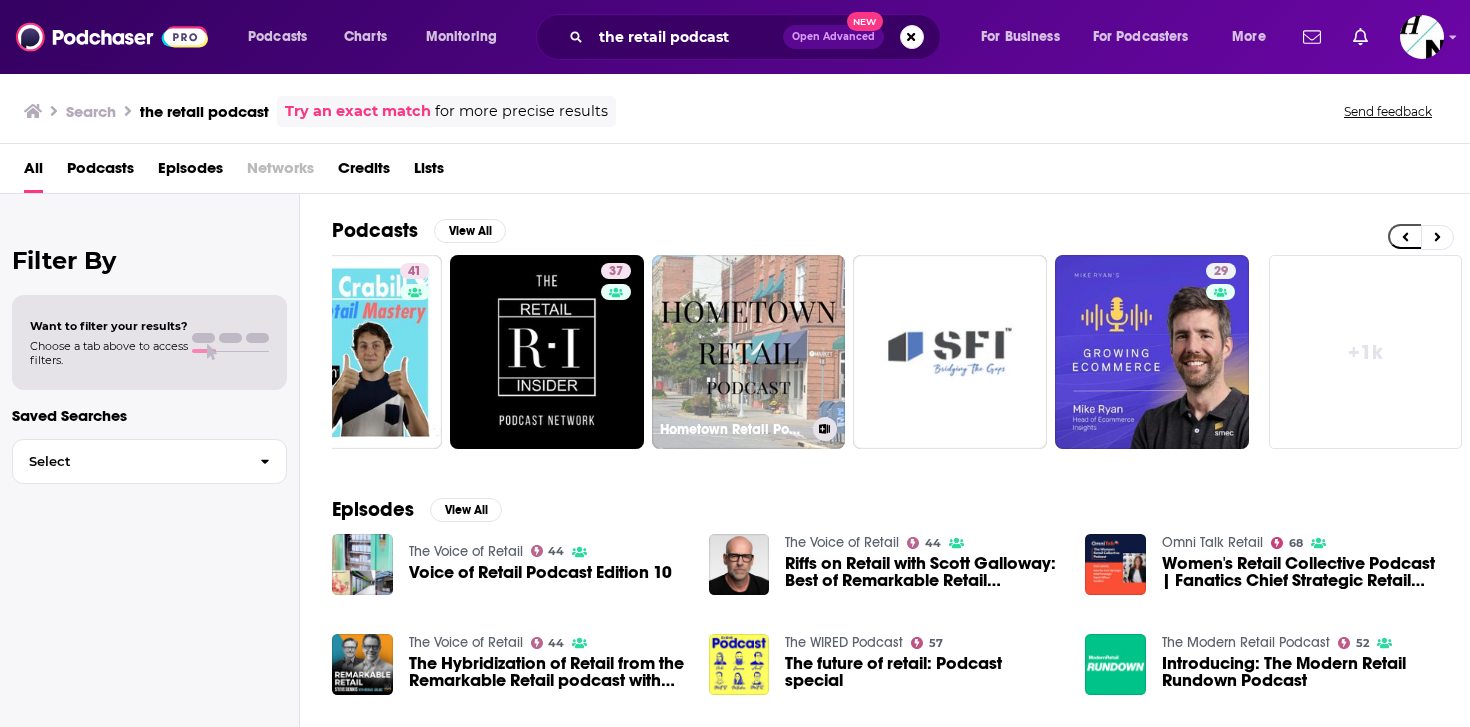 scroll, scrollTop: 0, scrollLeft: 0, axis: both 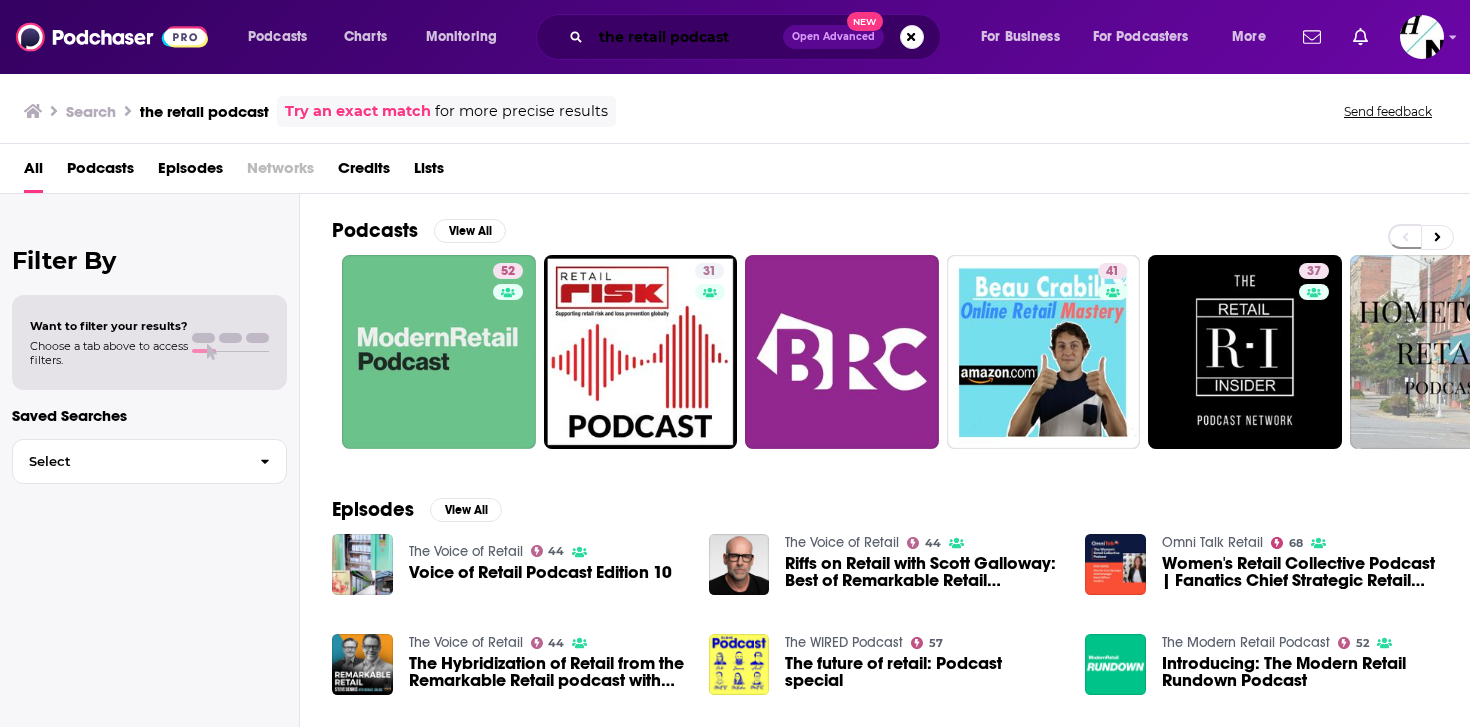 click on "the retail podcast" at bounding box center (687, 37) 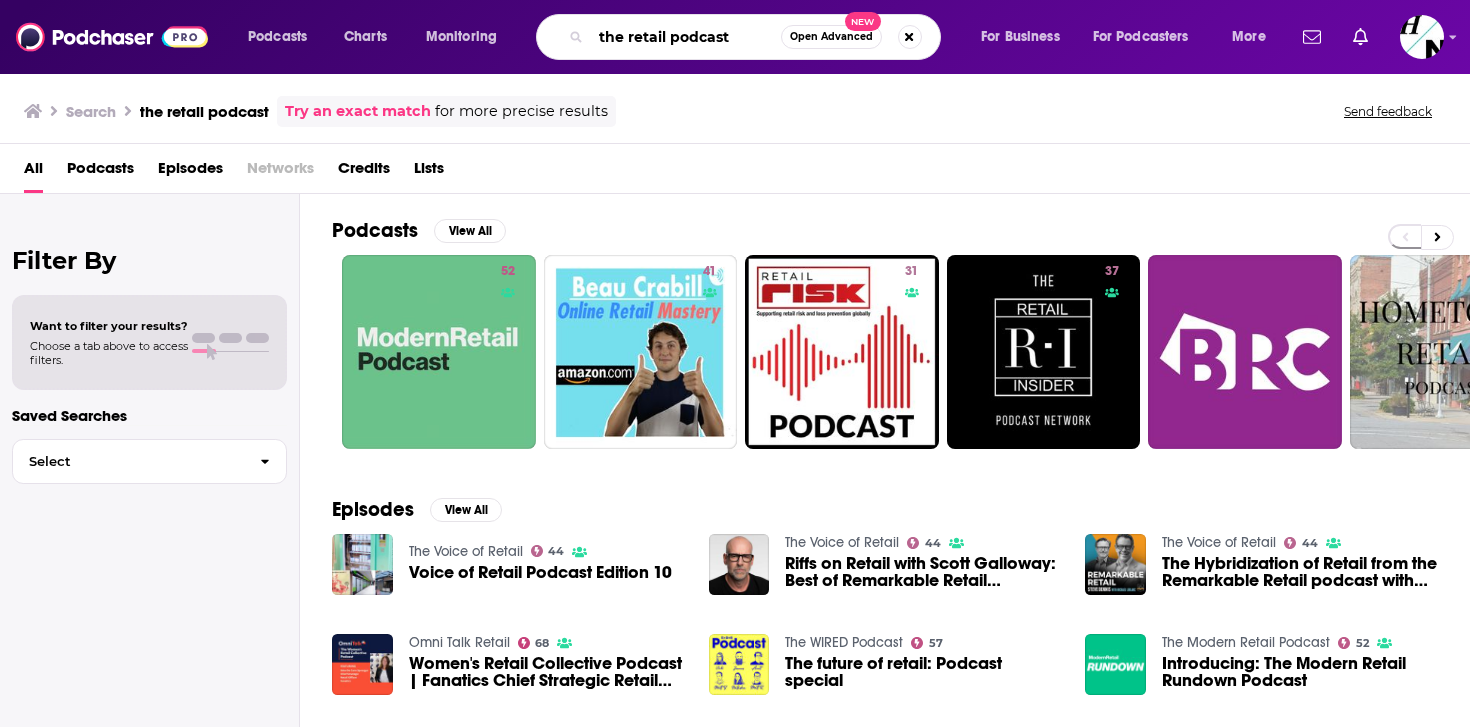 click on "the retail podcast" at bounding box center [686, 37] 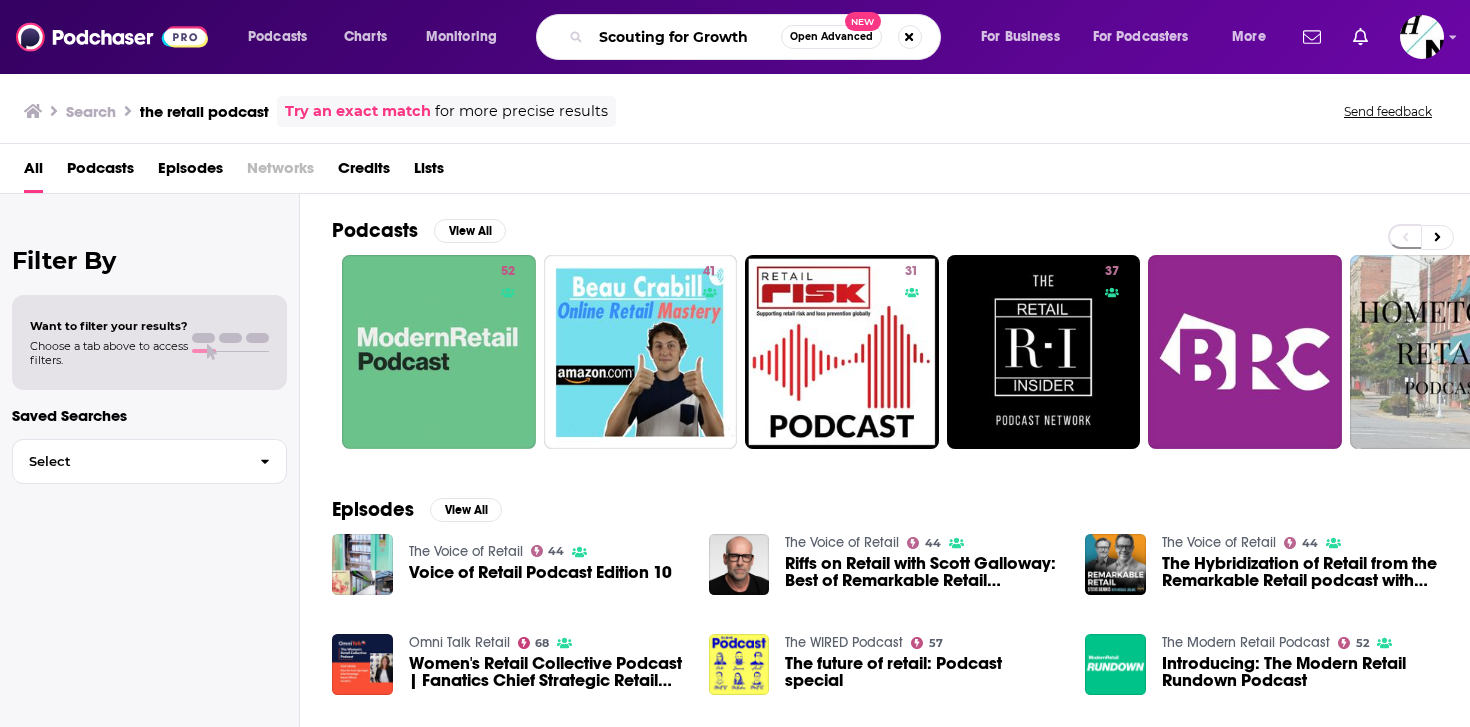 type on "Scouting for Growth" 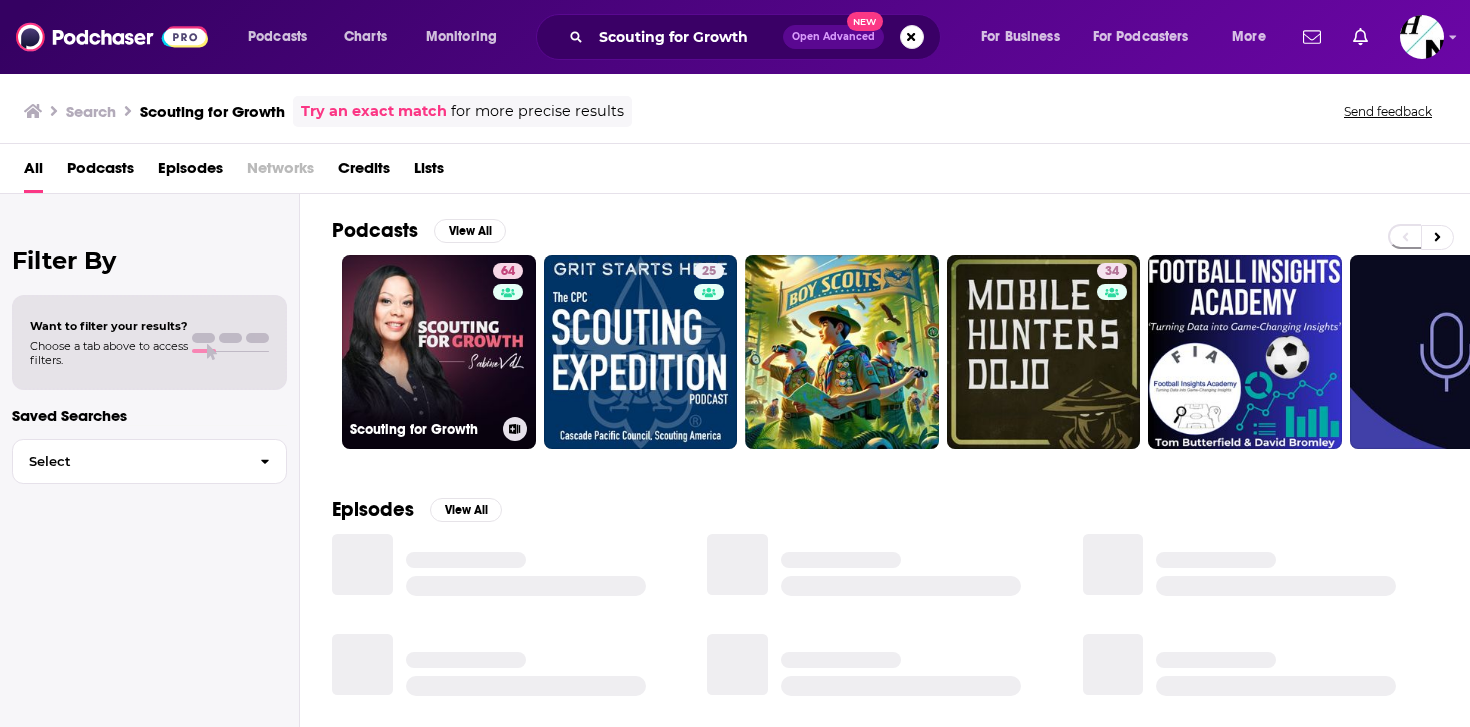 click on "64" at bounding box center (510, 340) 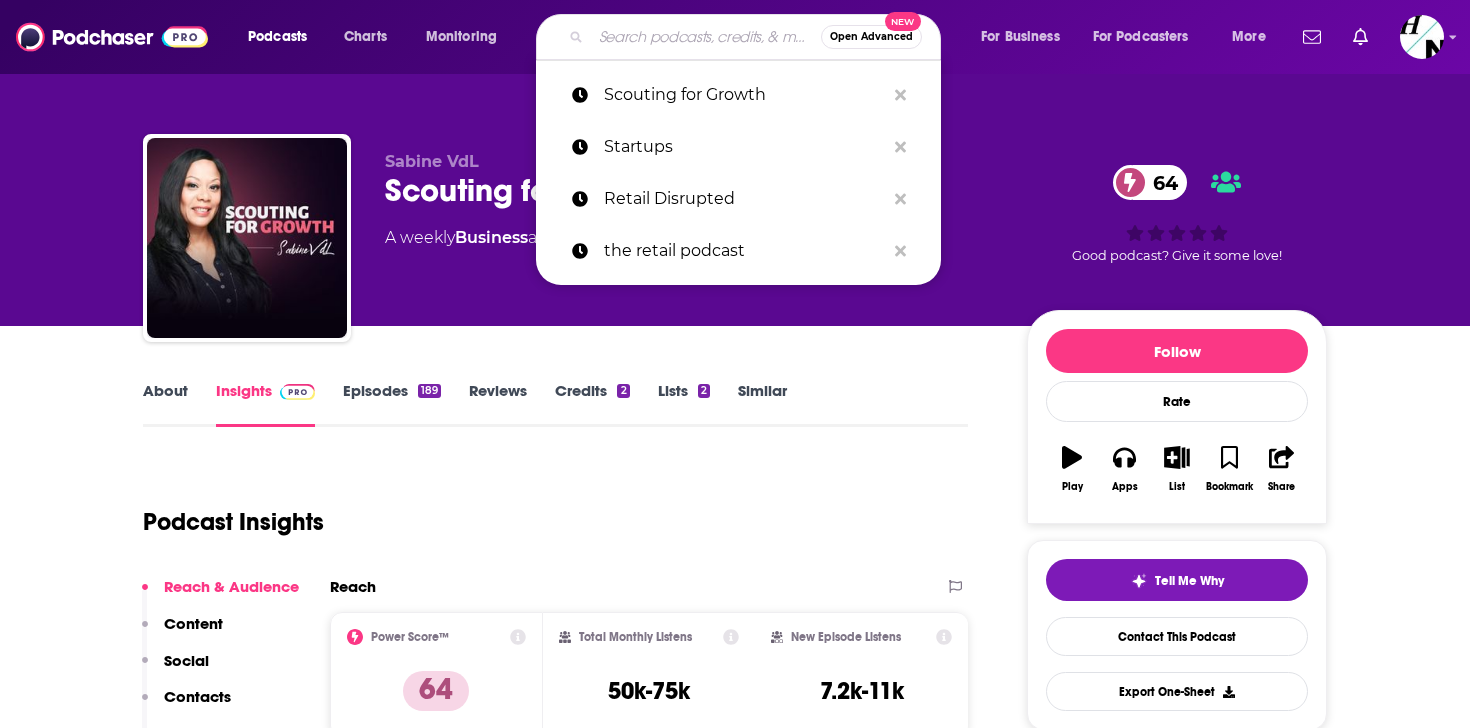 click at bounding box center [706, 37] 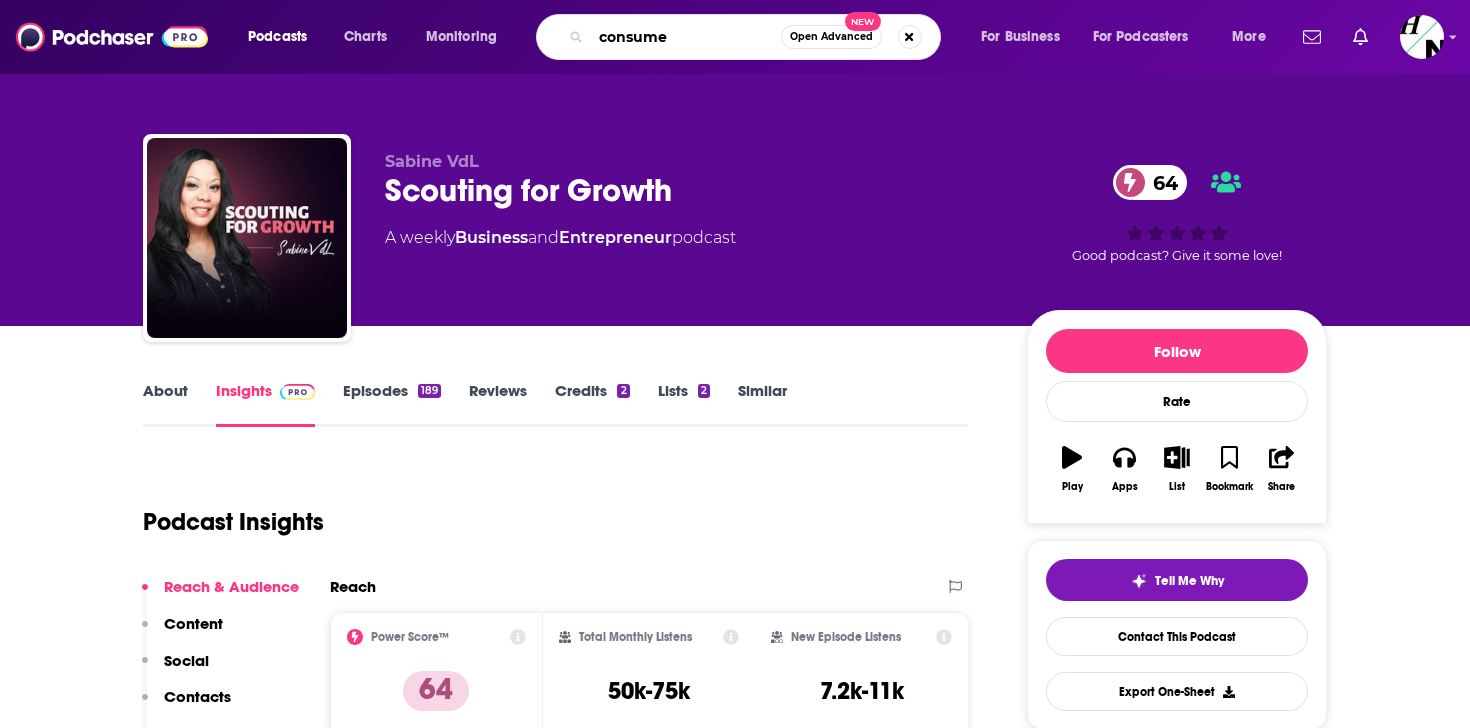 type on "consumer" 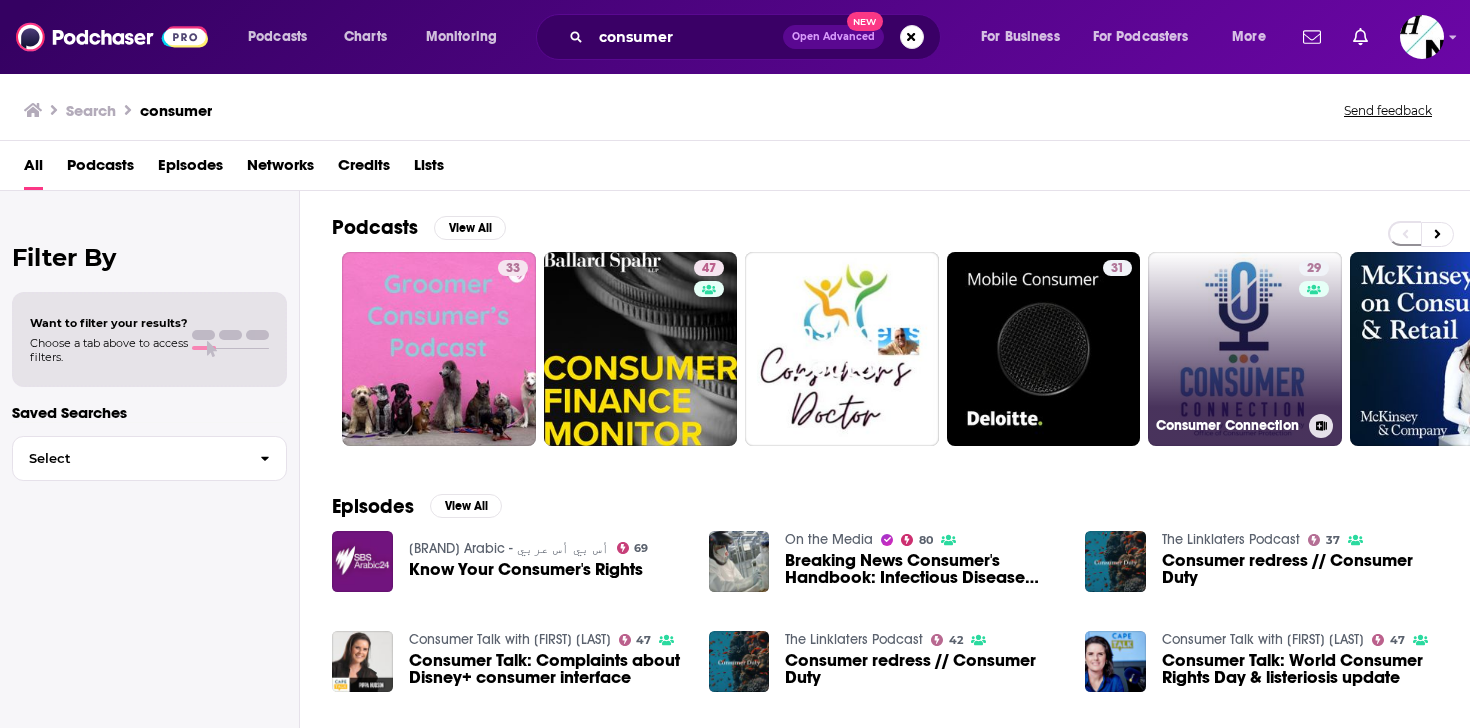 click on "29 Consumer Connection" at bounding box center (1245, 349) 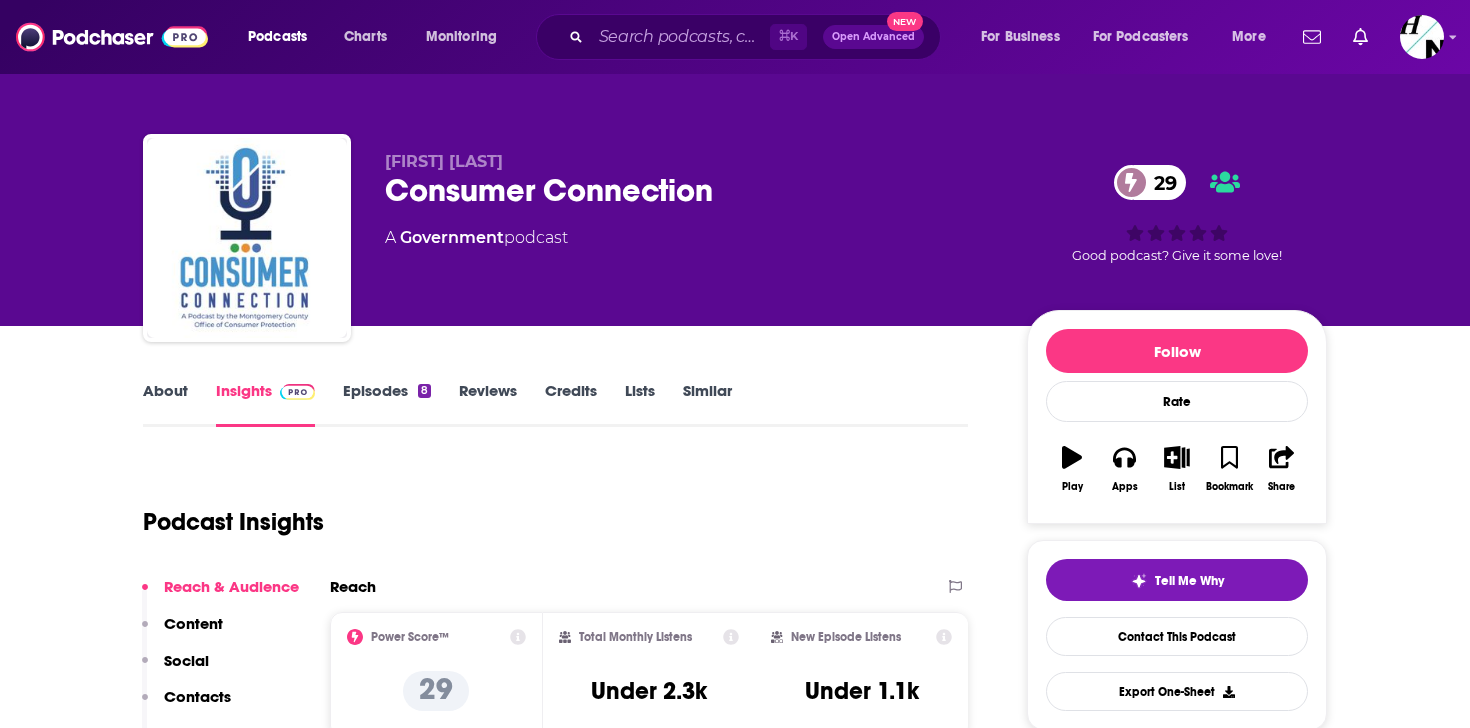 click on "About" at bounding box center (165, 404) 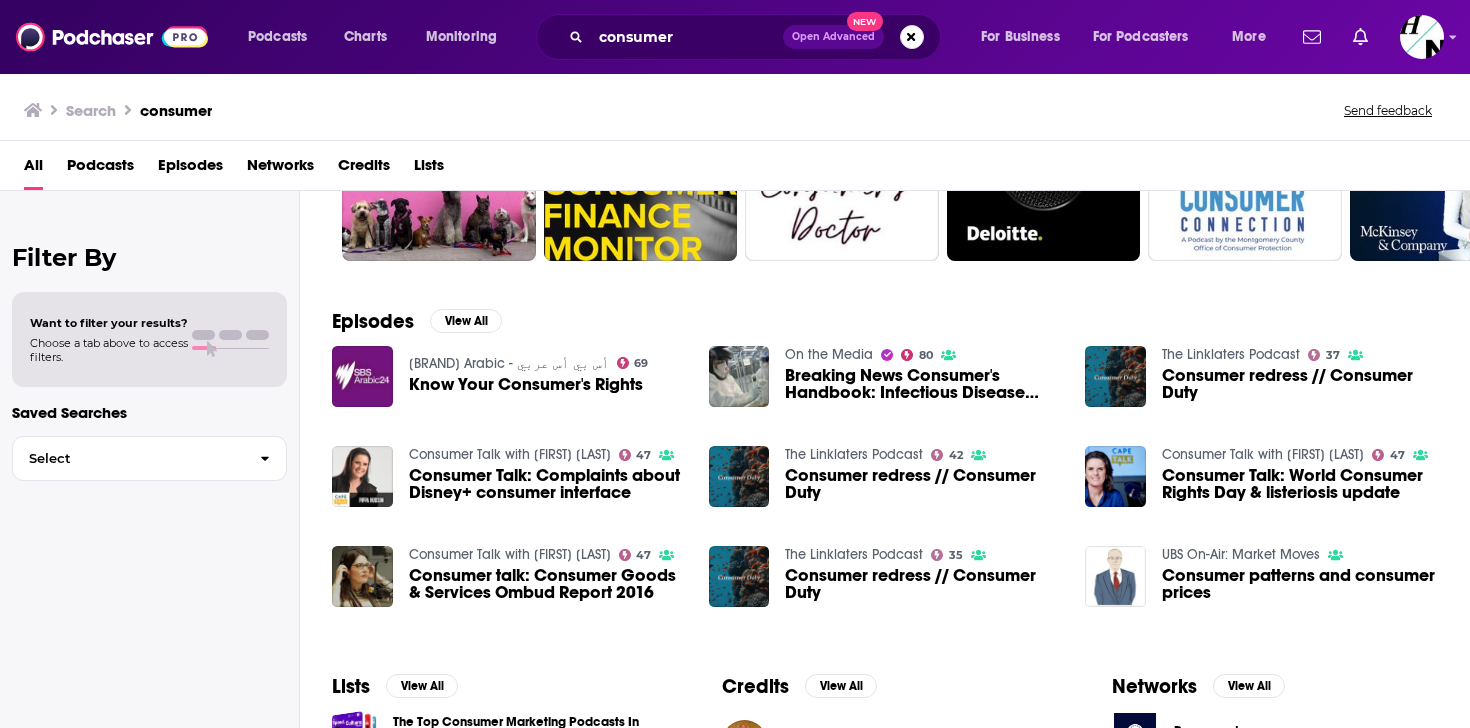 scroll, scrollTop: 0, scrollLeft: 0, axis: both 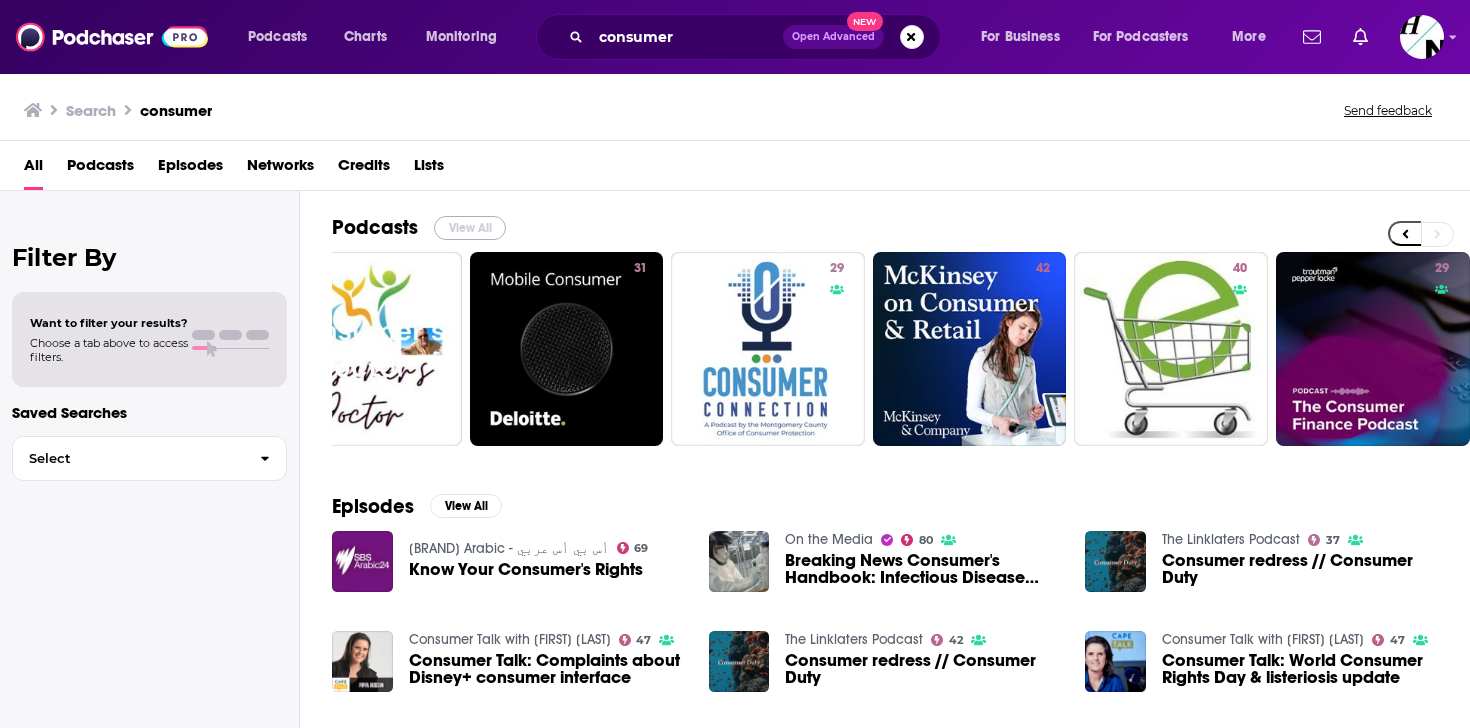click on "View All" at bounding box center [470, 228] 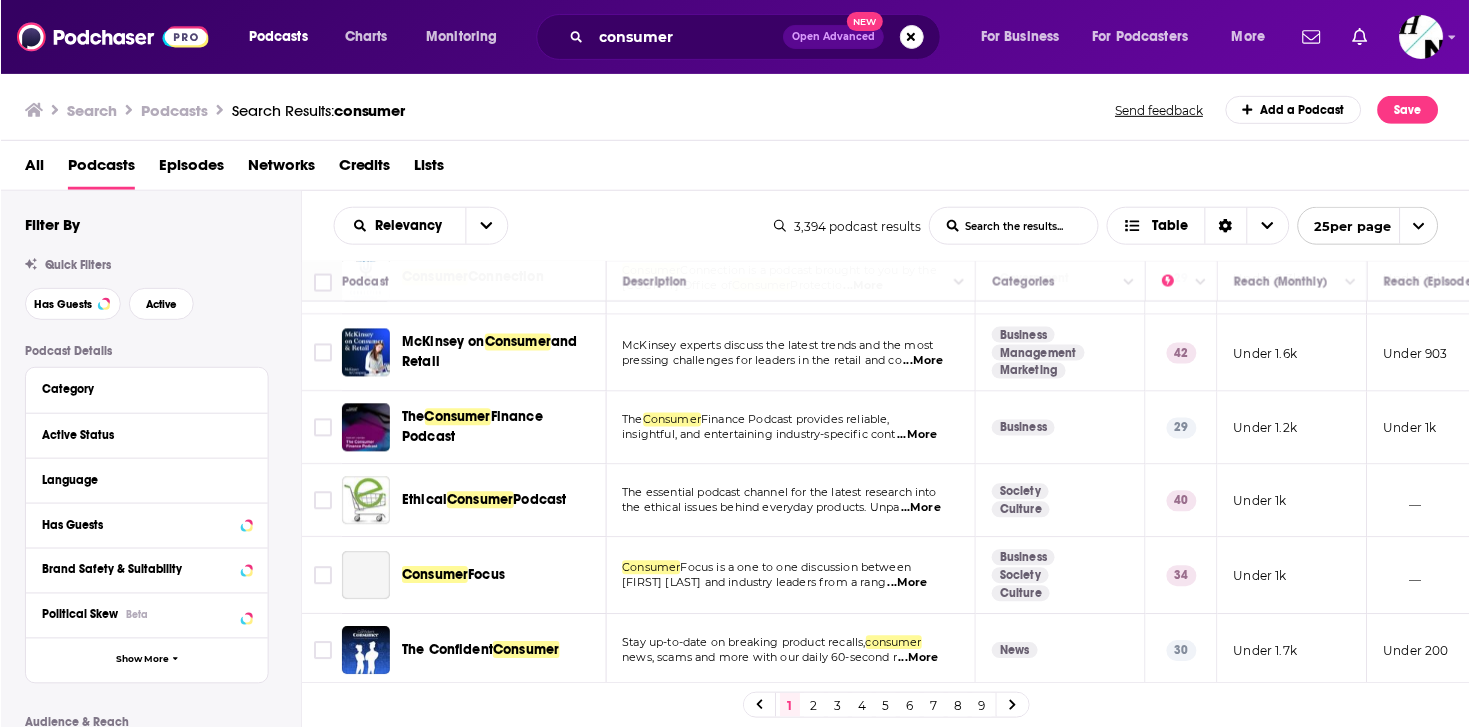 scroll, scrollTop: 358, scrollLeft: 0, axis: vertical 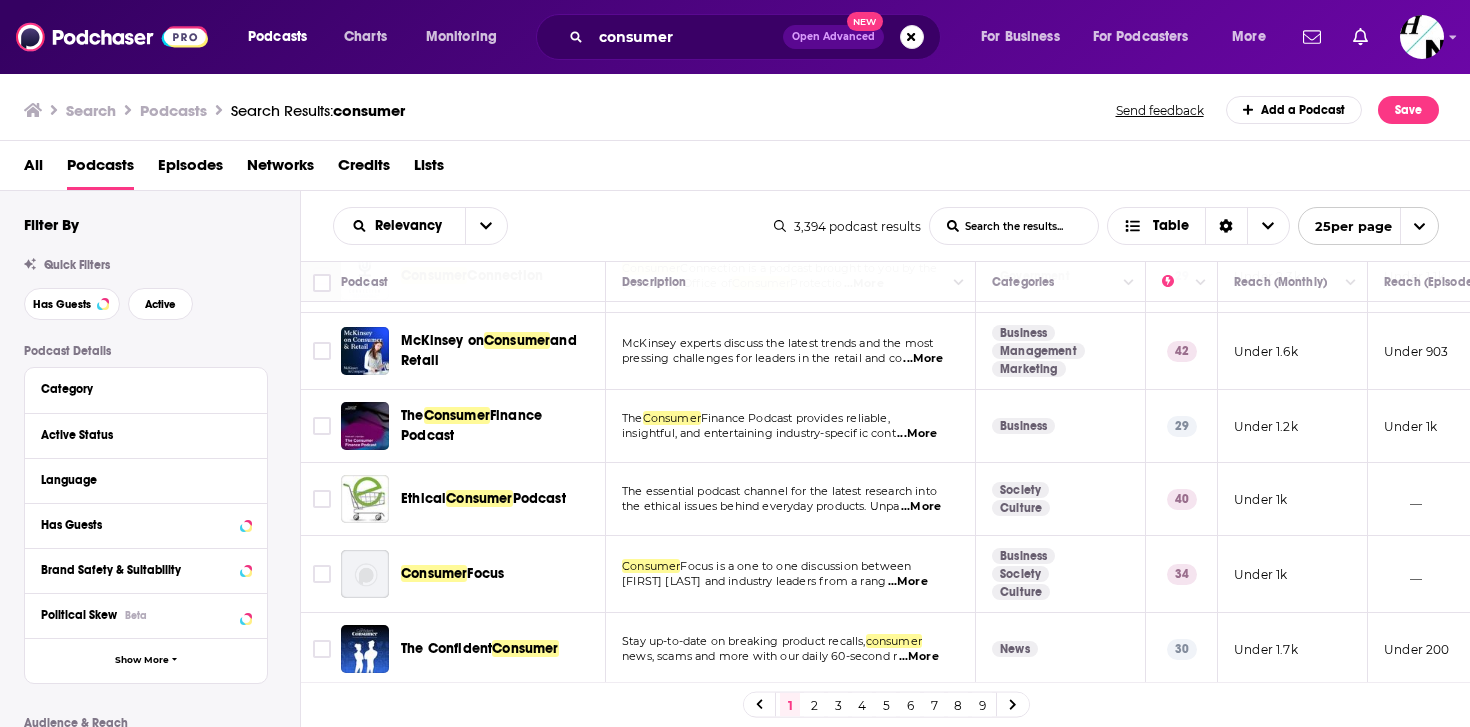 click on "Search Podcasts Search Results:   consumer Send feedback Add a Podcast Save" at bounding box center (731, 110) 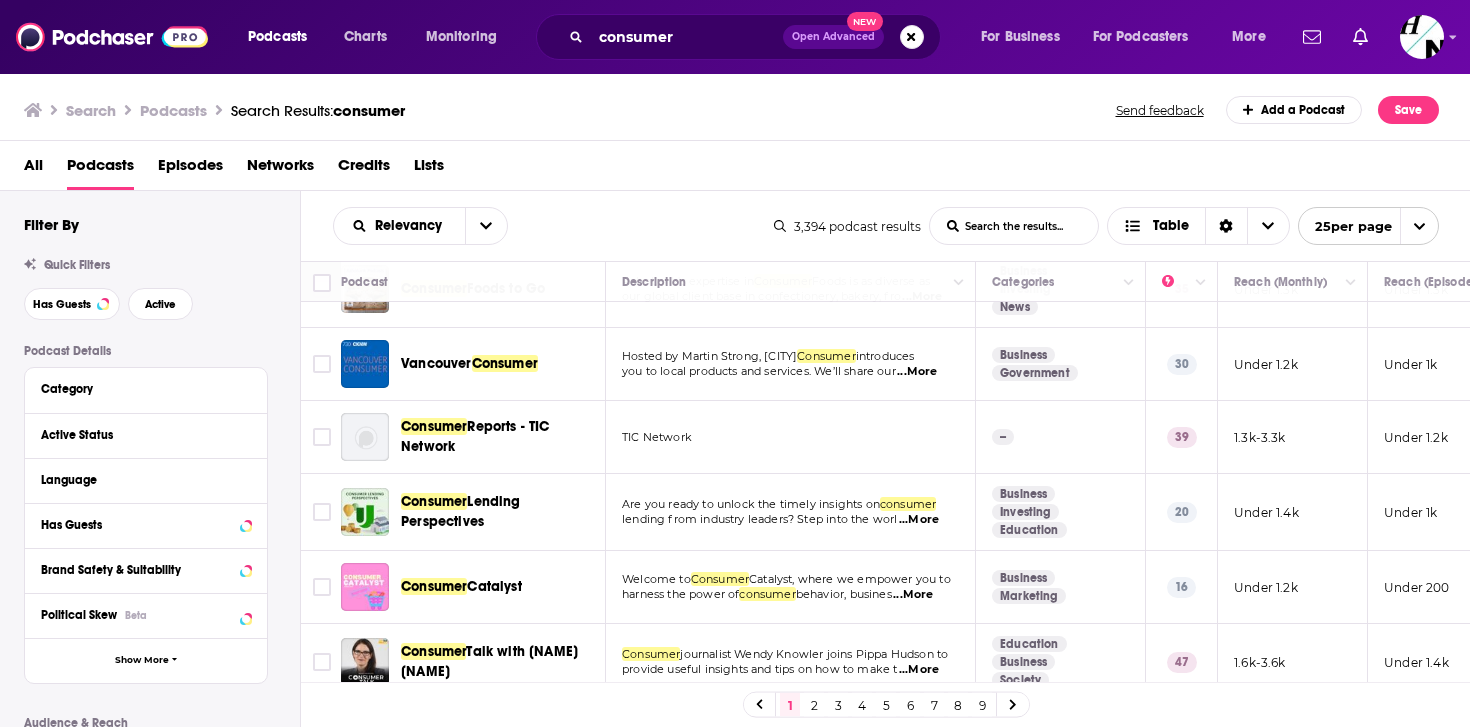 scroll, scrollTop: 817, scrollLeft: 0, axis: vertical 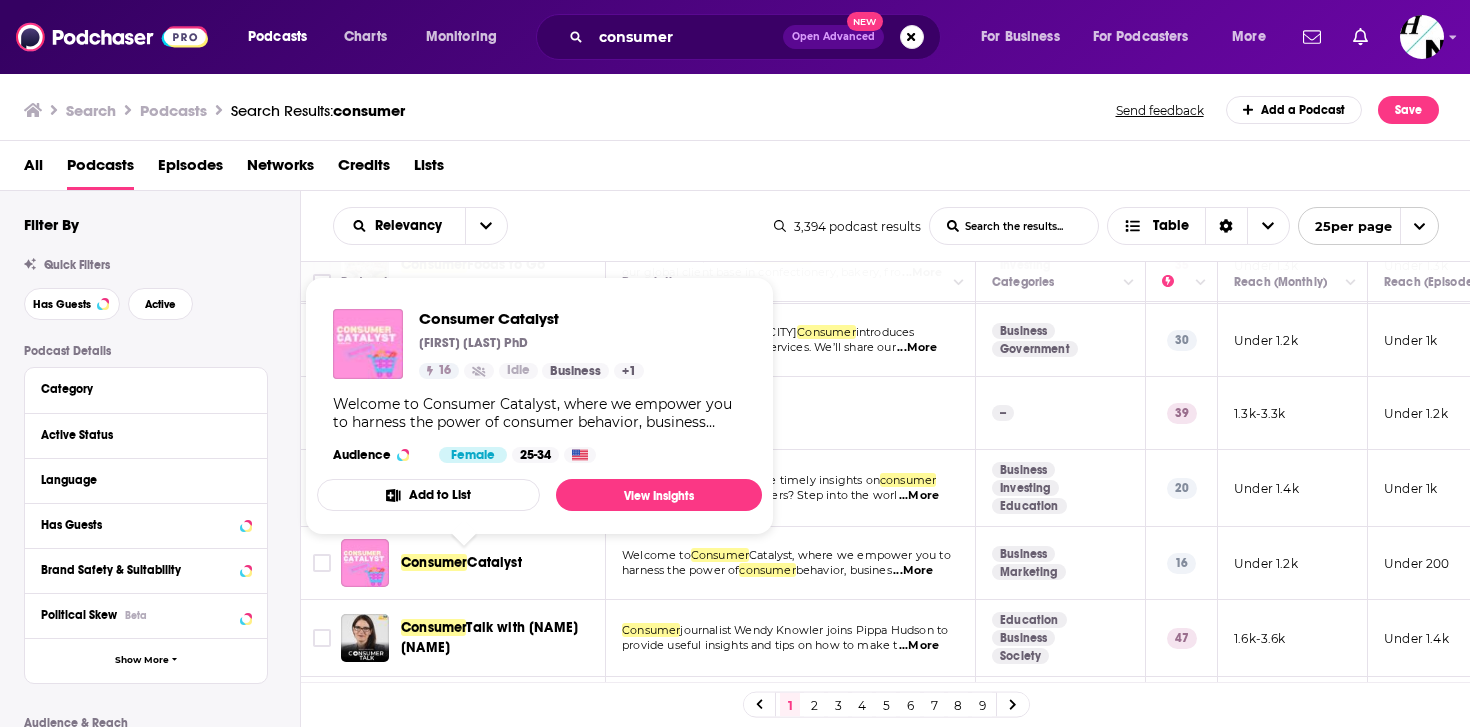 click on "Filter By Quick Filters Has Guests Active Podcast Details Category Active Status Language Has Guests Brand Safety & Suitability Political Skew Beta Show More Audience & Reach Power Score™ Reach (Monthly) Reach (Episode Average) Gender Age Income Show More" at bounding box center (162, 651) 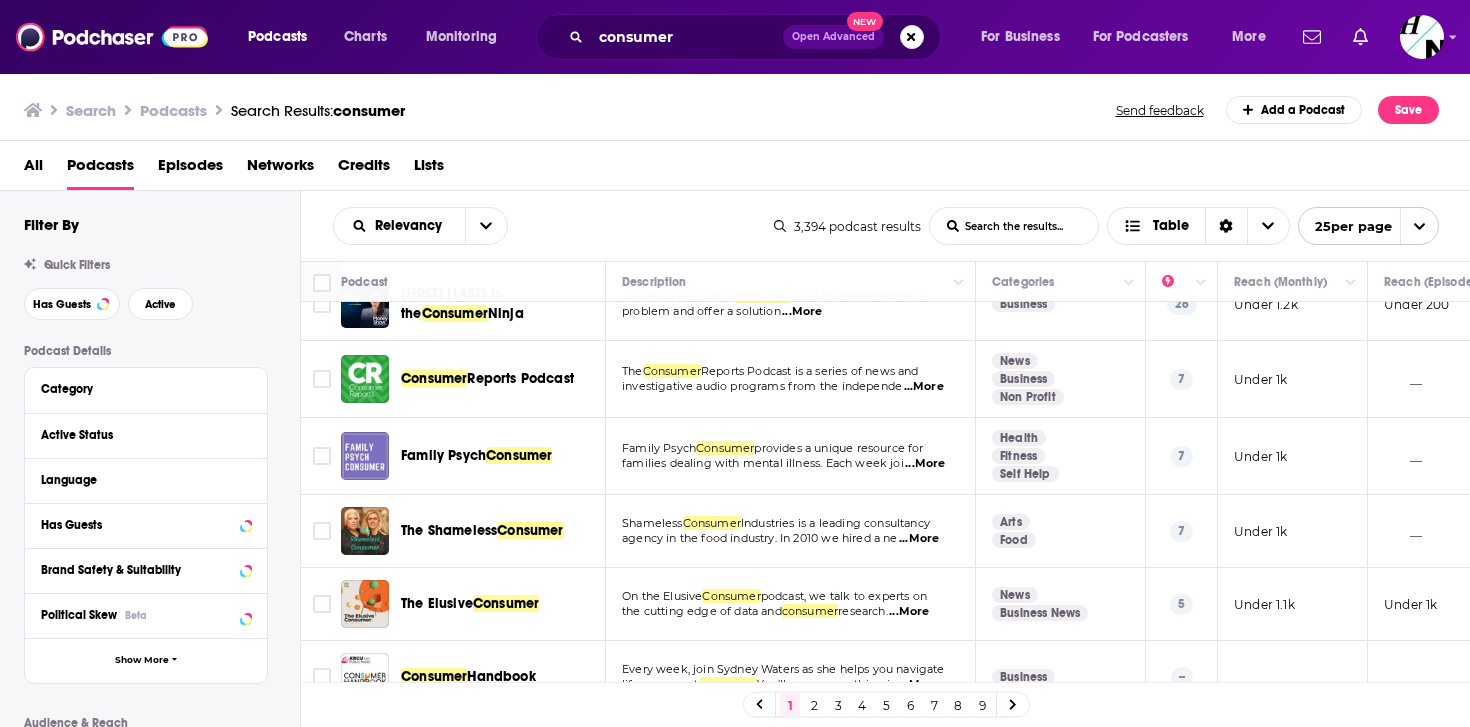 scroll, scrollTop: 1507, scrollLeft: 0, axis: vertical 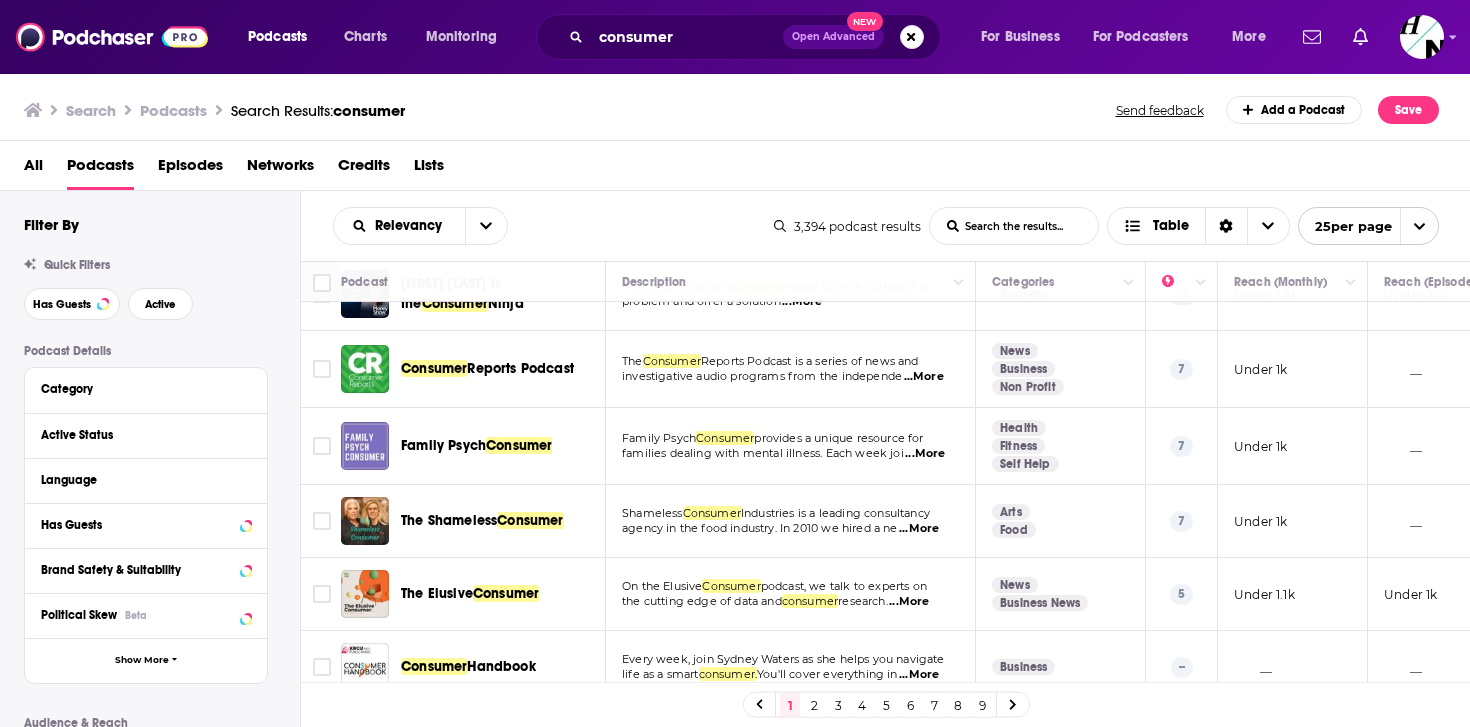 click on "...More" at bounding box center [919, 529] 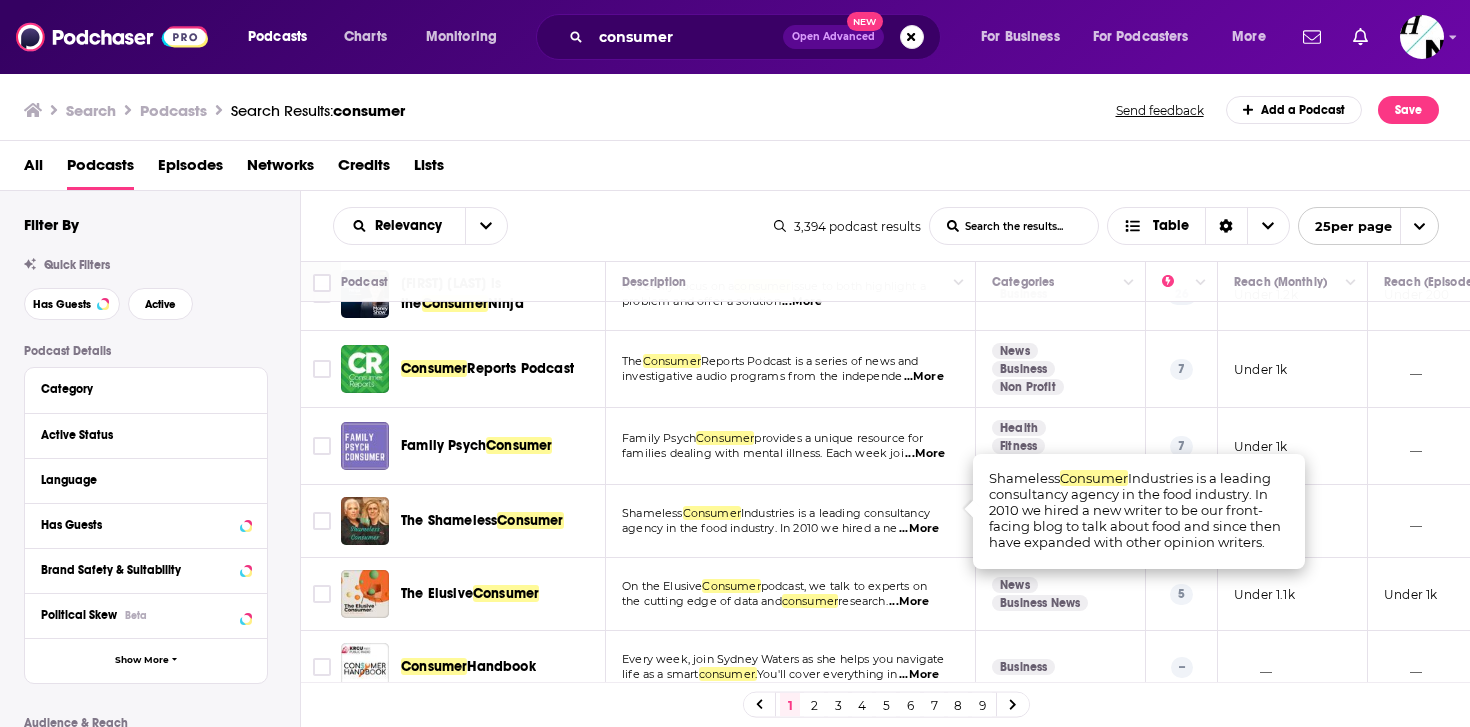 click on "All Podcasts Episodes Networks Credits Lists" at bounding box center (739, 169) 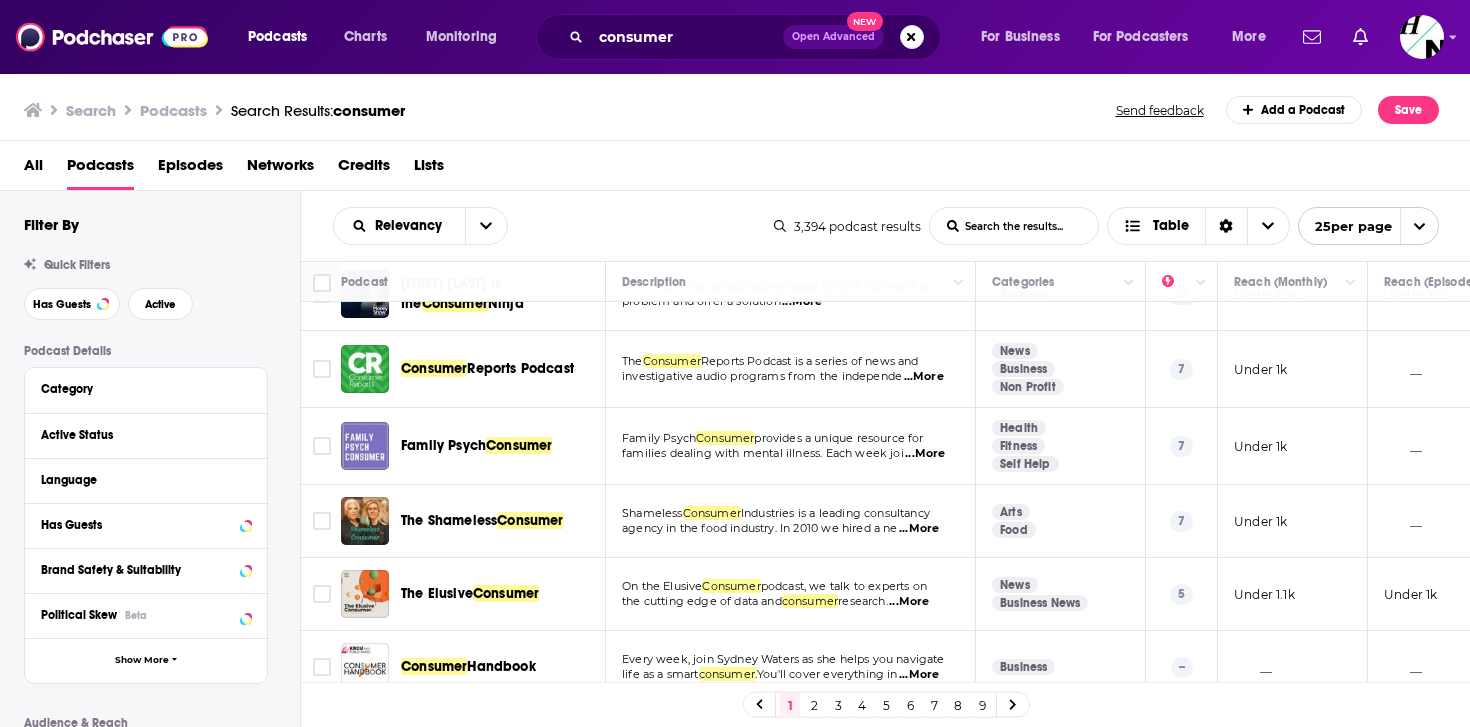 click on "2" at bounding box center [814, 705] 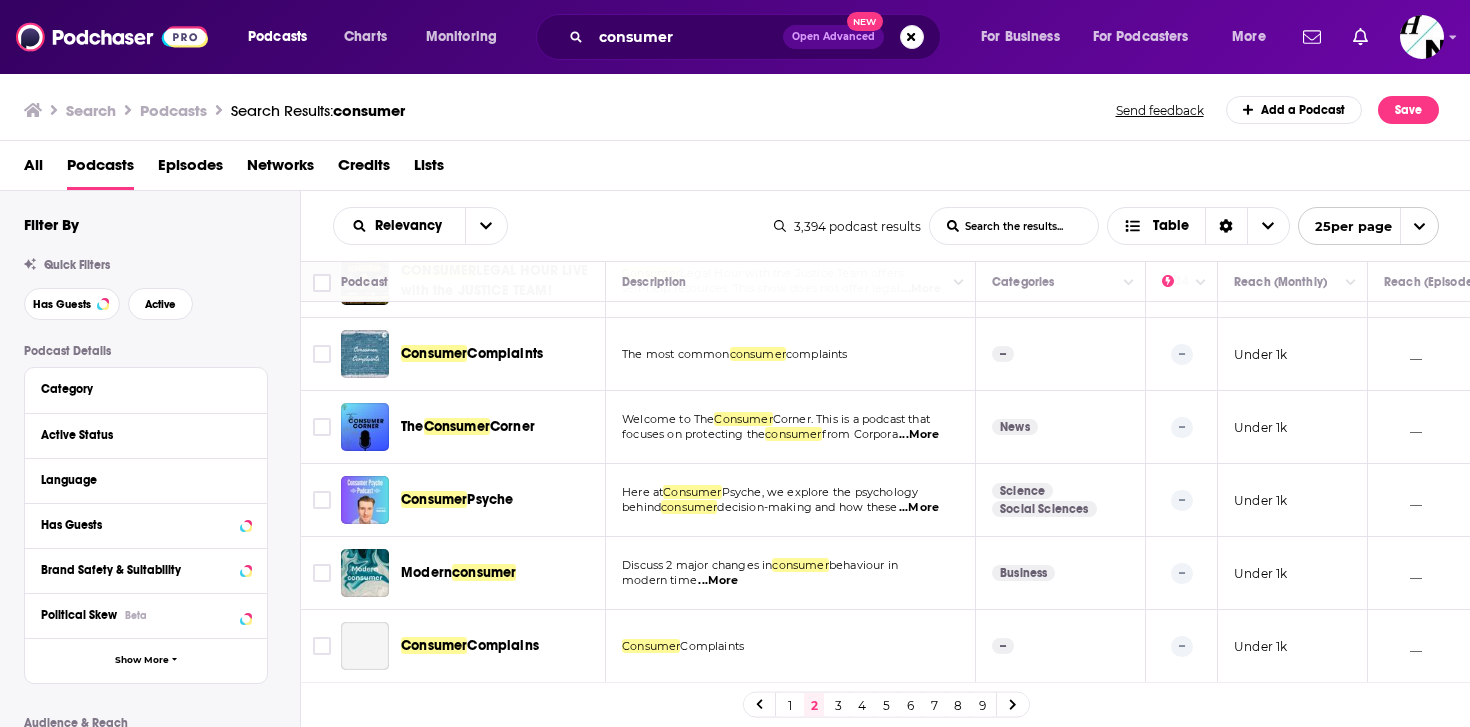 scroll, scrollTop: 133, scrollLeft: 0, axis: vertical 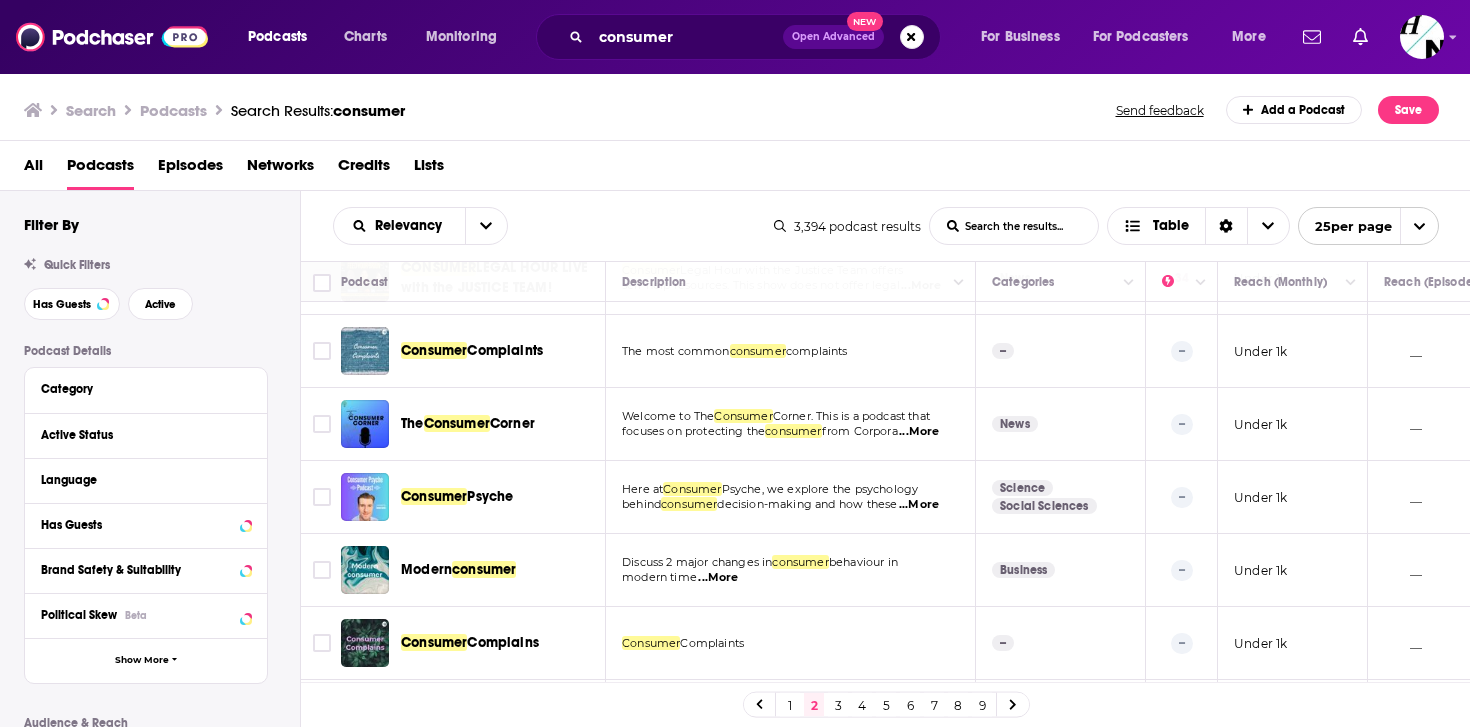 click on "...More" at bounding box center [919, 432] 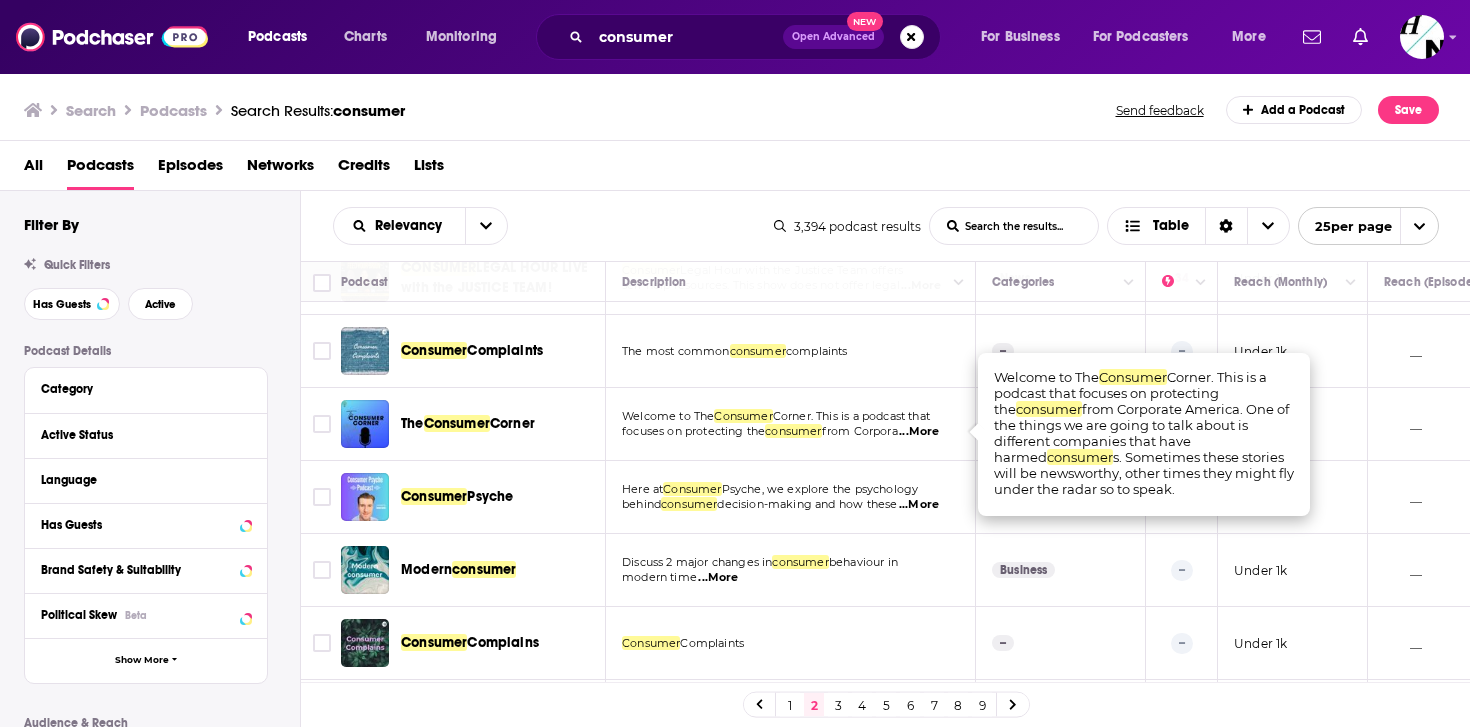click on "...More" at bounding box center [919, 432] 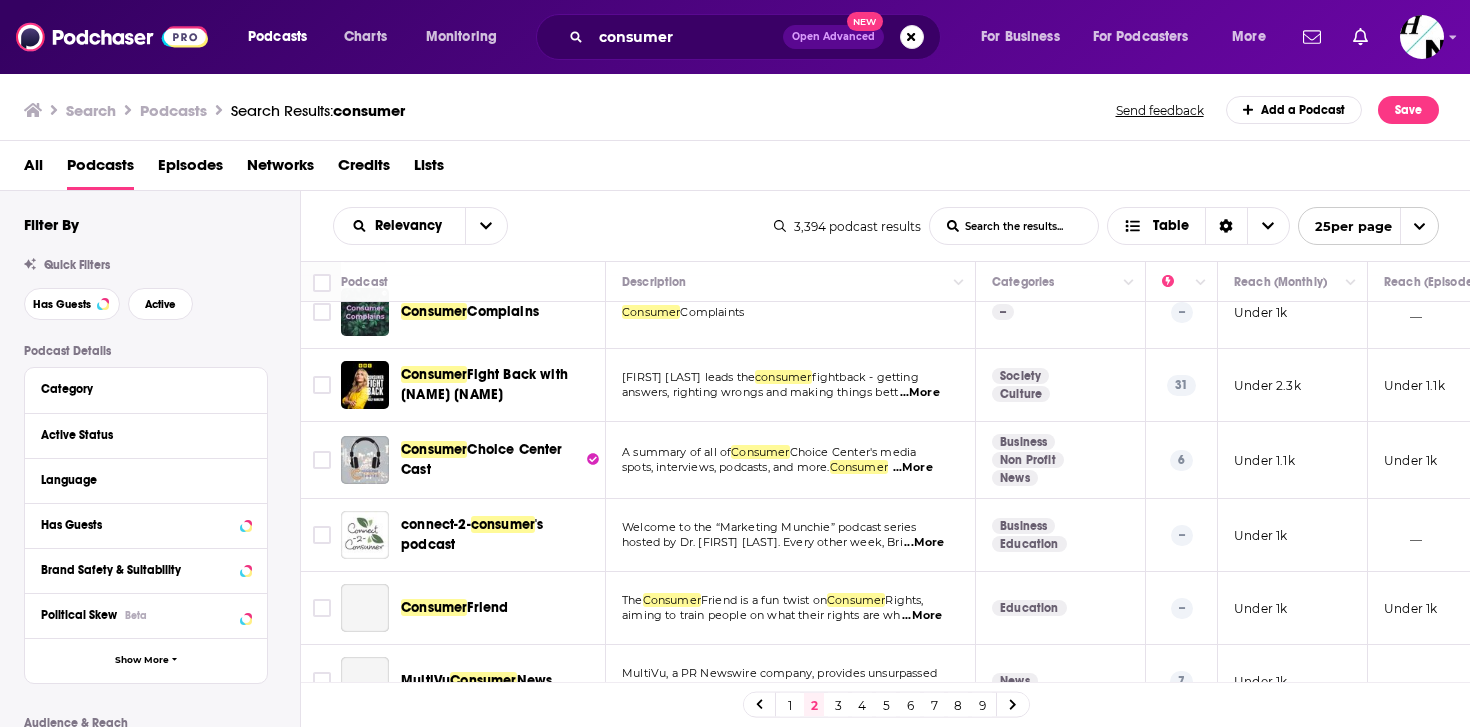 scroll, scrollTop: 487, scrollLeft: 0, axis: vertical 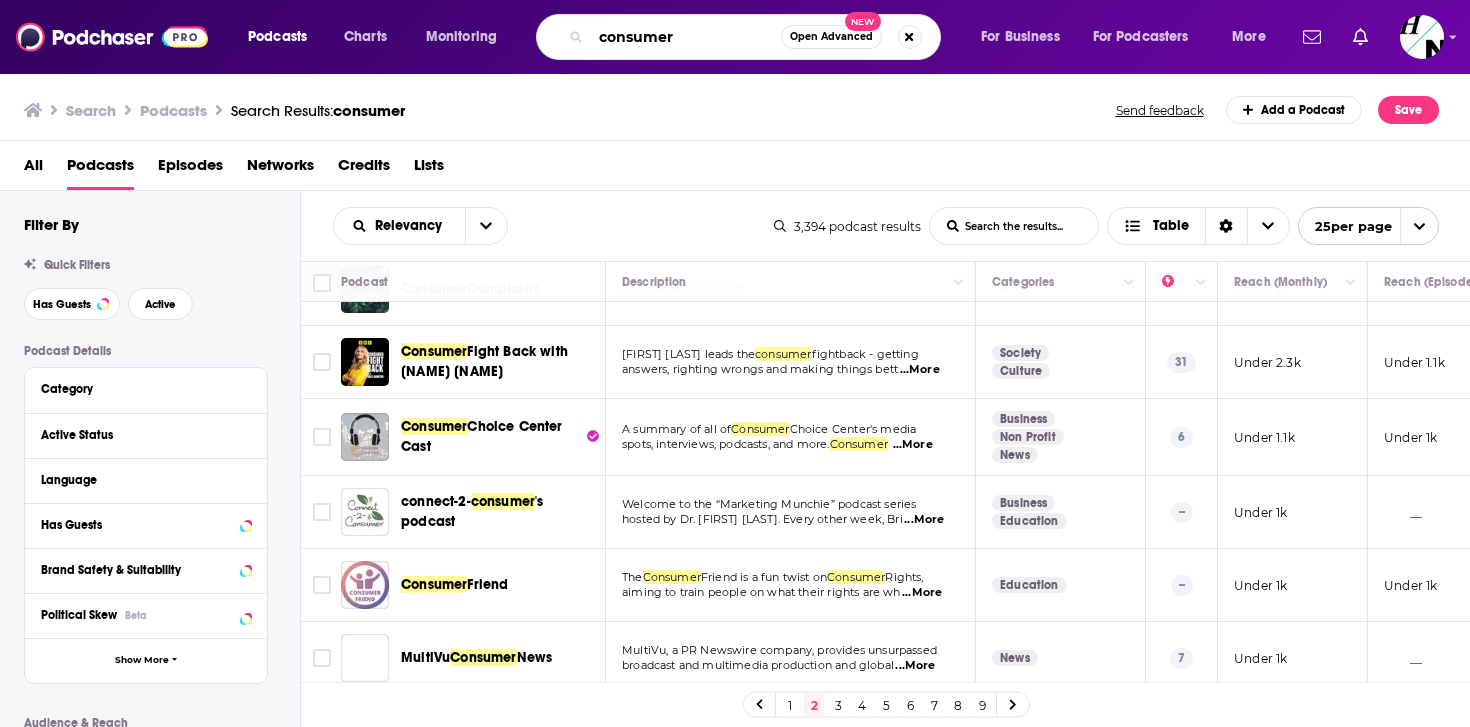 click on "consumer" at bounding box center (686, 37) 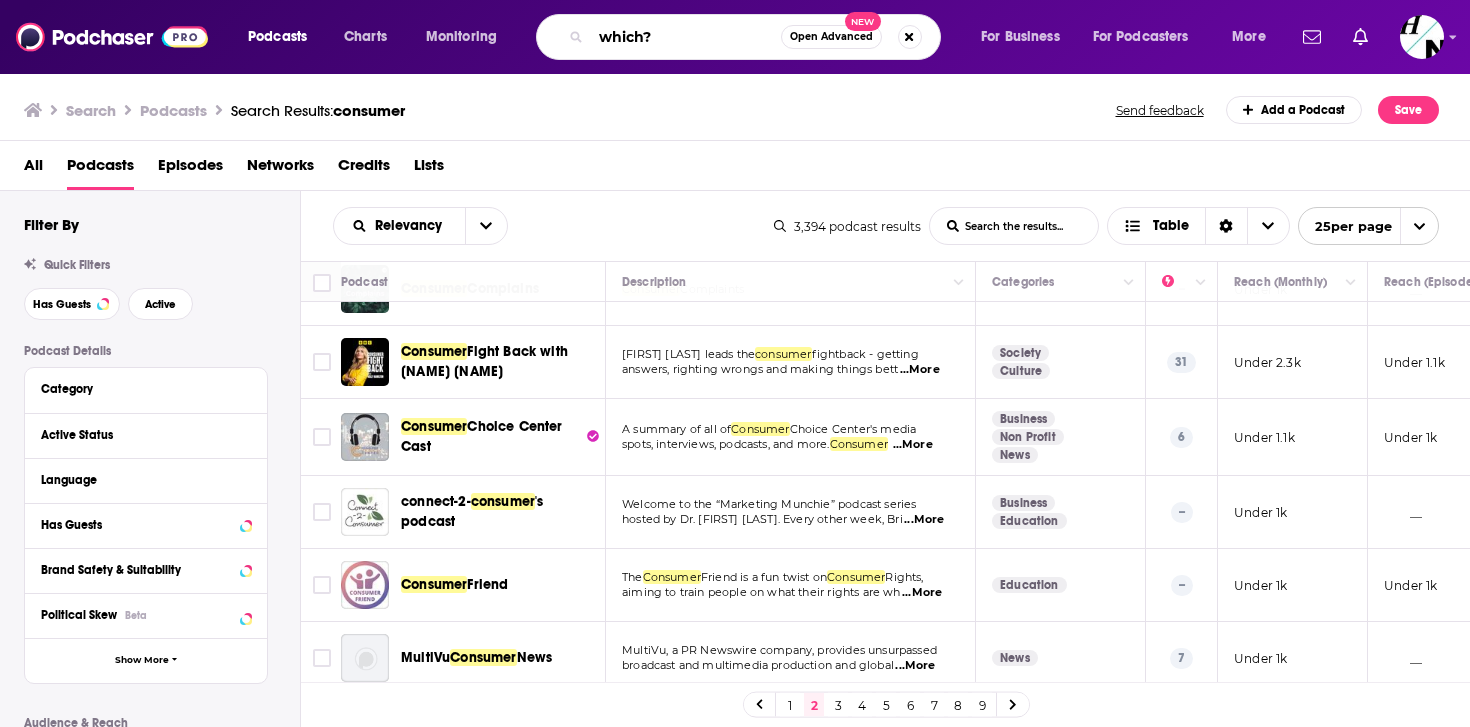 type on "which?" 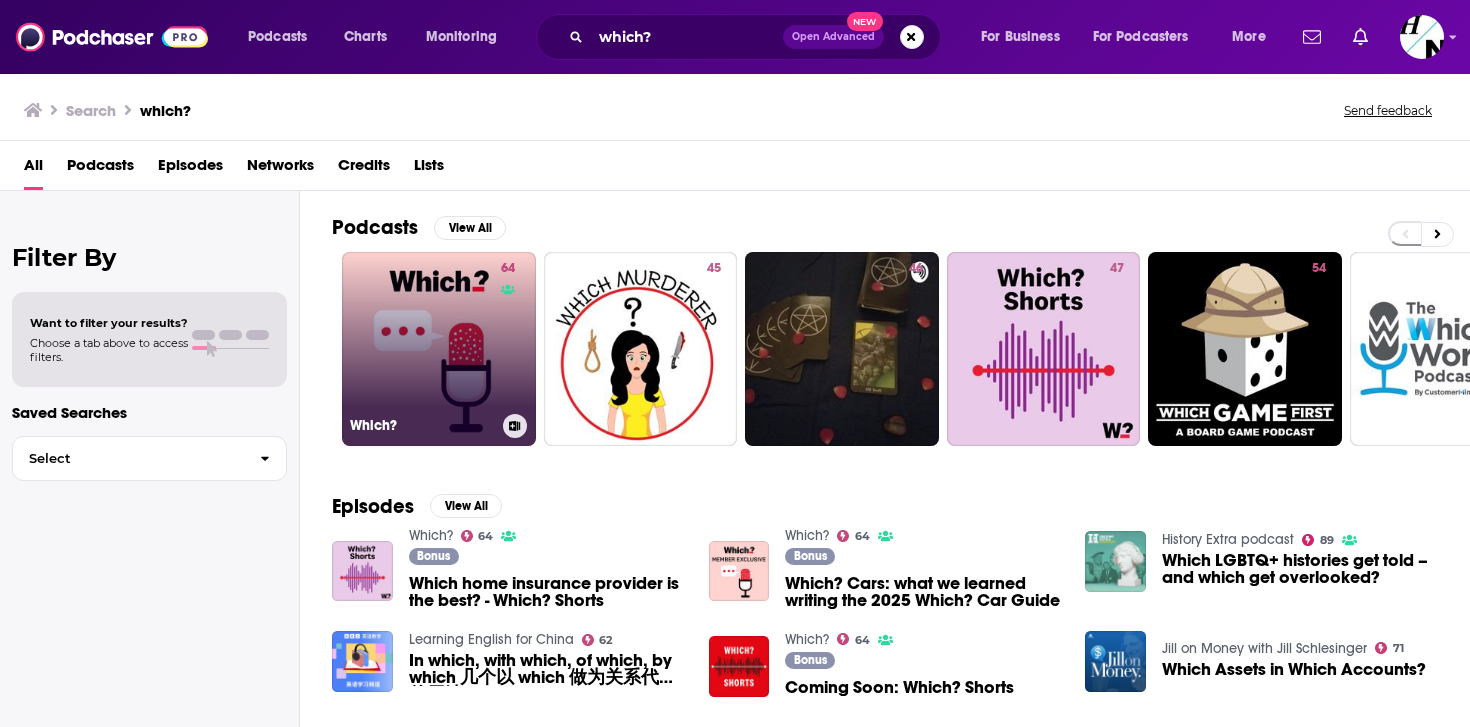 click on "64 Which?" at bounding box center [439, 349] 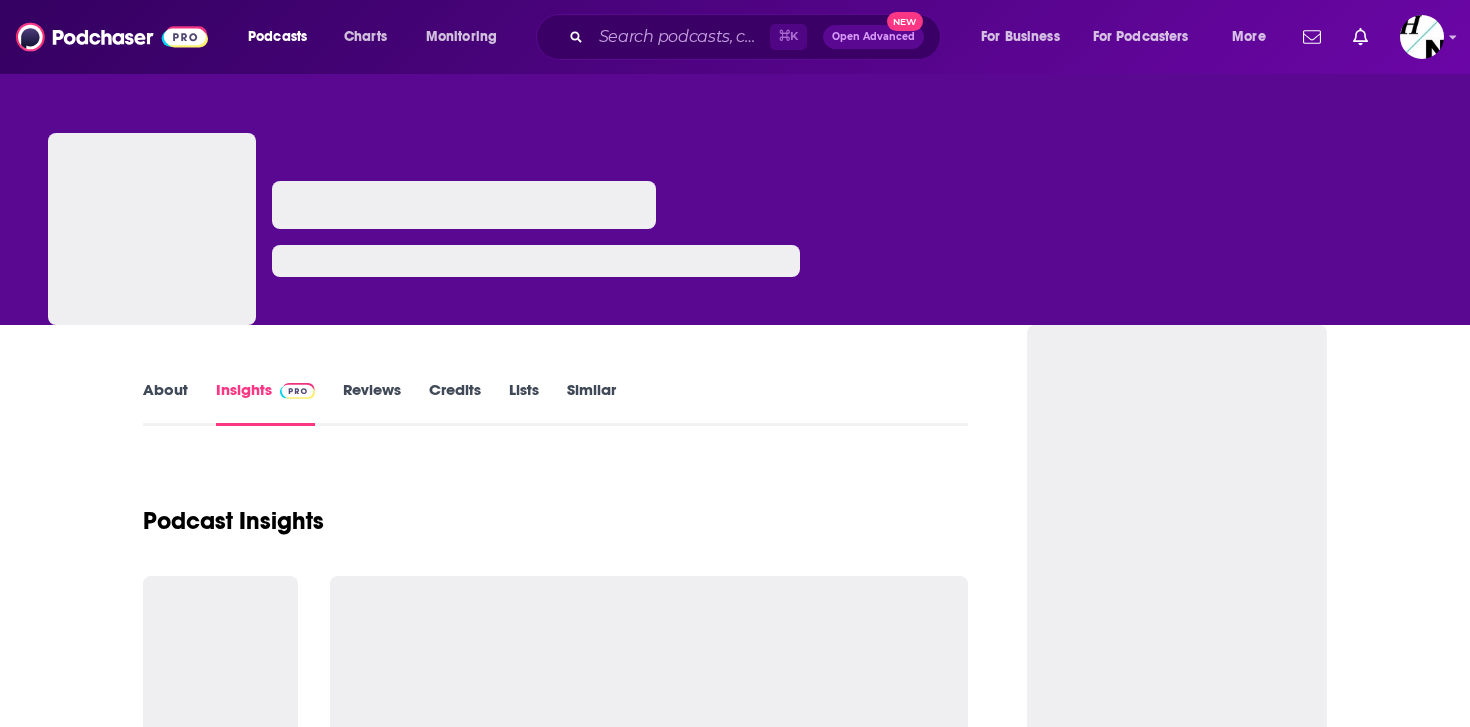 scroll, scrollTop: 0, scrollLeft: 0, axis: both 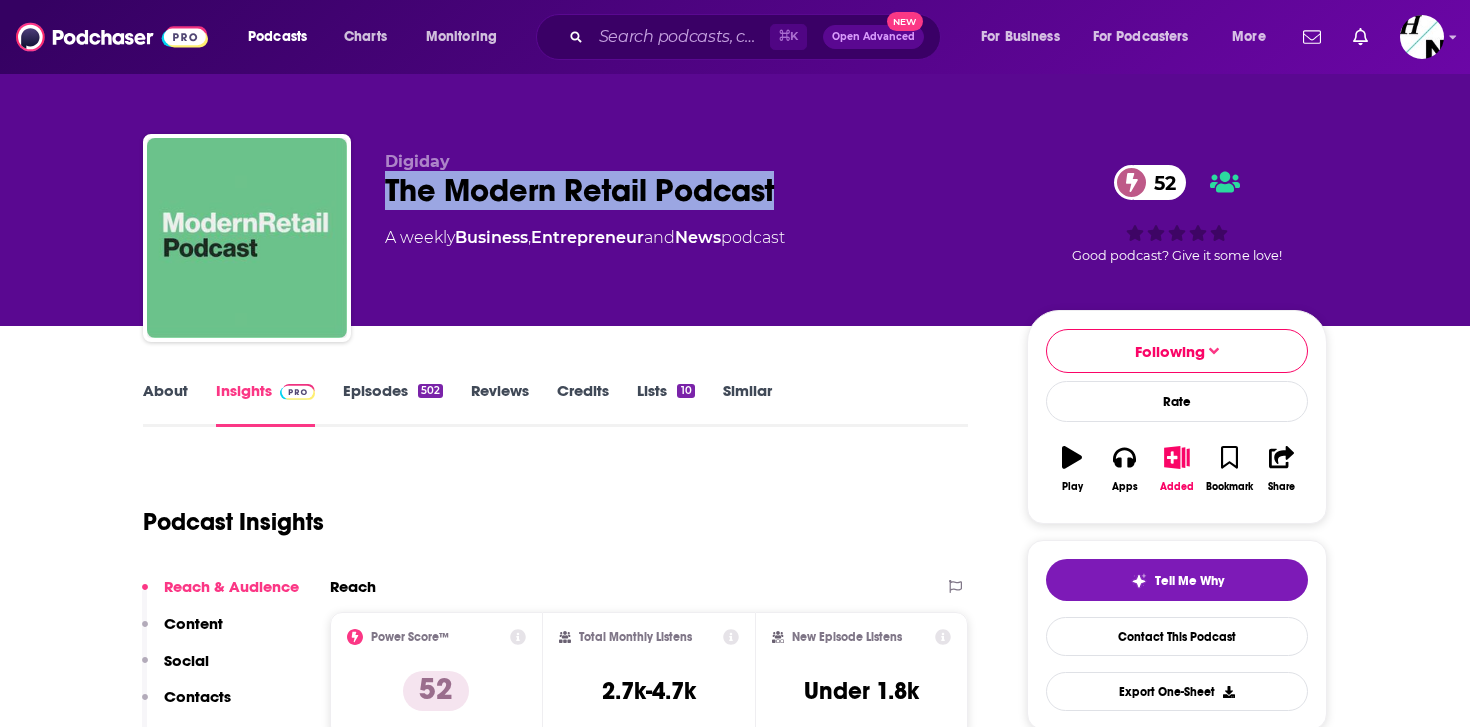 drag, startPoint x: 386, startPoint y: 193, endPoint x: 798, endPoint y: 194, distance: 412.00122 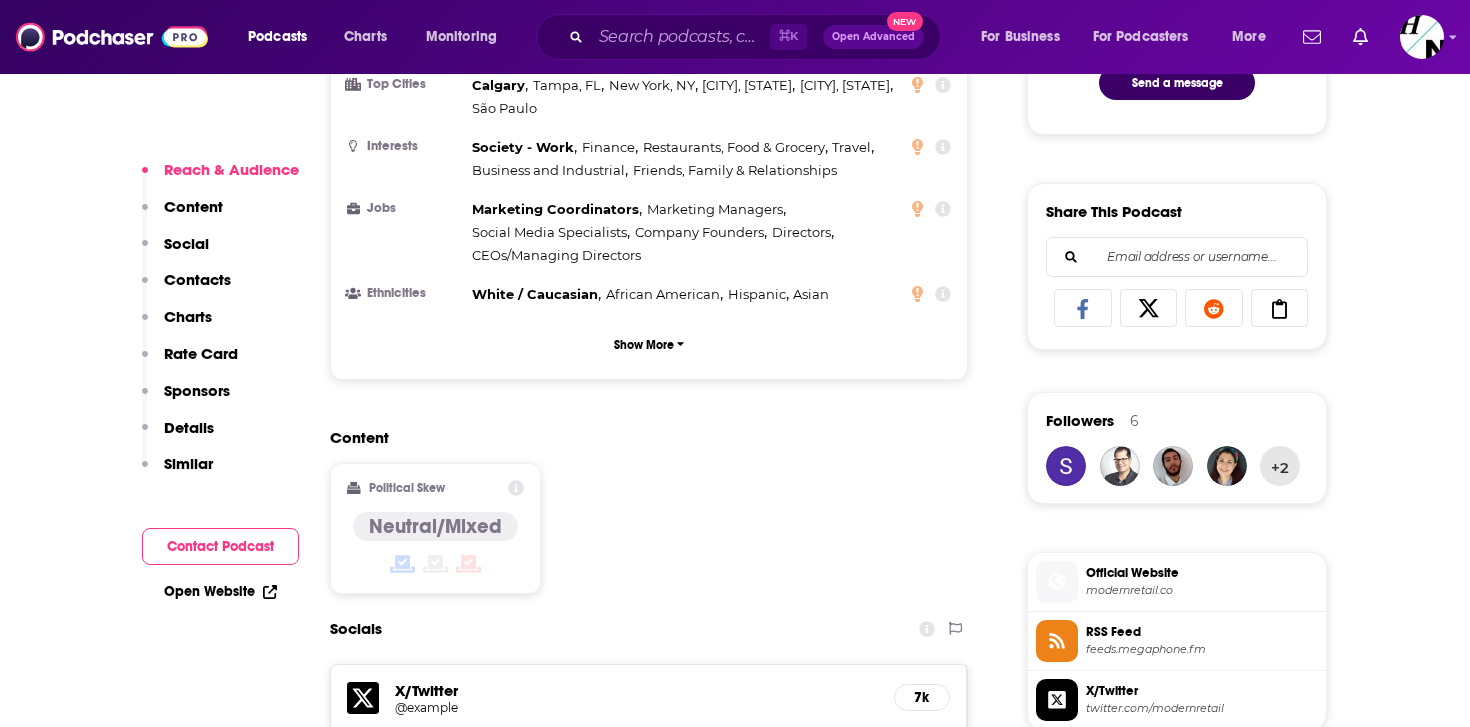 scroll, scrollTop: 1449, scrollLeft: 0, axis: vertical 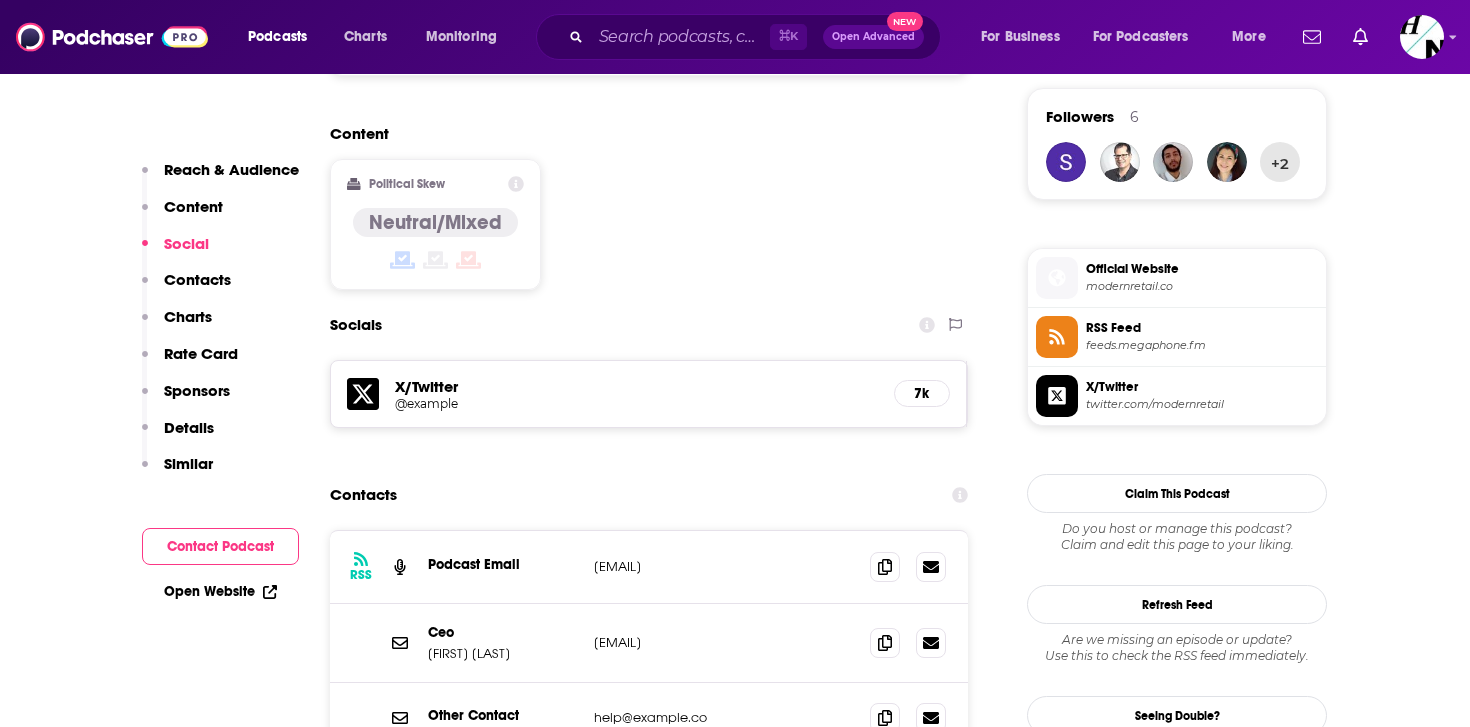 click on "modernretail.co" at bounding box center (1202, 286) 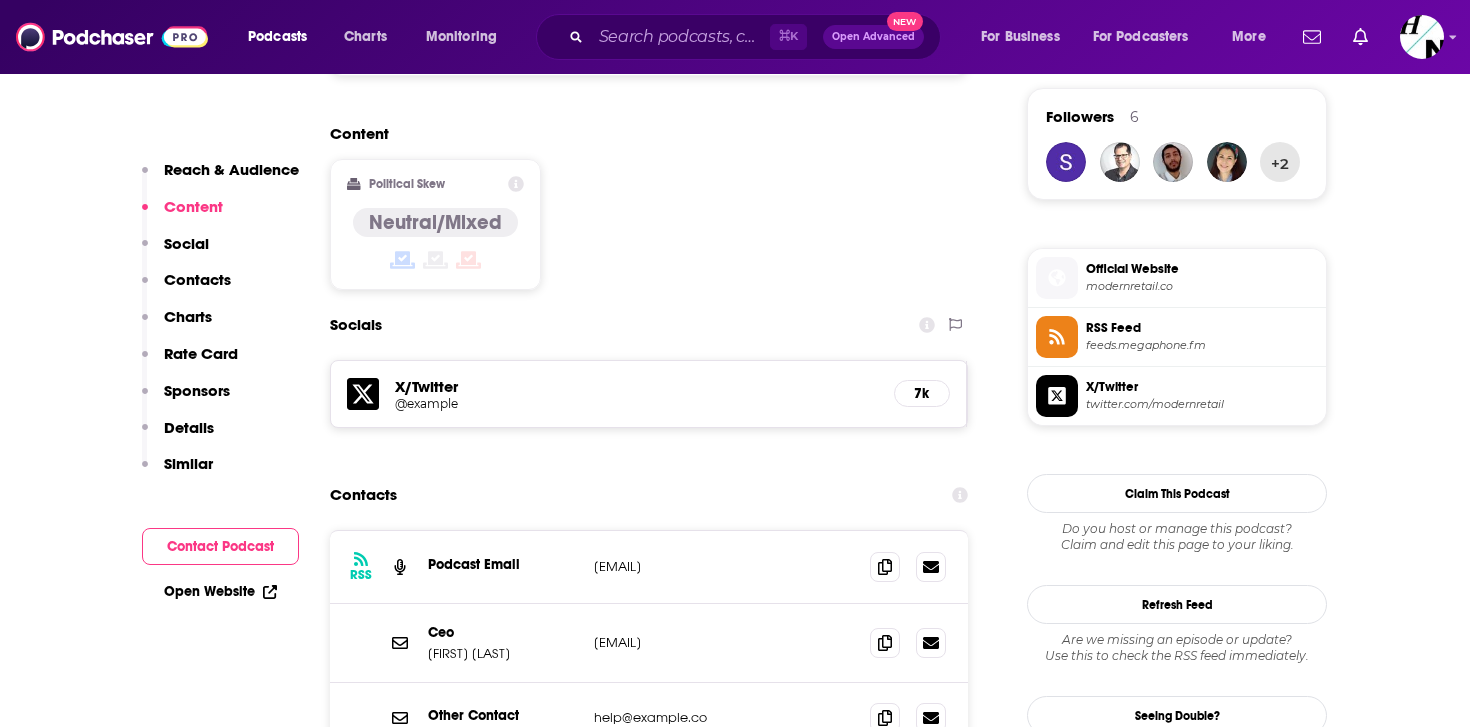 scroll, scrollTop: 0, scrollLeft: 0, axis: both 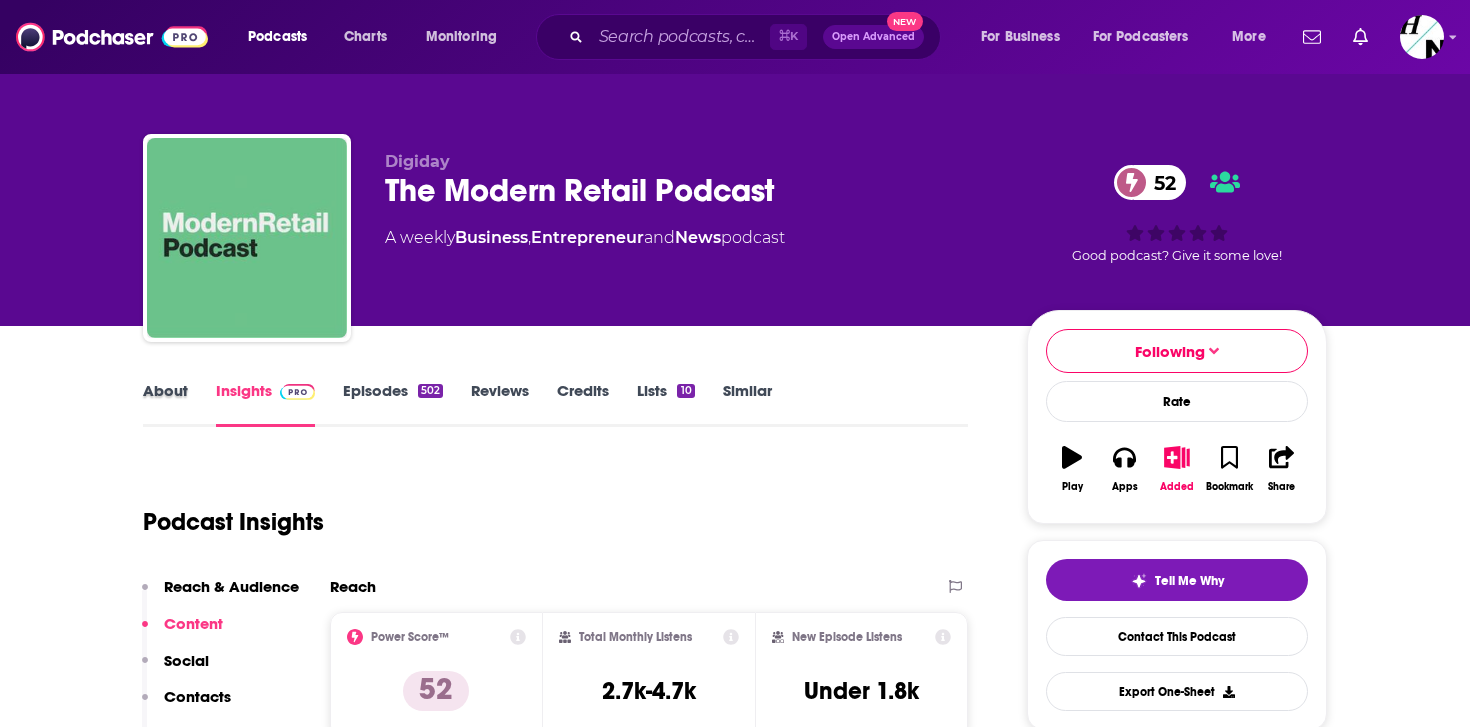click on "About" at bounding box center (179, 404) 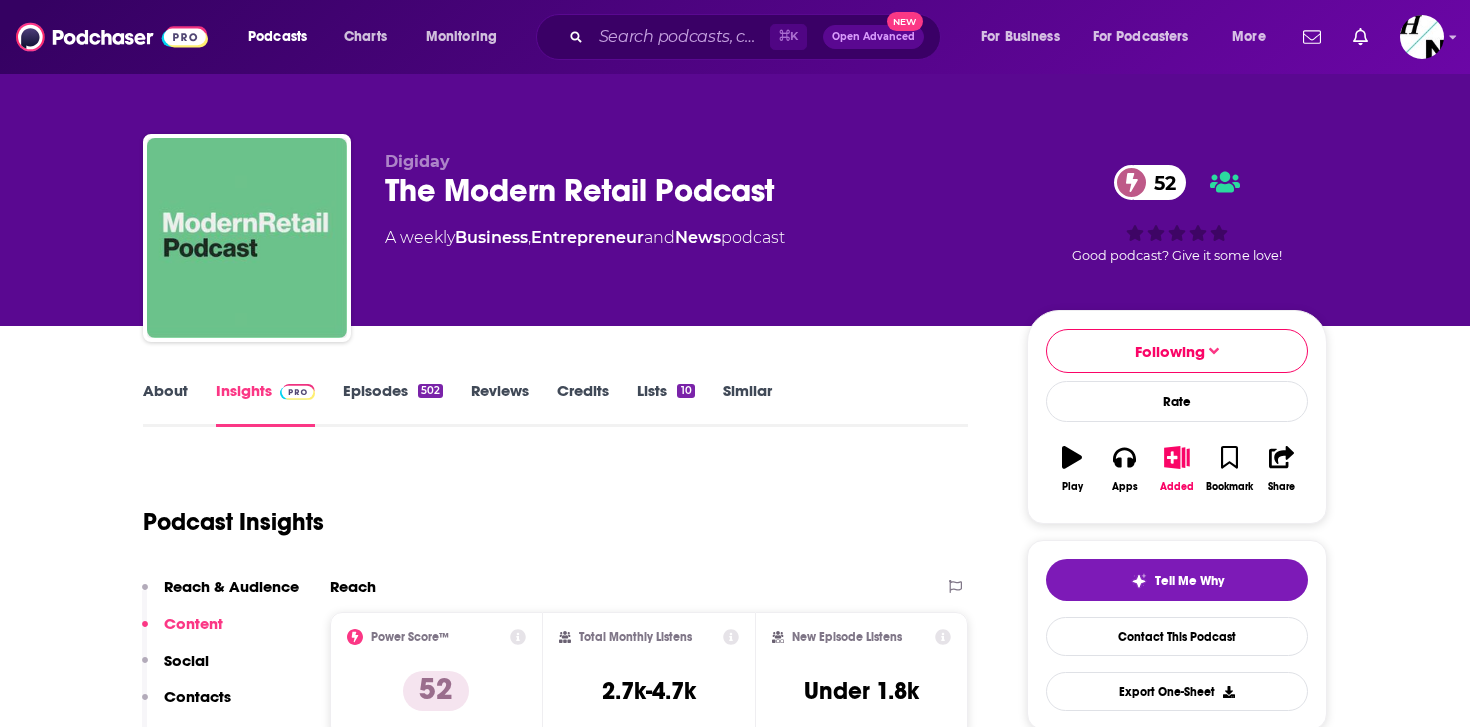 click on "About" at bounding box center (165, 404) 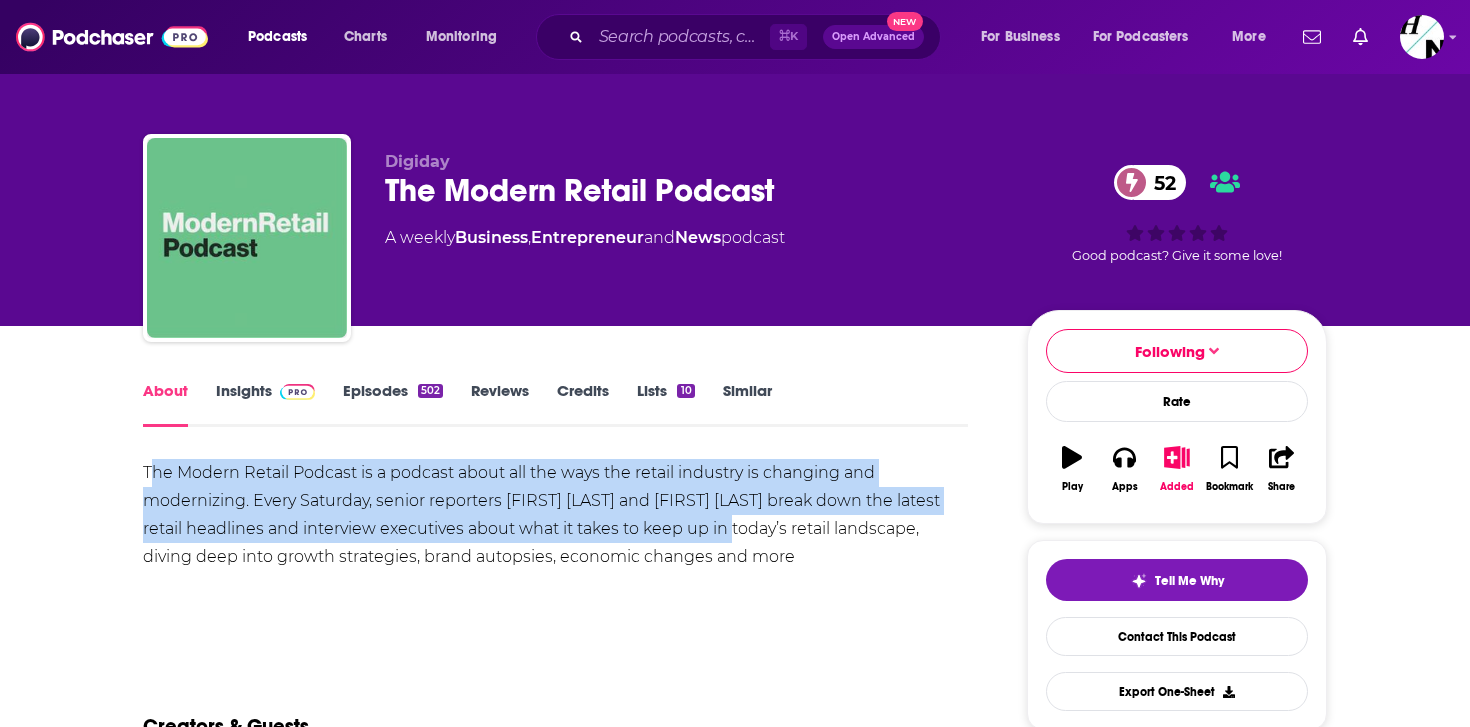 drag, startPoint x: 149, startPoint y: 467, endPoint x: 749, endPoint y: 541, distance: 604.5461 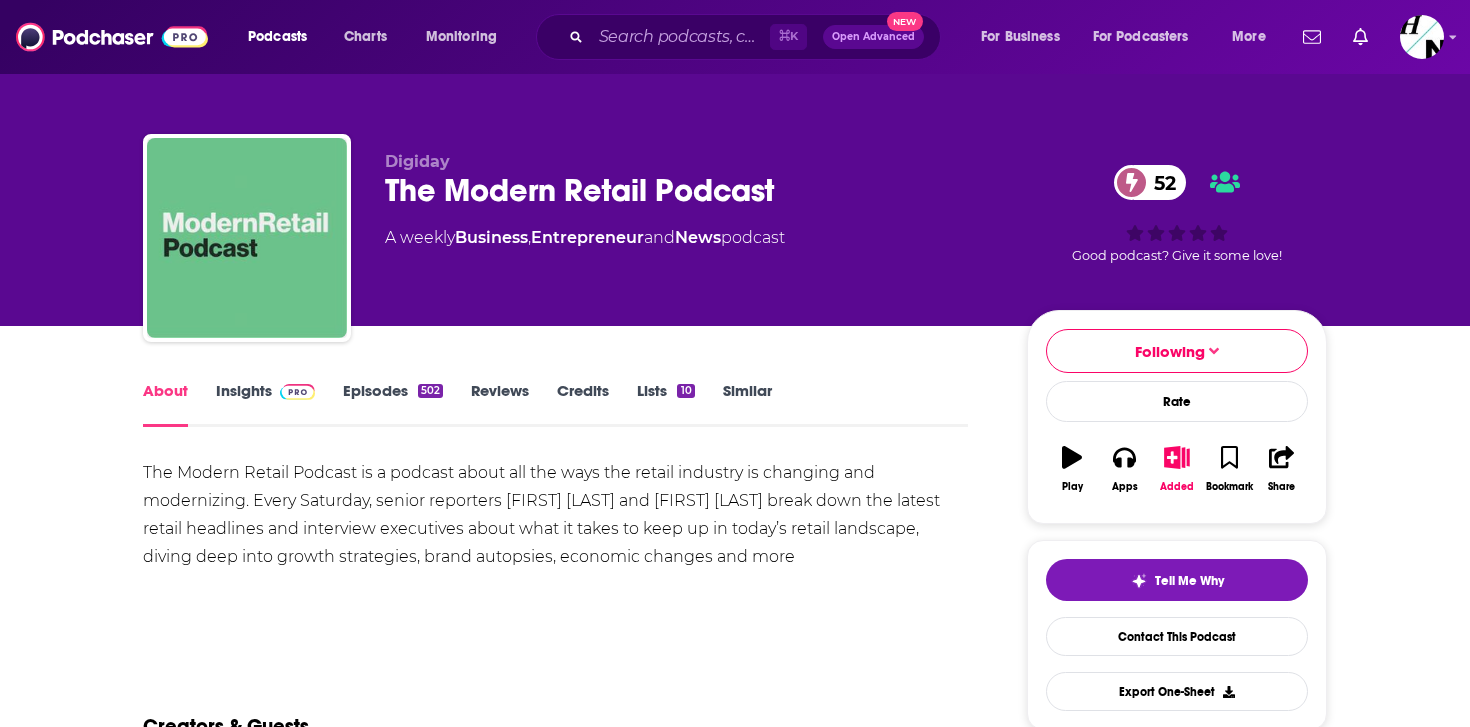 click on "The Modern Retail Podcast is a podcast about all the ways the retail industry is changing and modernizing. Every Saturday, senior reporters Gabi Barkho and Melissa Daniels break down the latest retail headlines and interview executives about what it takes to keep up in today’s retail landscape, diving deep into growth strategies, brand autopsies, economic changes and more" at bounding box center [555, 515] 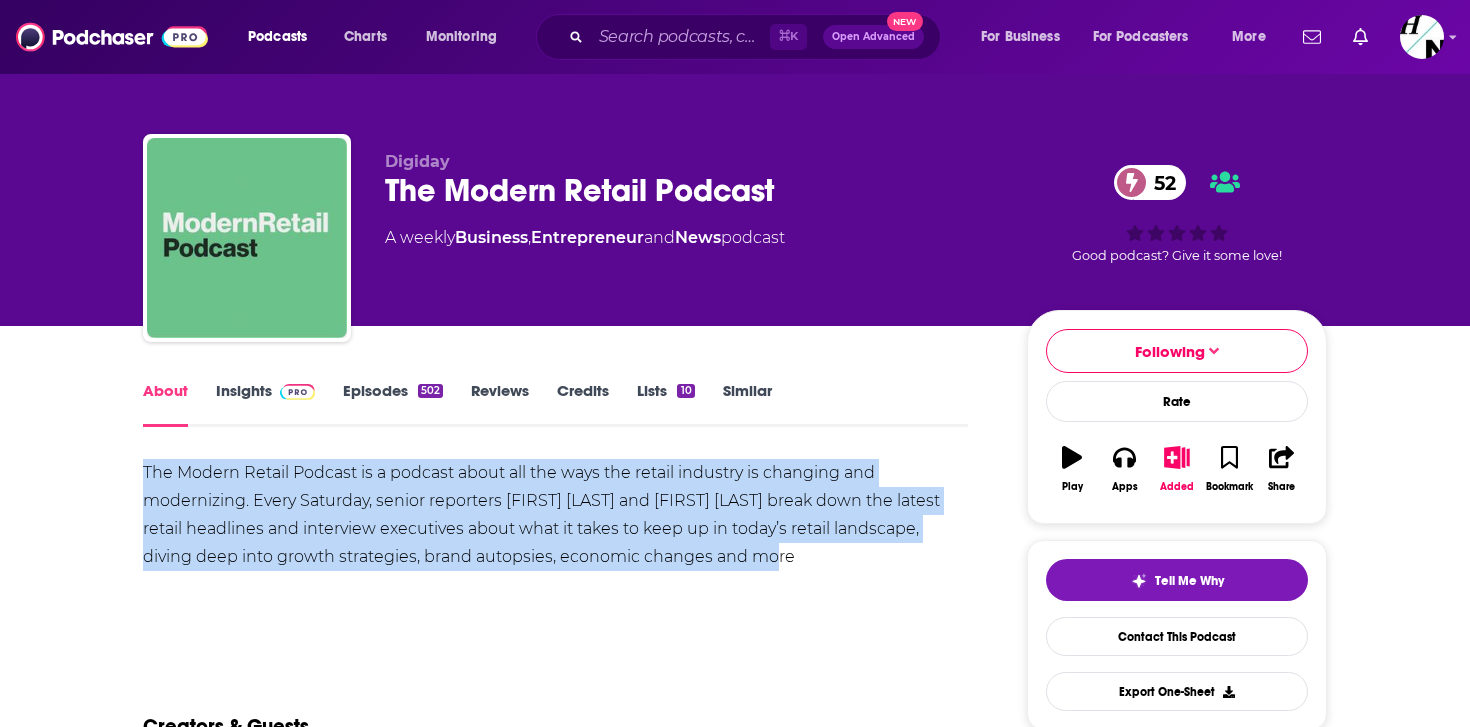 drag, startPoint x: 804, startPoint y: 552, endPoint x: 140, endPoint y: 474, distance: 668.5656 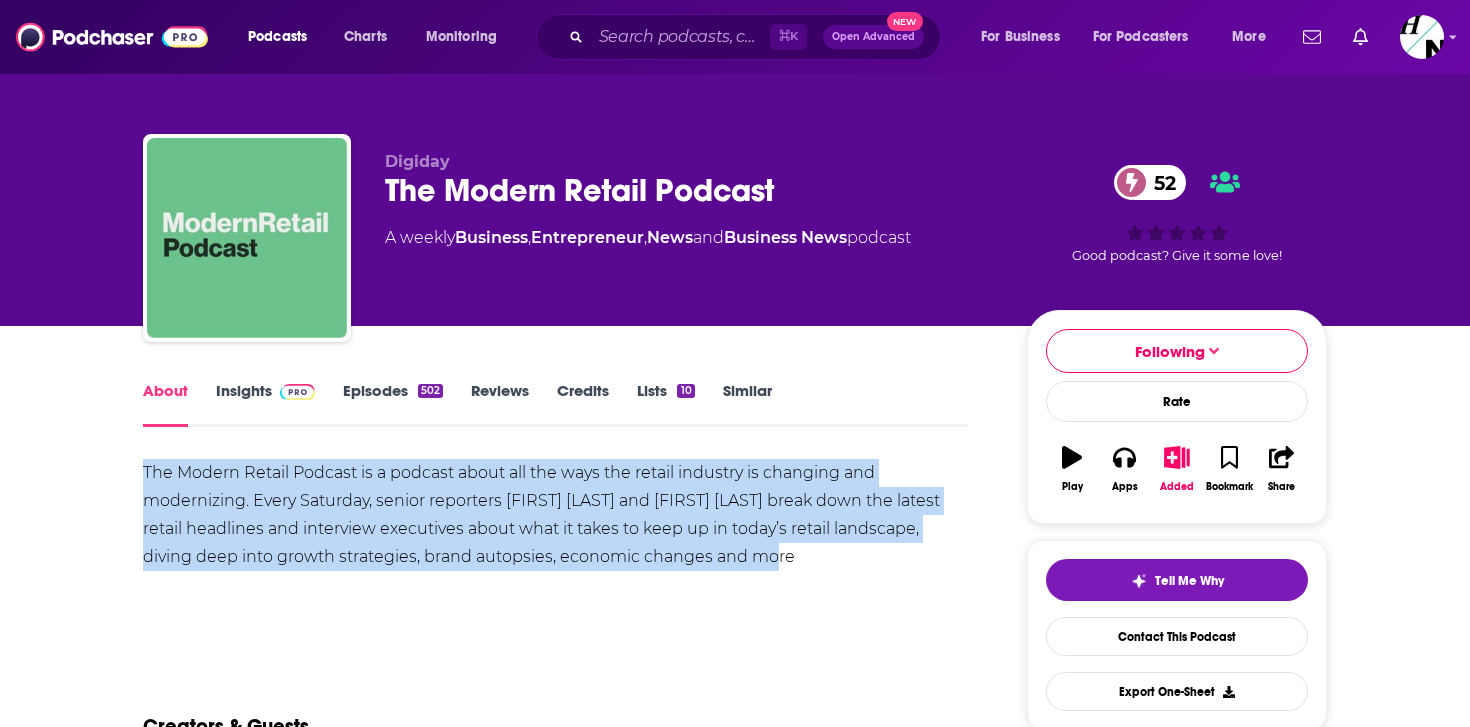 click at bounding box center [297, 392] 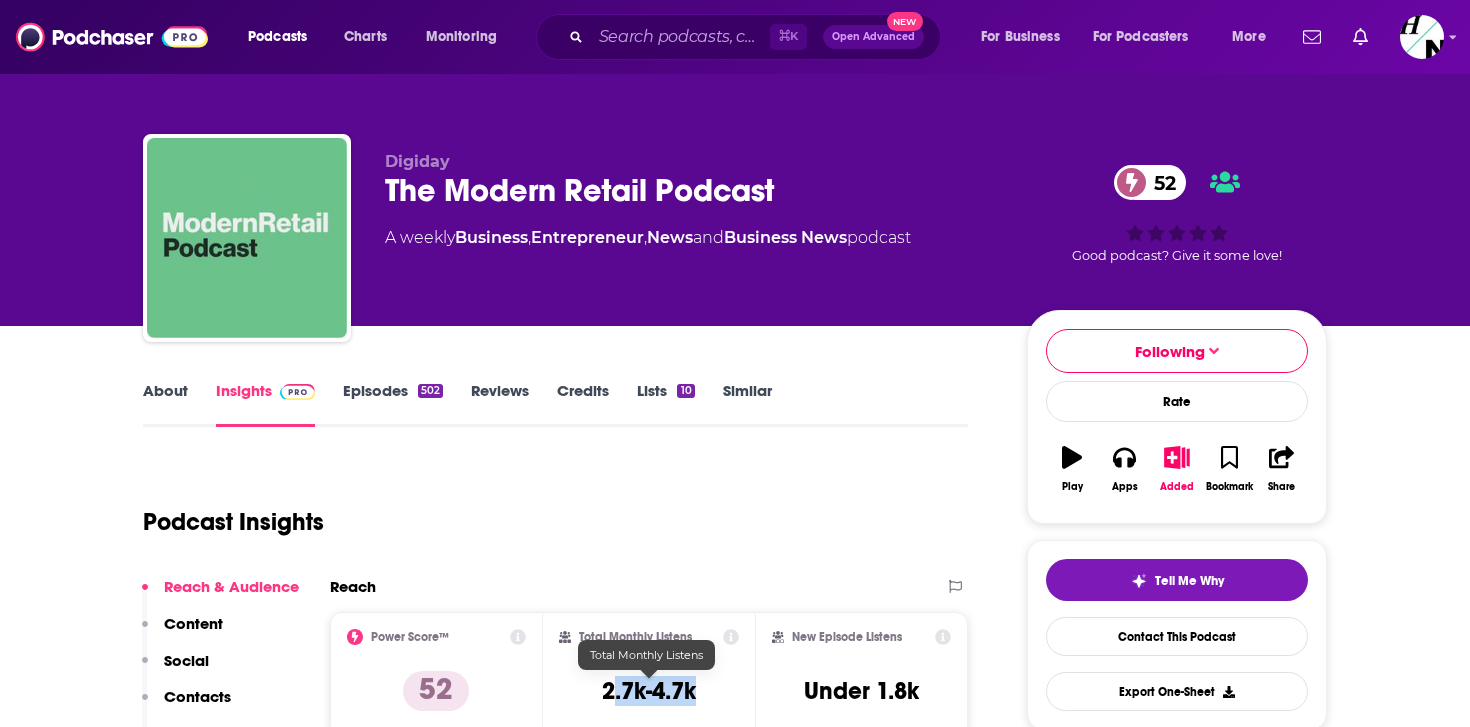 drag, startPoint x: 607, startPoint y: 697, endPoint x: 709, endPoint y: 696, distance: 102.0049 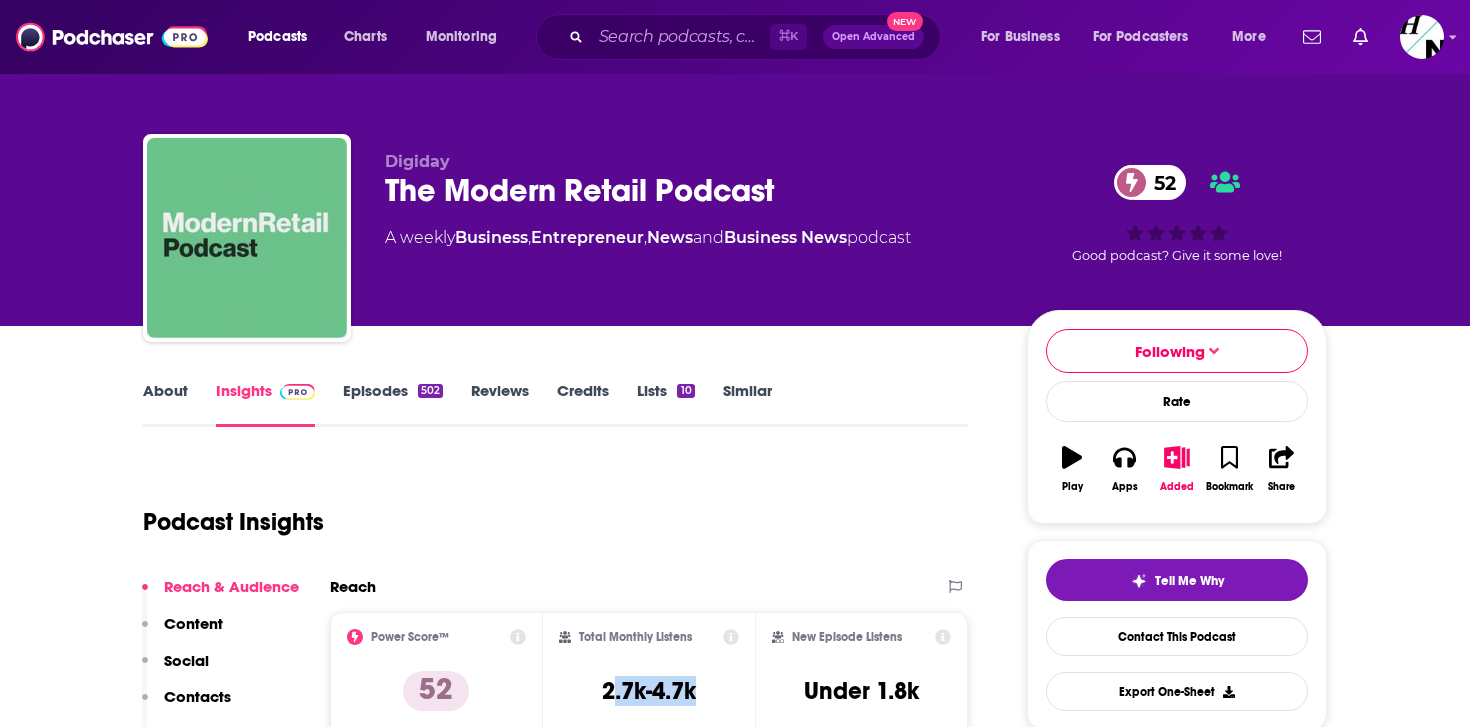 click on "Total Monthly Listens 2.7k-4.7k" at bounding box center [649, 675] 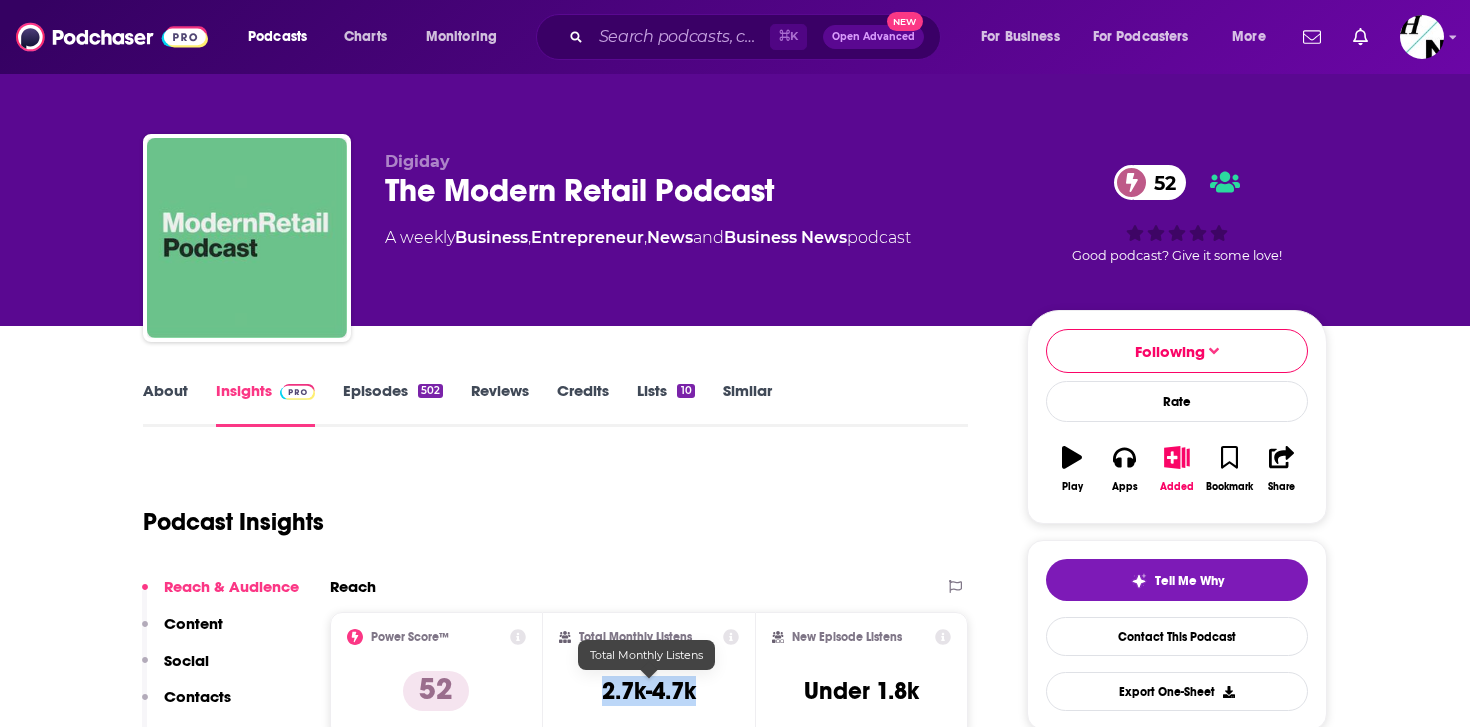 drag, startPoint x: 709, startPoint y: 684, endPoint x: 593, endPoint y: 684, distance: 116 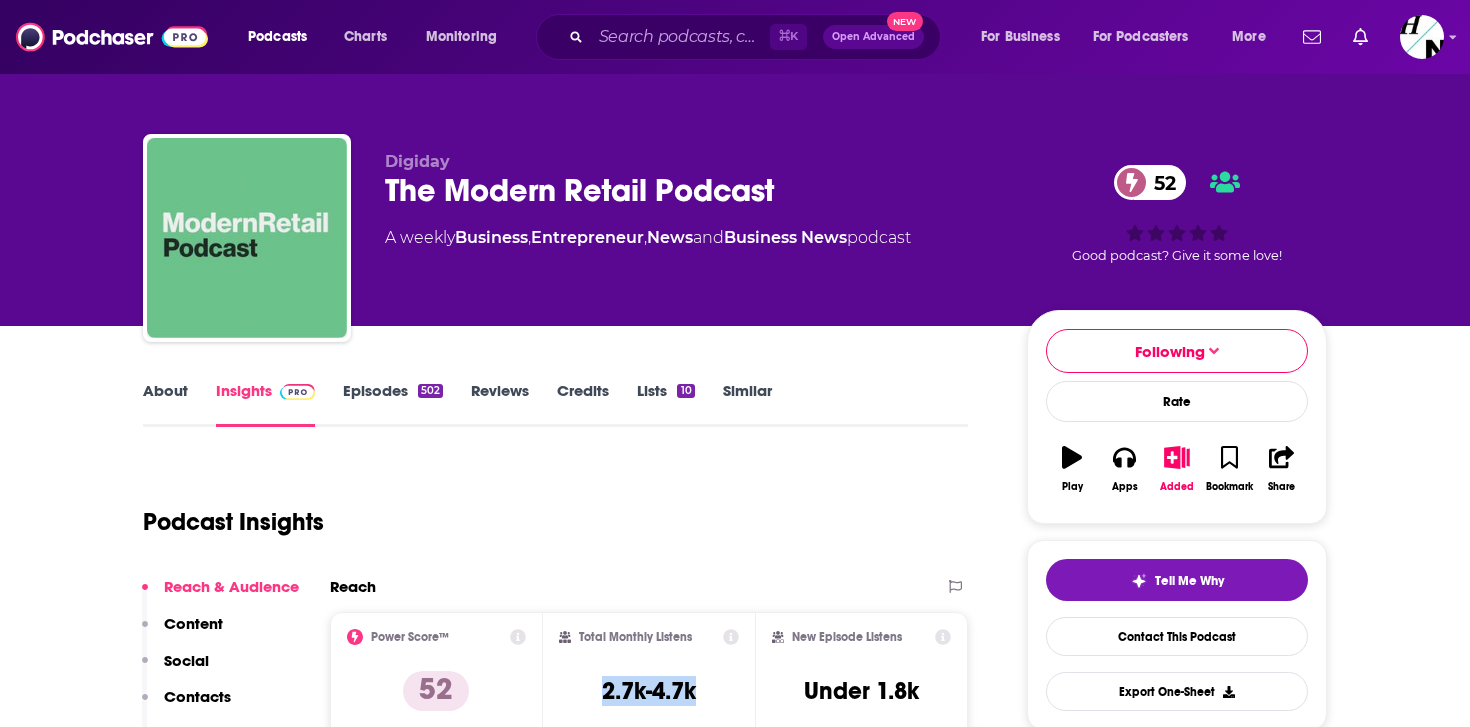 copy on "2.7k-4.7k" 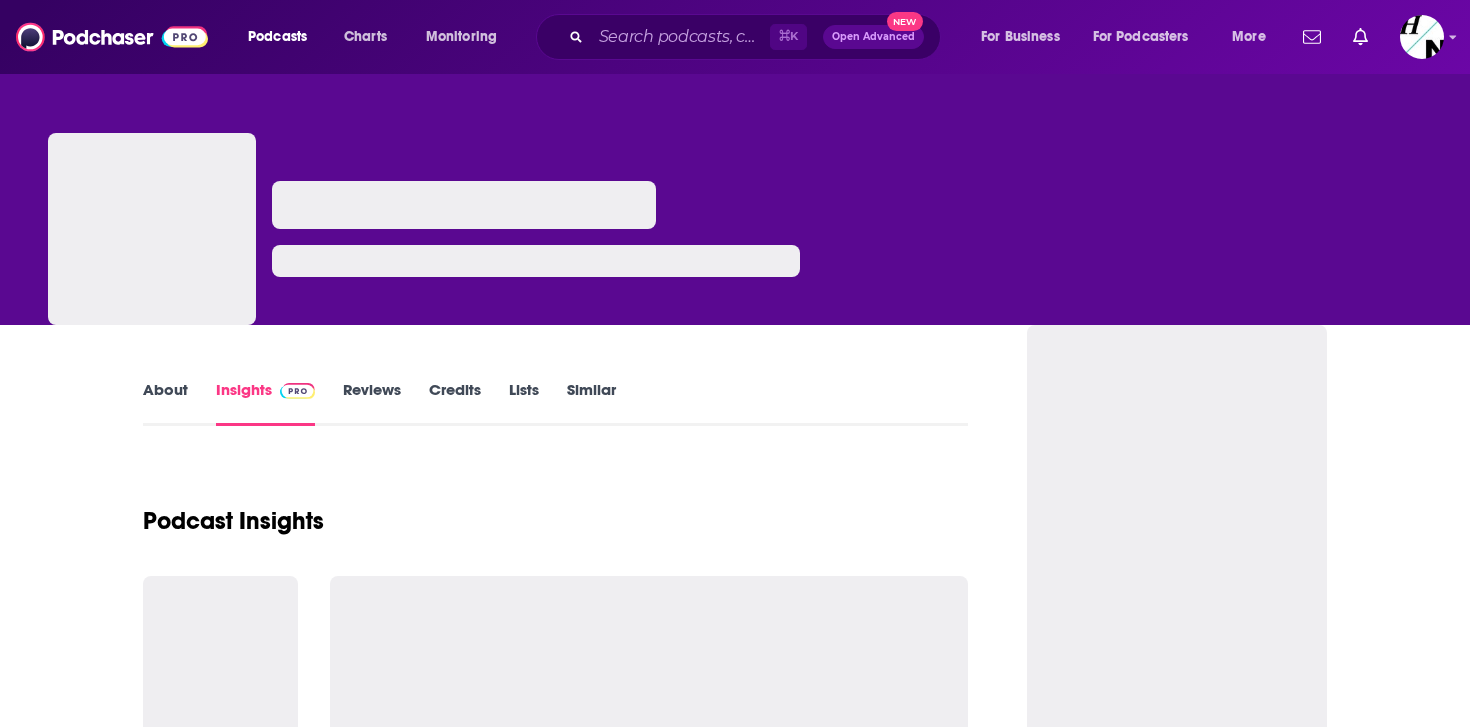 scroll, scrollTop: 0, scrollLeft: 0, axis: both 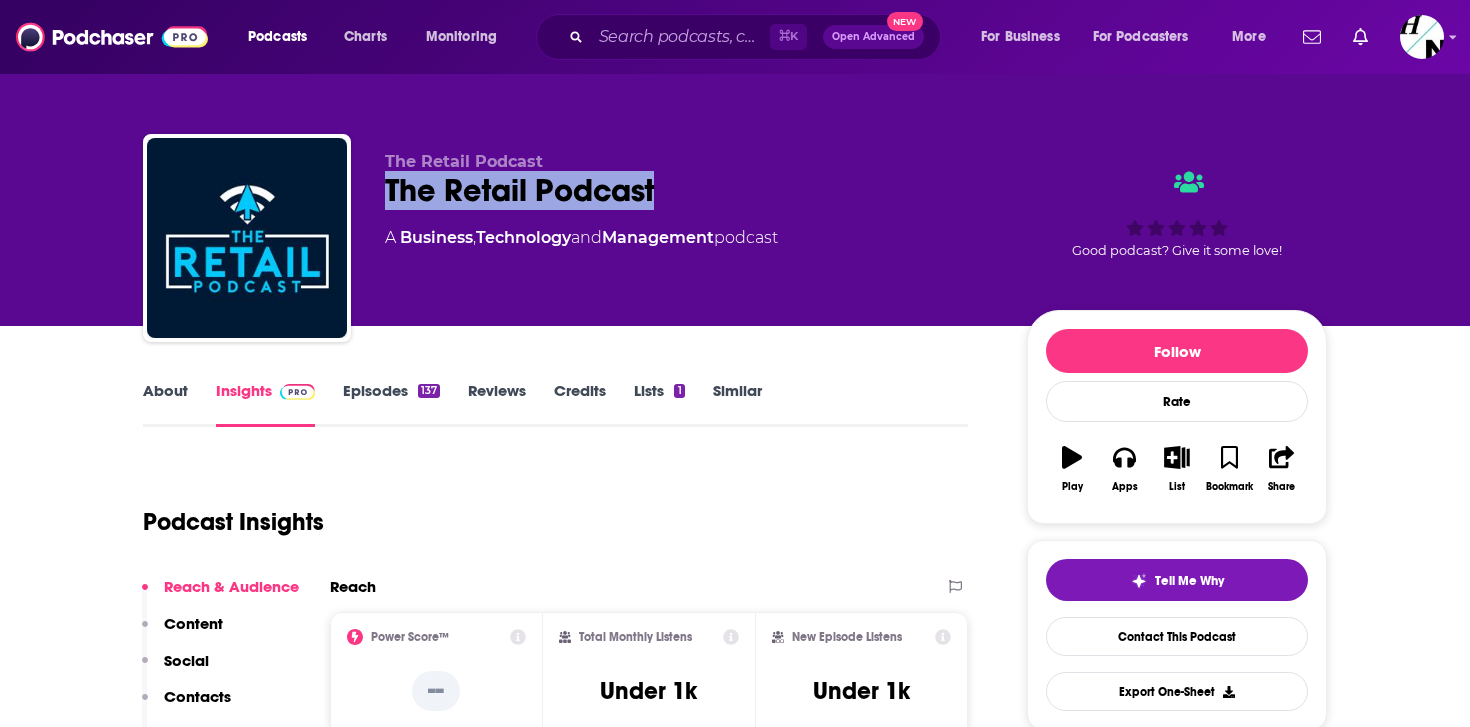 drag, startPoint x: 386, startPoint y: 188, endPoint x: 774, endPoint y: 188, distance: 388 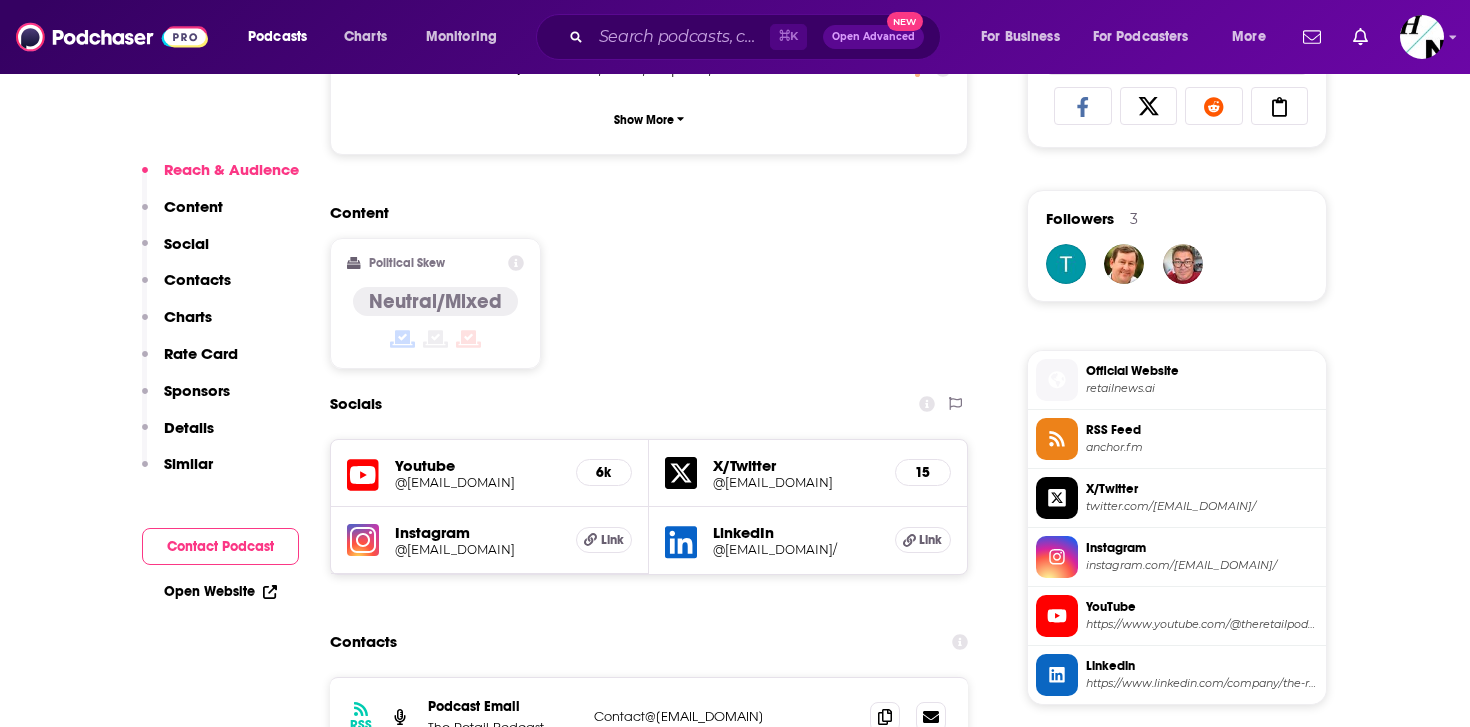 scroll, scrollTop: 1612, scrollLeft: 0, axis: vertical 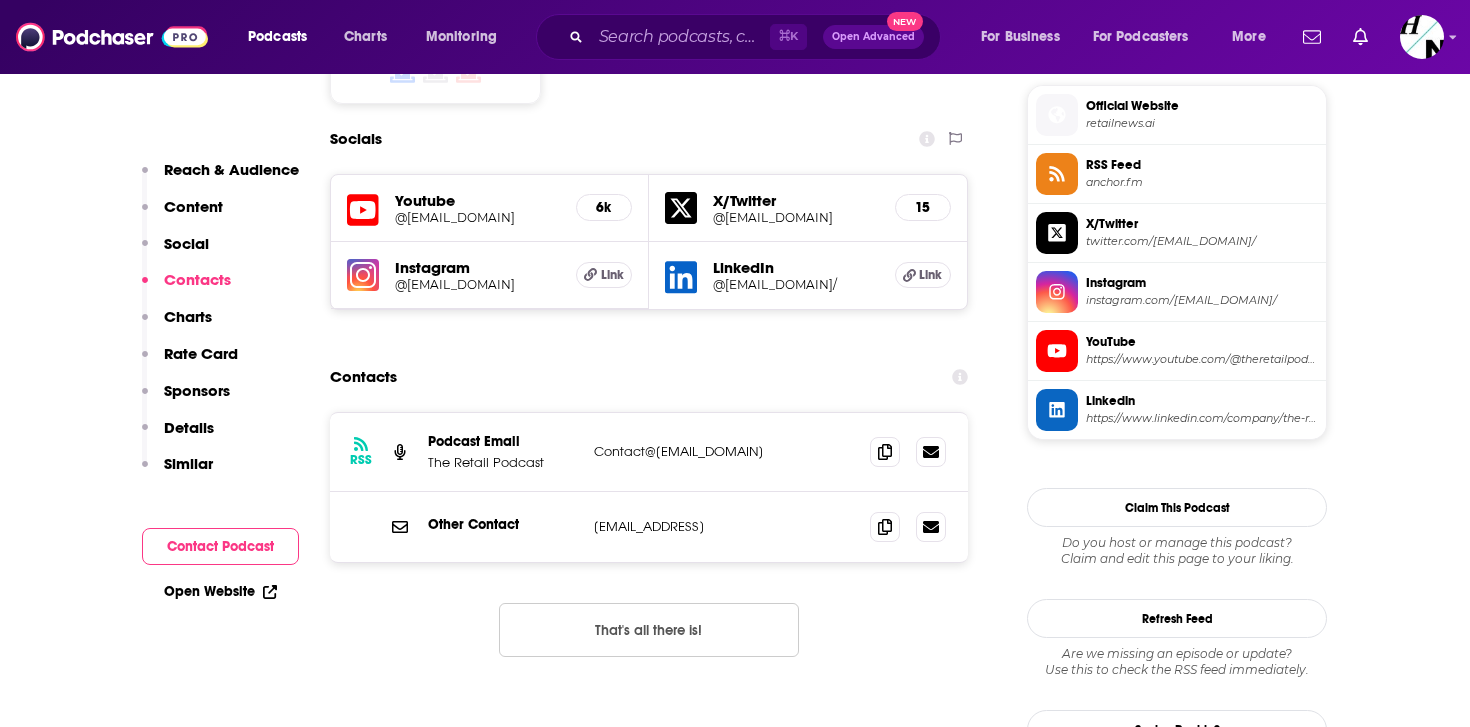 click on "YouTube" at bounding box center [1202, 342] 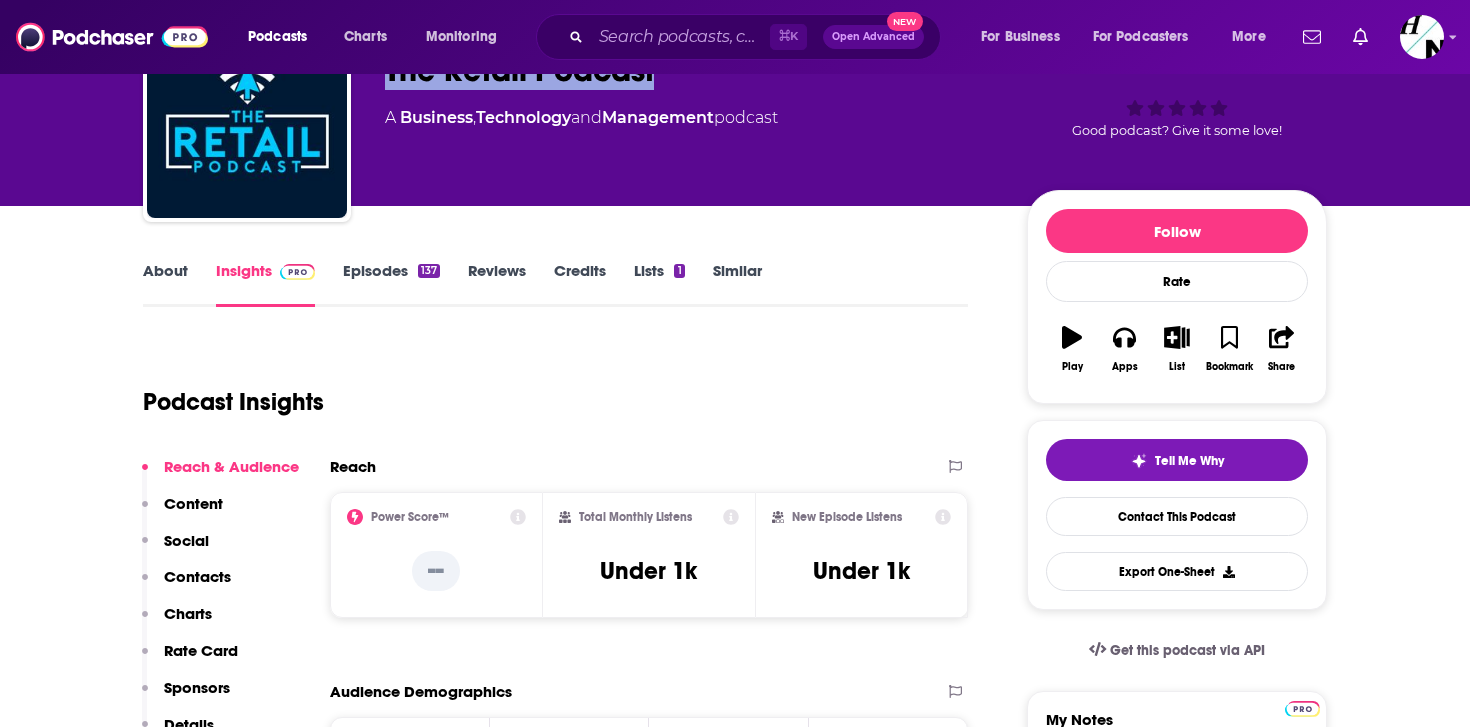 scroll, scrollTop: 146, scrollLeft: 0, axis: vertical 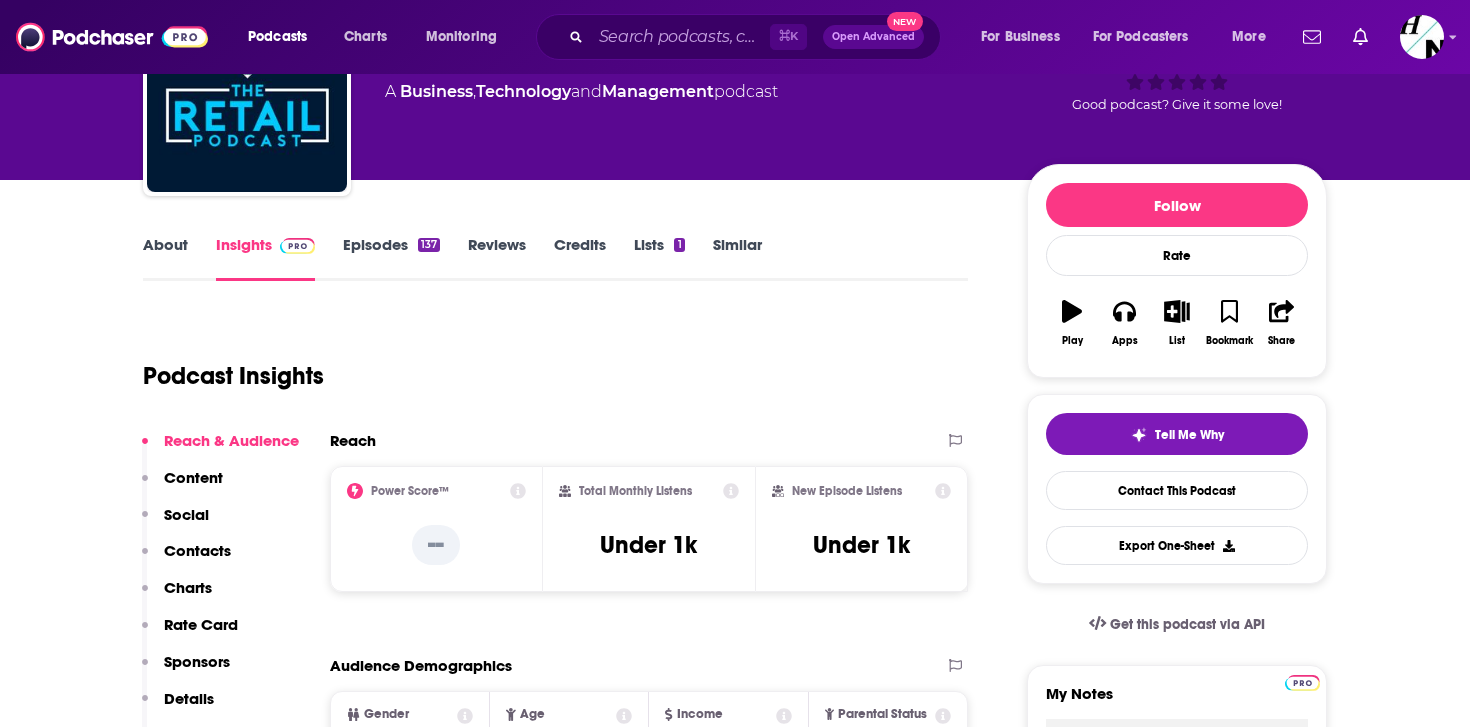 click on "About" at bounding box center (165, 258) 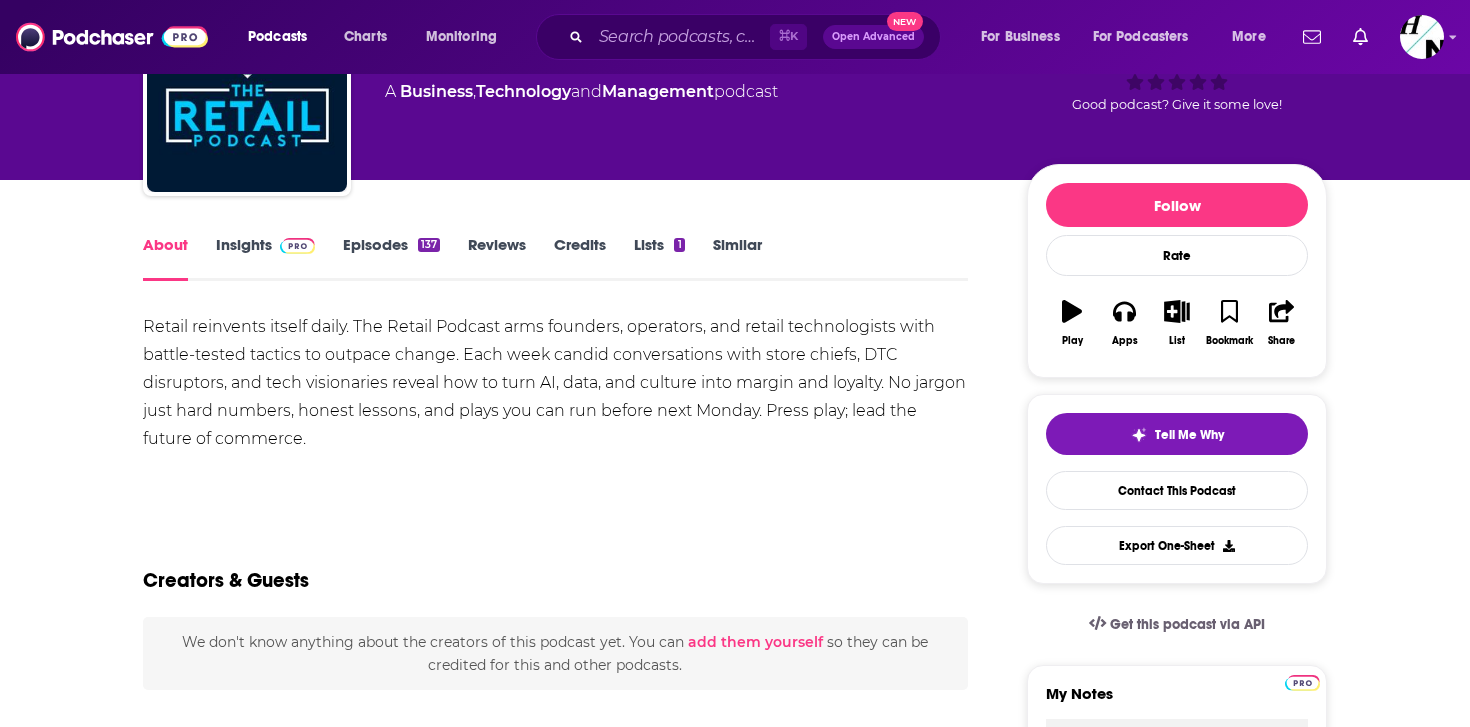scroll, scrollTop: 0, scrollLeft: 0, axis: both 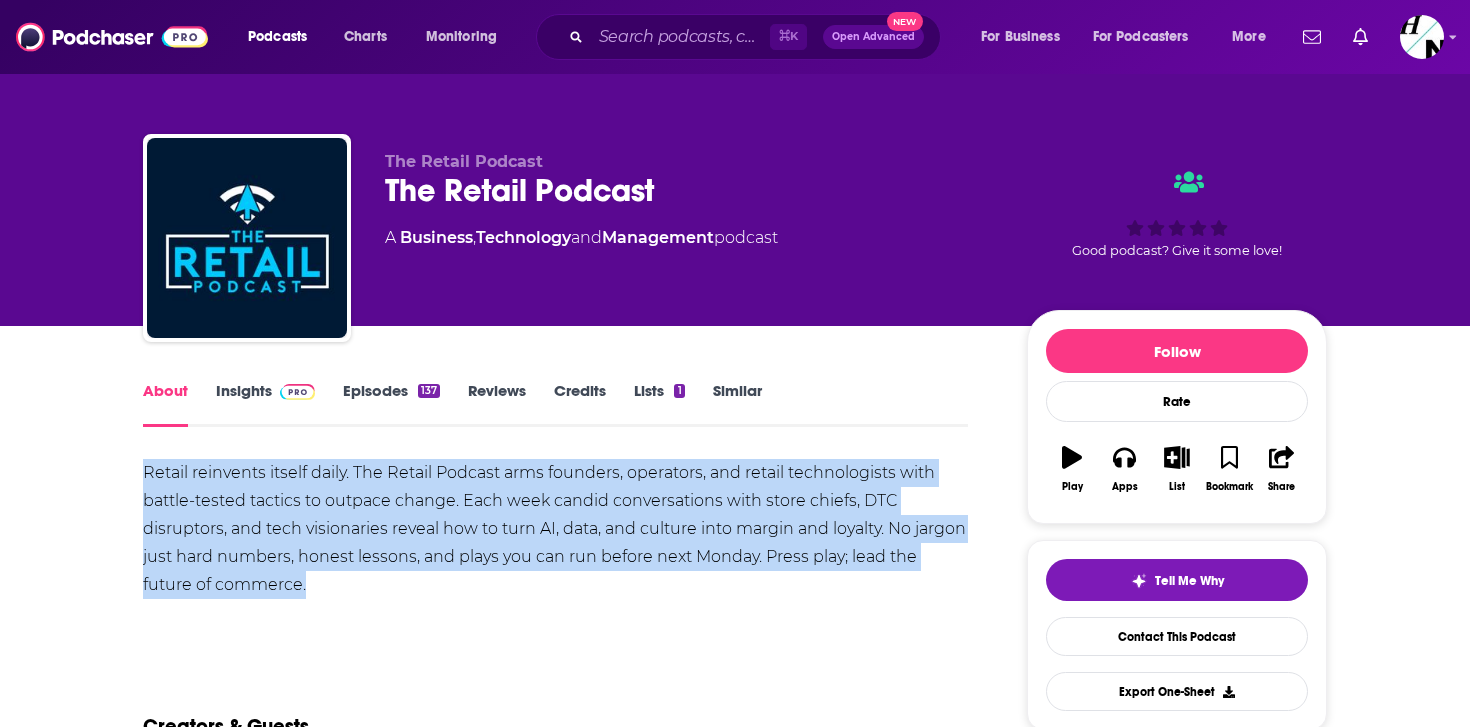 drag, startPoint x: 281, startPoint y: 578, endPoint x: 132, endPoint y: 476, distance: 180.56854 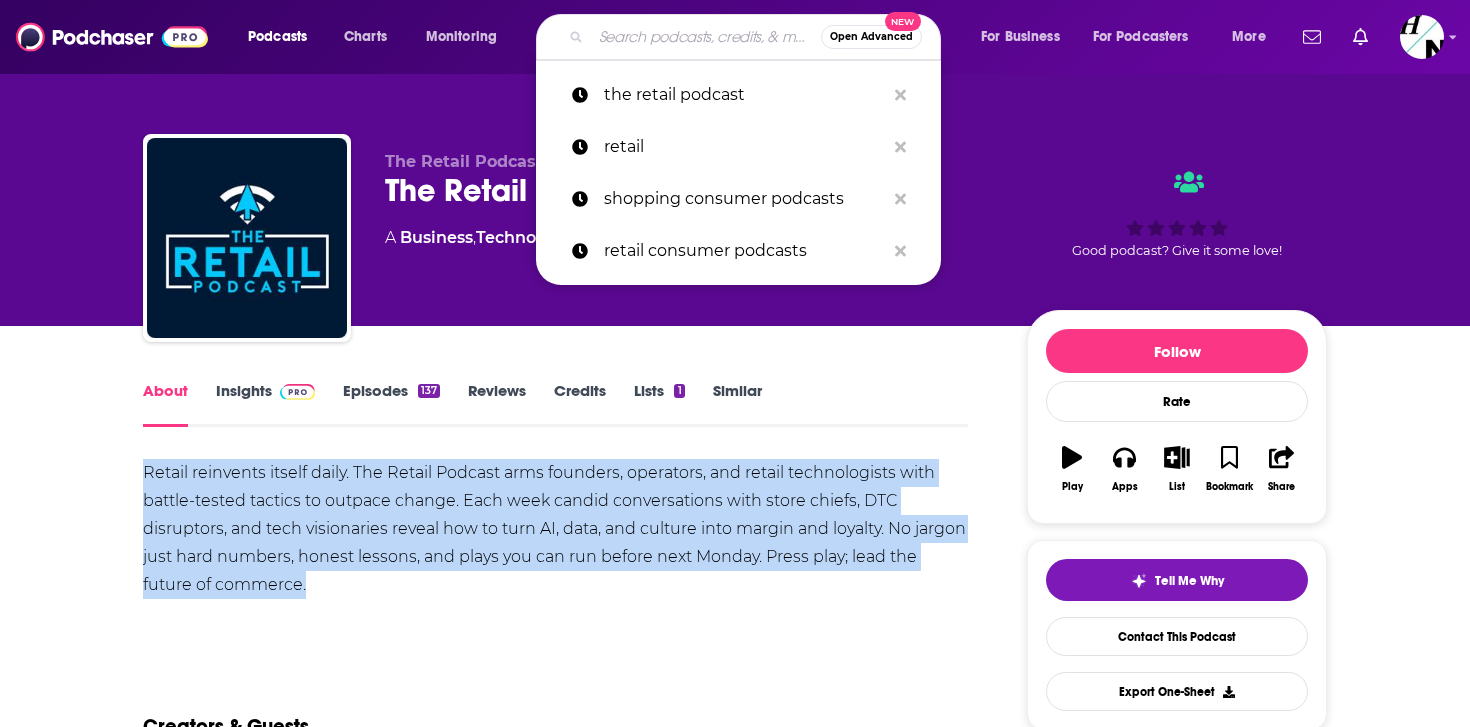 click at bounding box center [706, 37] 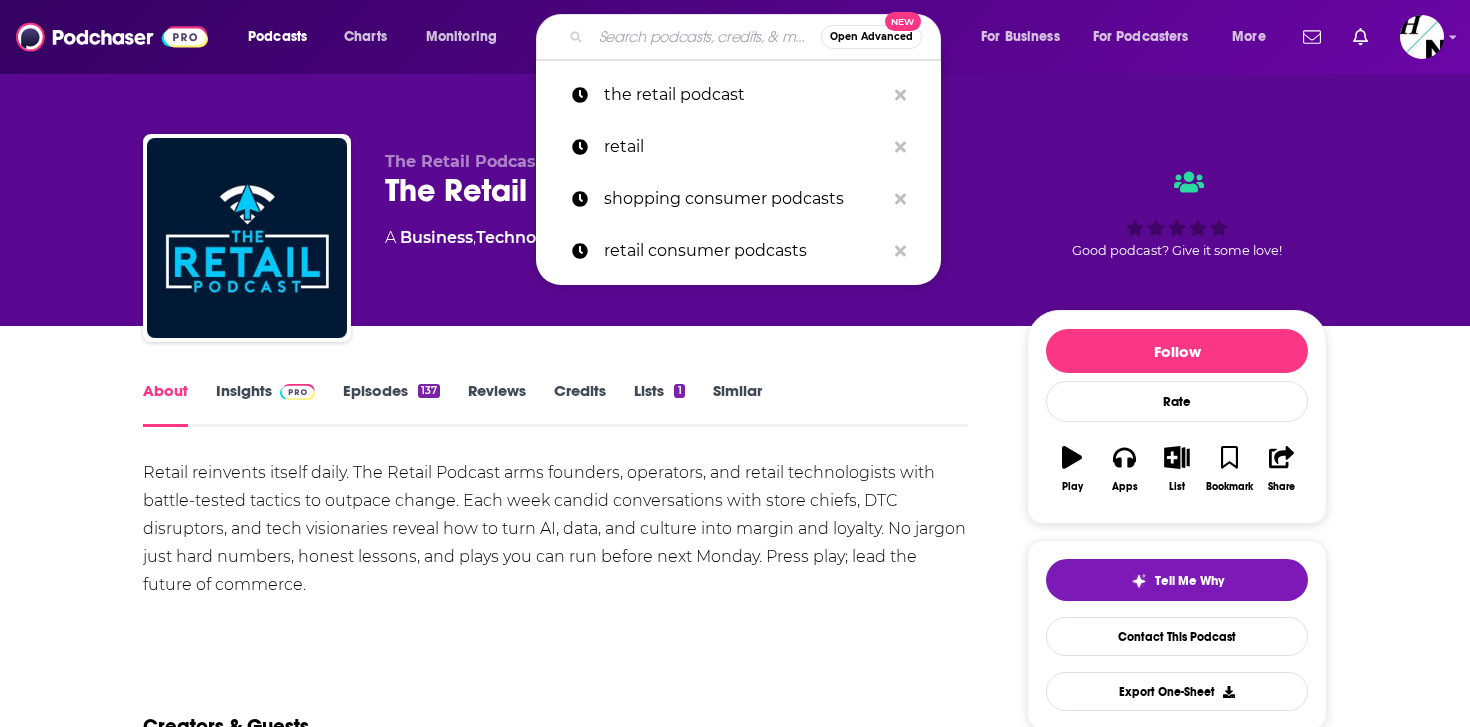 paste on "Retail Disrupted" 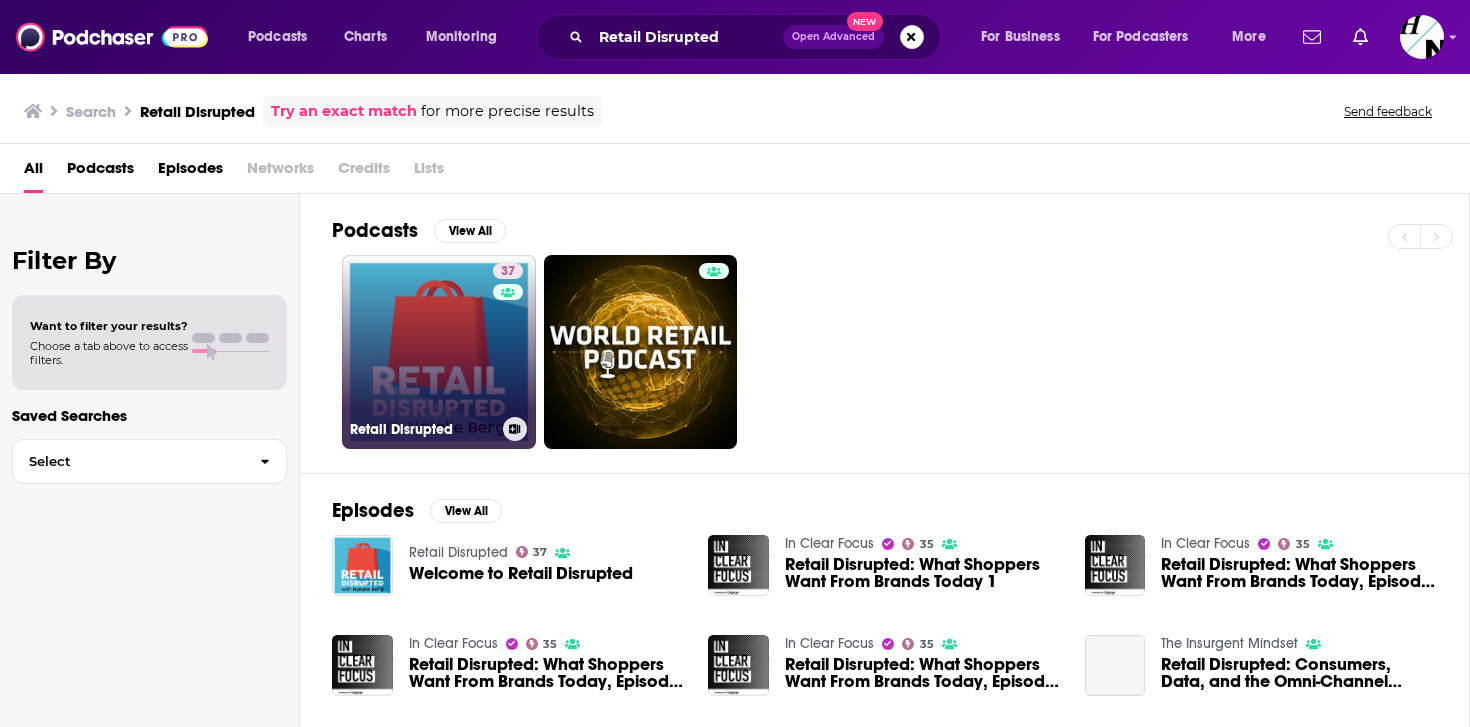 click on "37 Retail Disrupted" at bounding box center (439, 352) 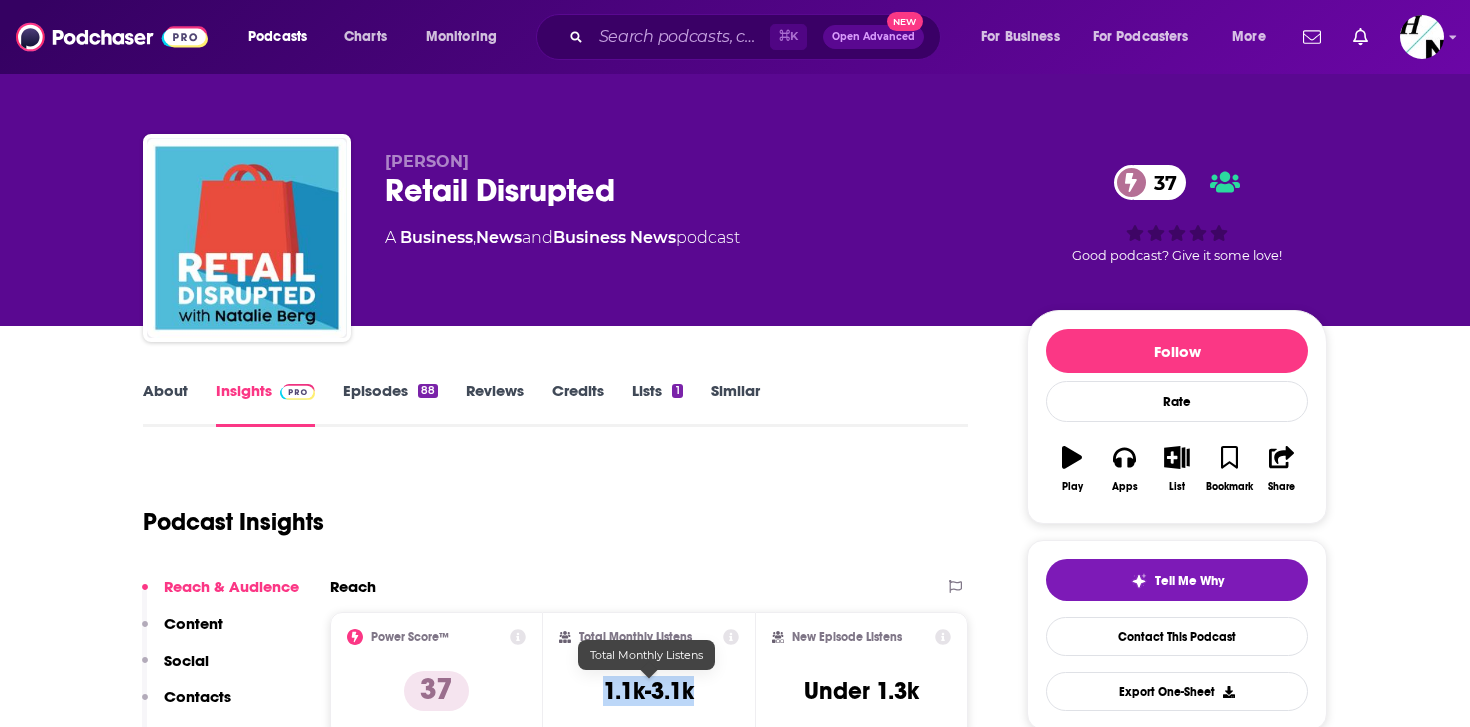 drag, startPoint x: 607, startPoint y: 693, endPoint x: 700, endPoint y: 691, distance: 93.0215 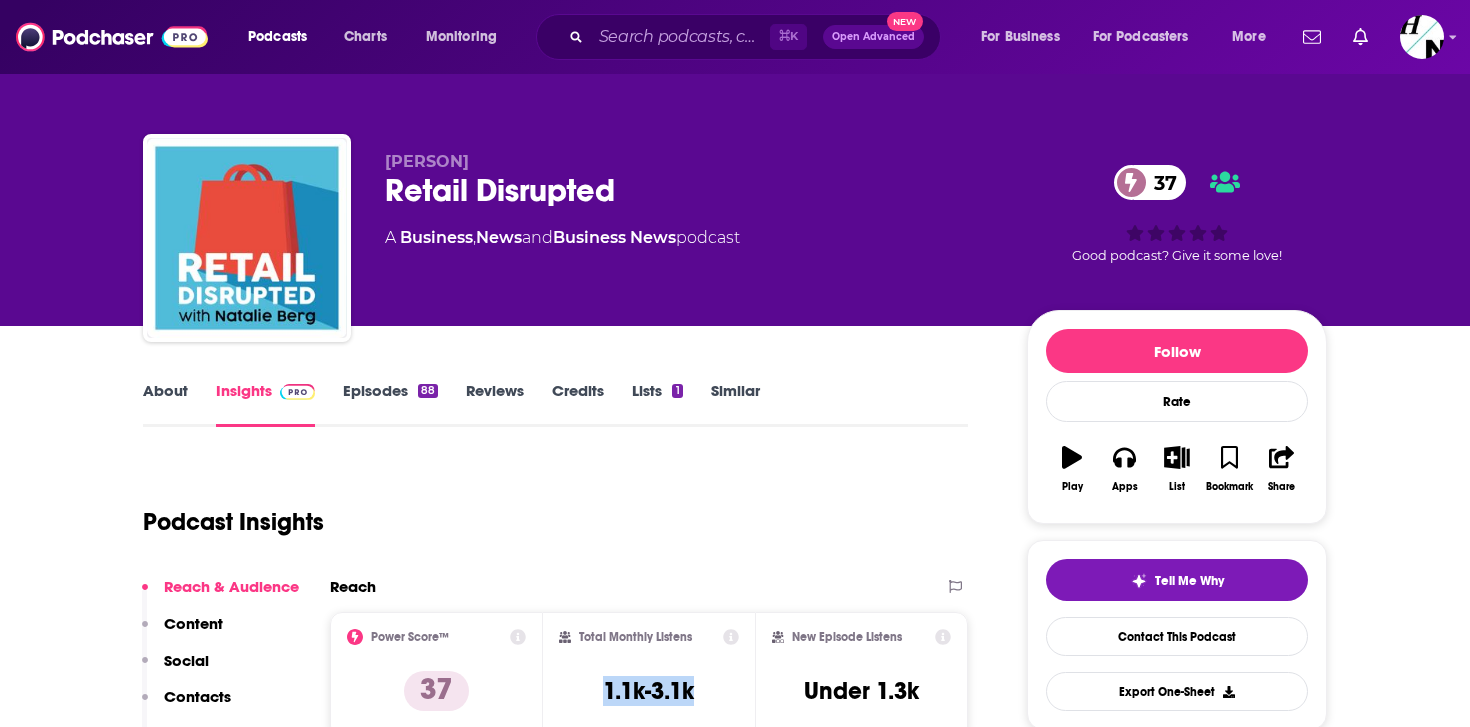 copy on "1.1k-3.1k" 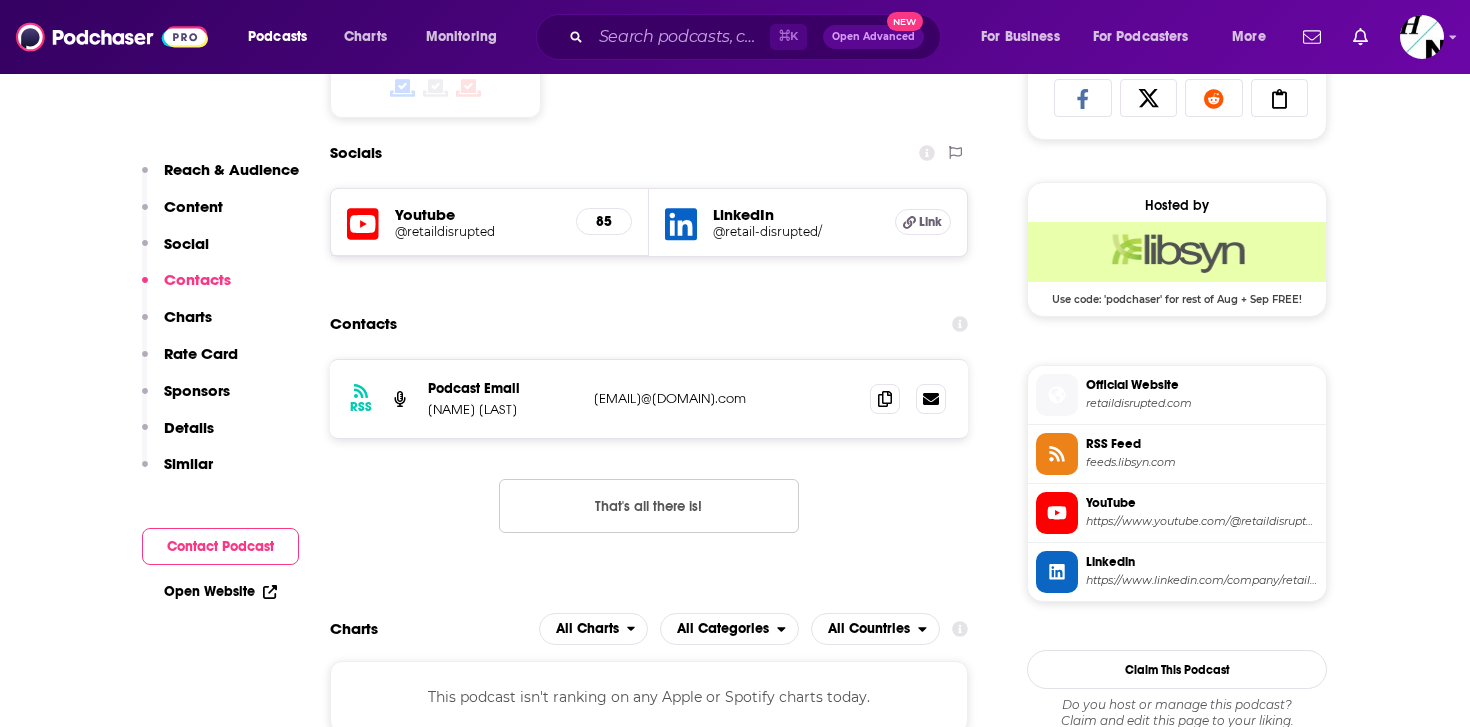 scroll, scrollTop: 1389, scrollLeft: 0, axis: vertical 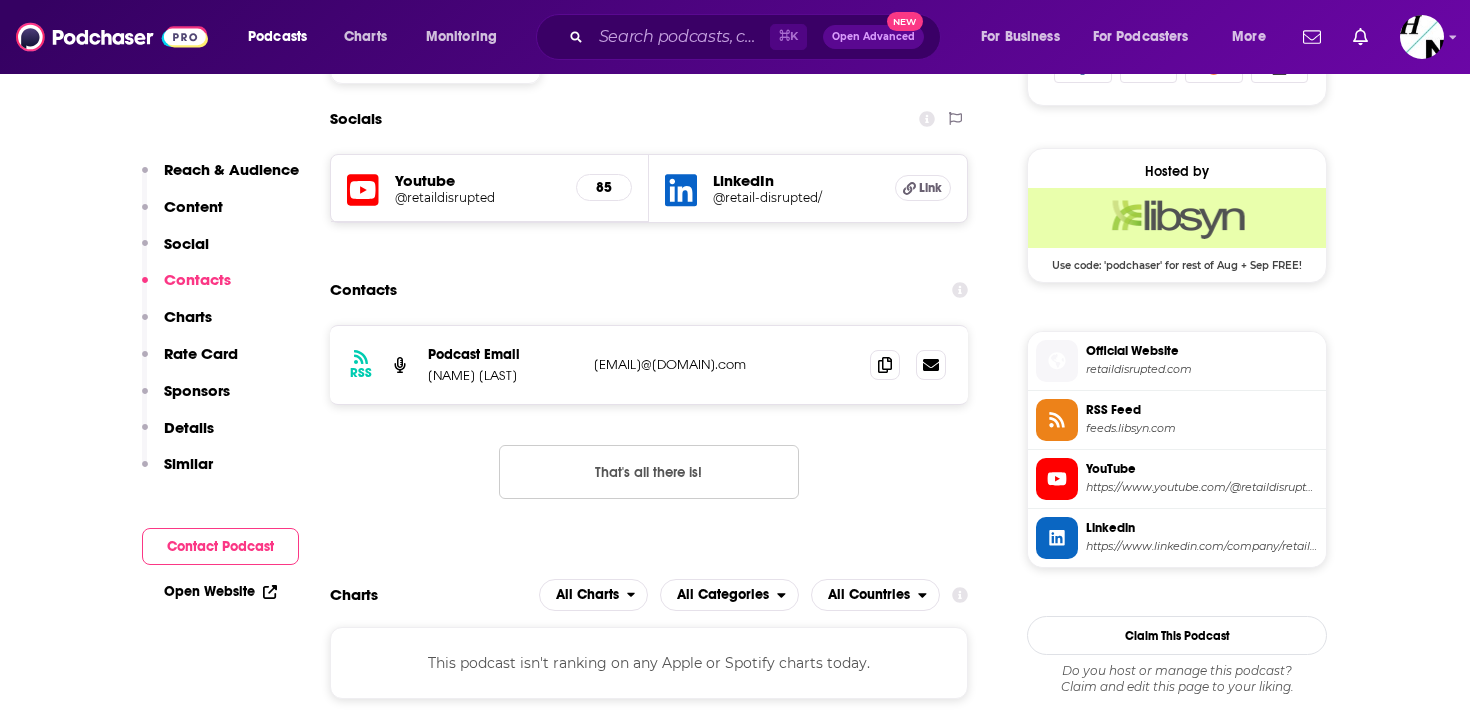 click on "YouTube" at bounding box center [1202, 469] 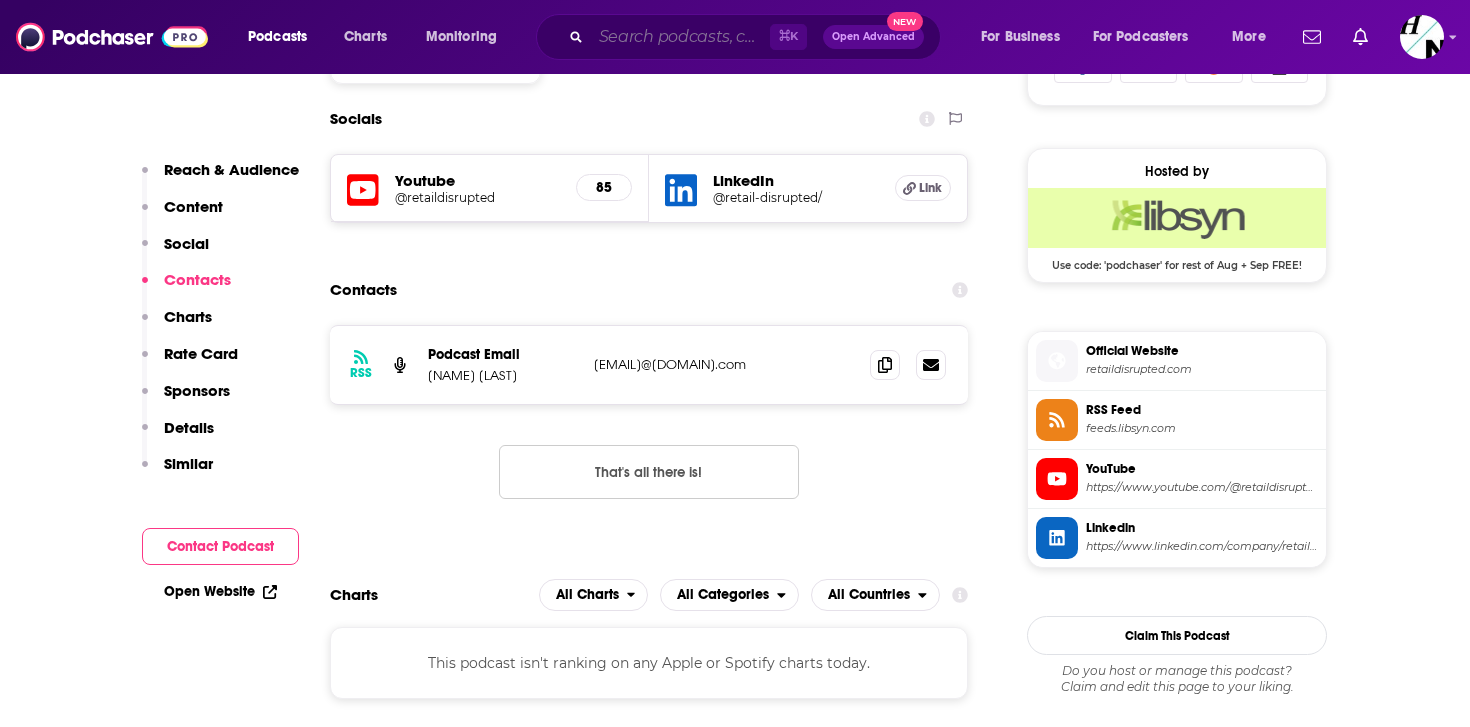 click at bounding box center [680, 37] 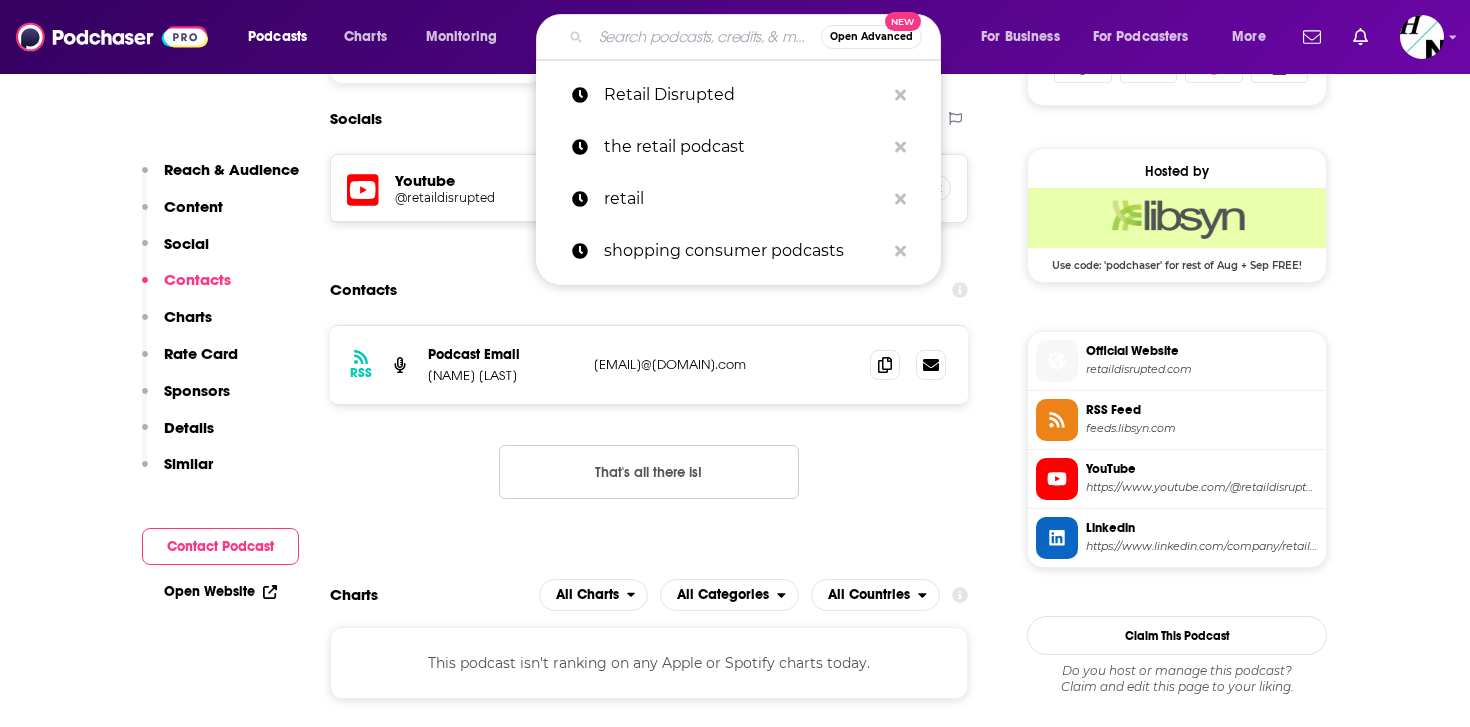 paste on "Startups" 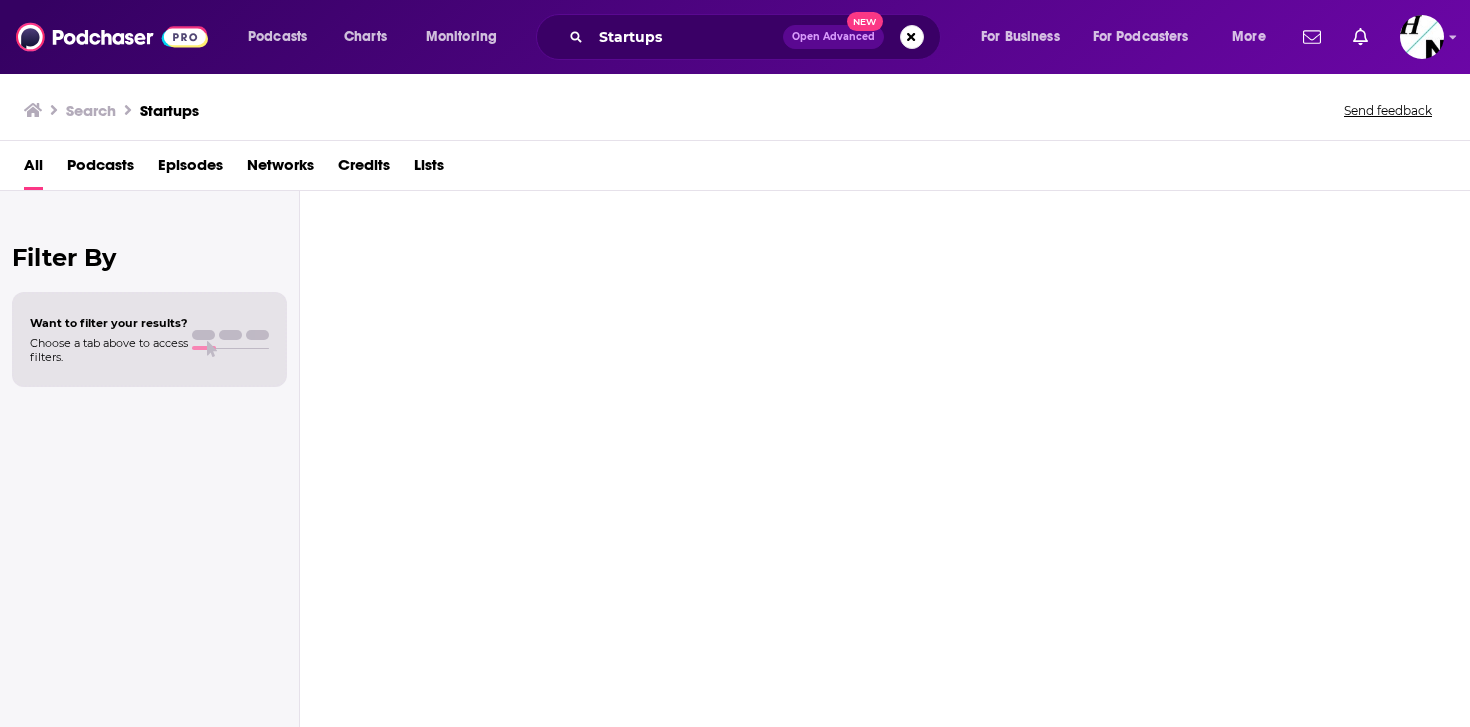 scroll, scrollTop: 0, scrollLeft: 0, axis: both 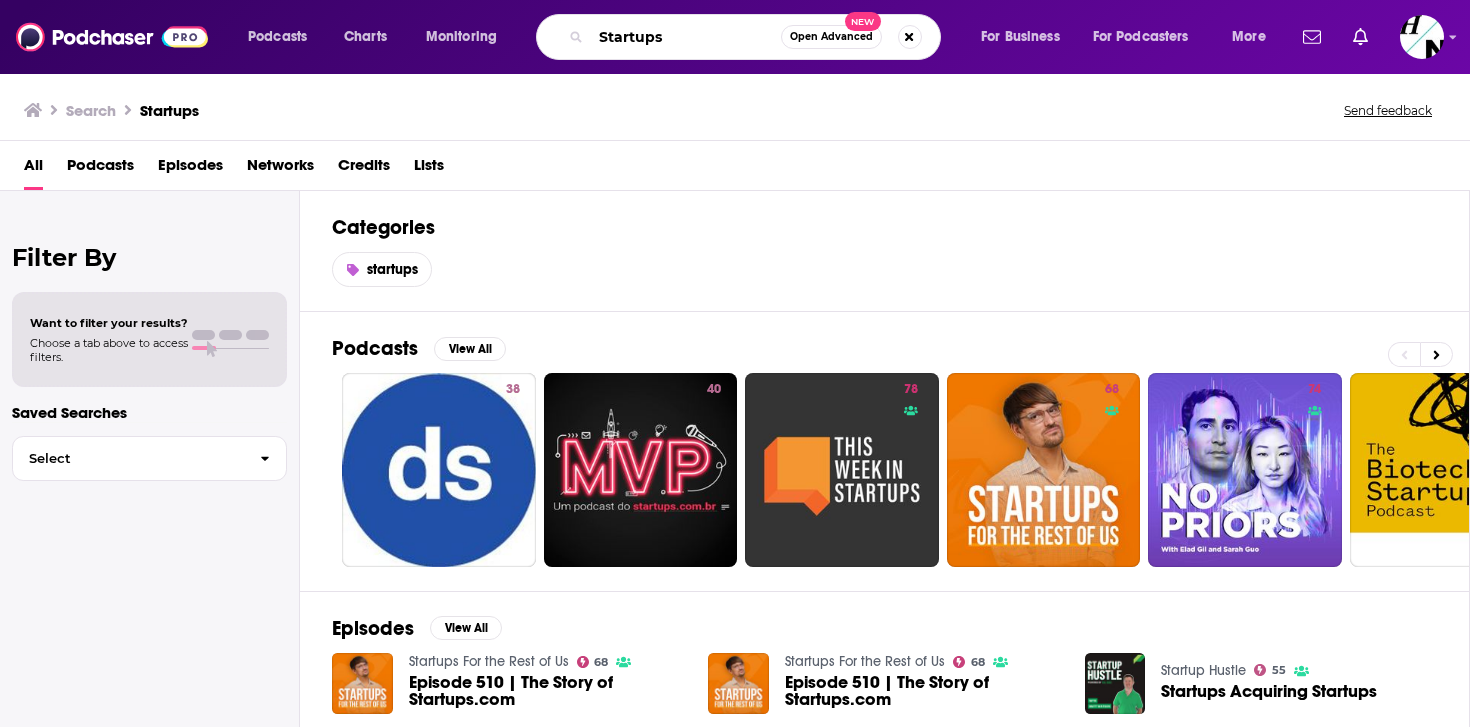 click on "Startups" at bounding box center [686, 37] 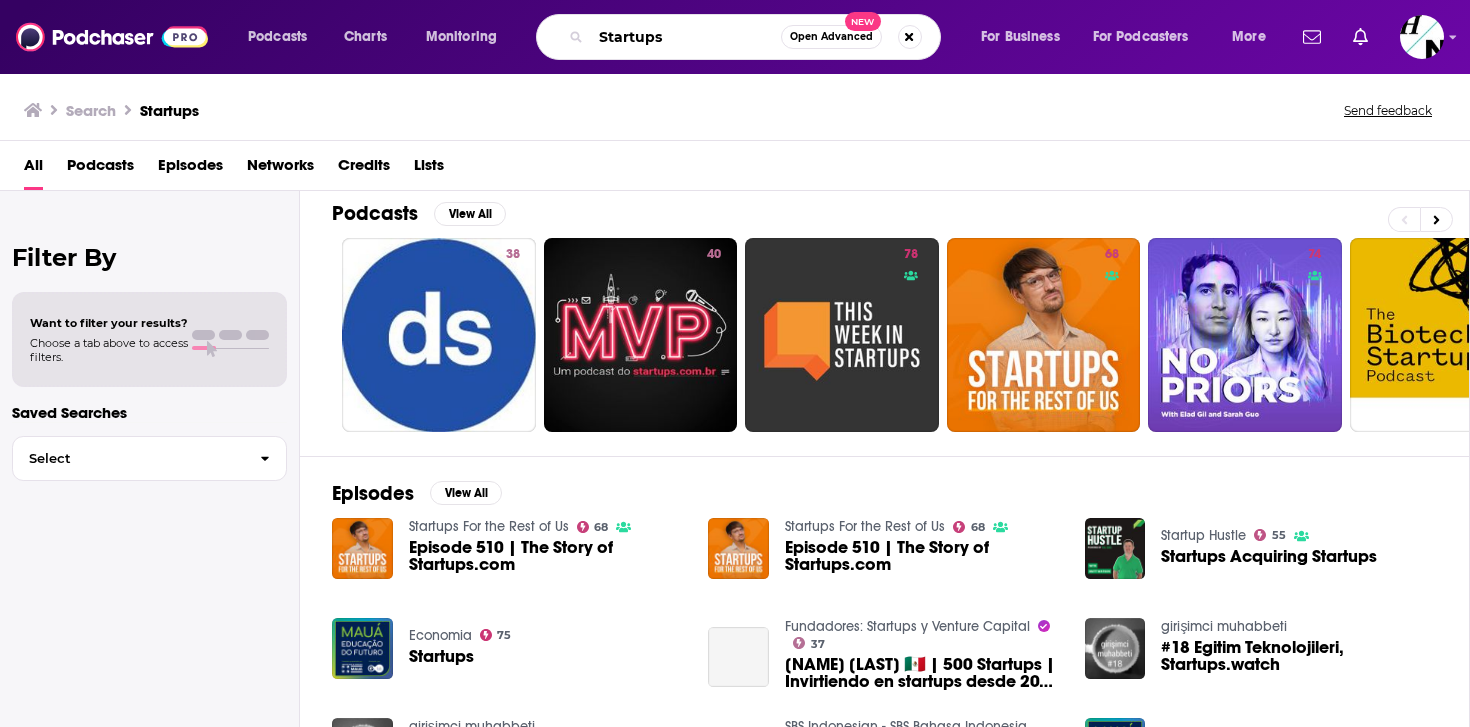 scroll, scrollTop: 138, scrollLeft: 0, axis: vertical 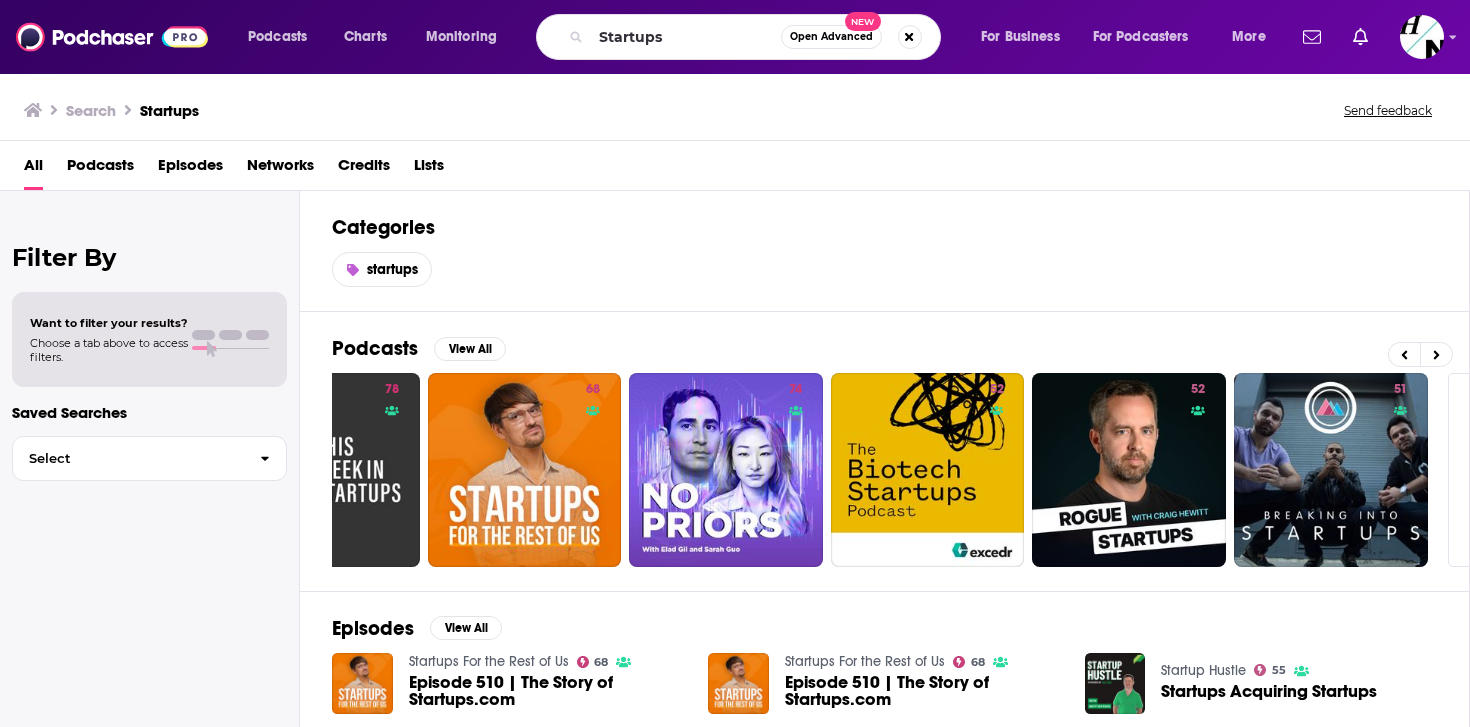 click on "Podcasts" at bounding box center [100, 169] 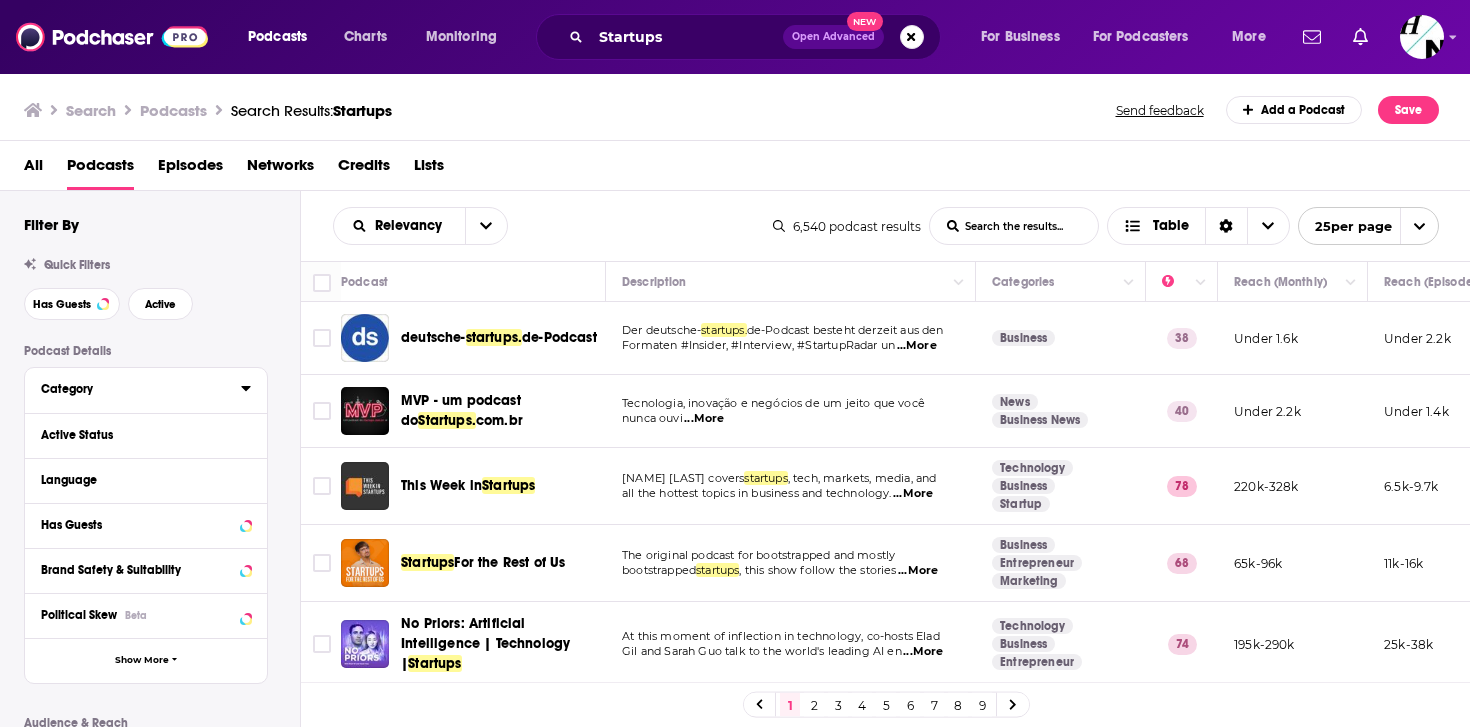 click 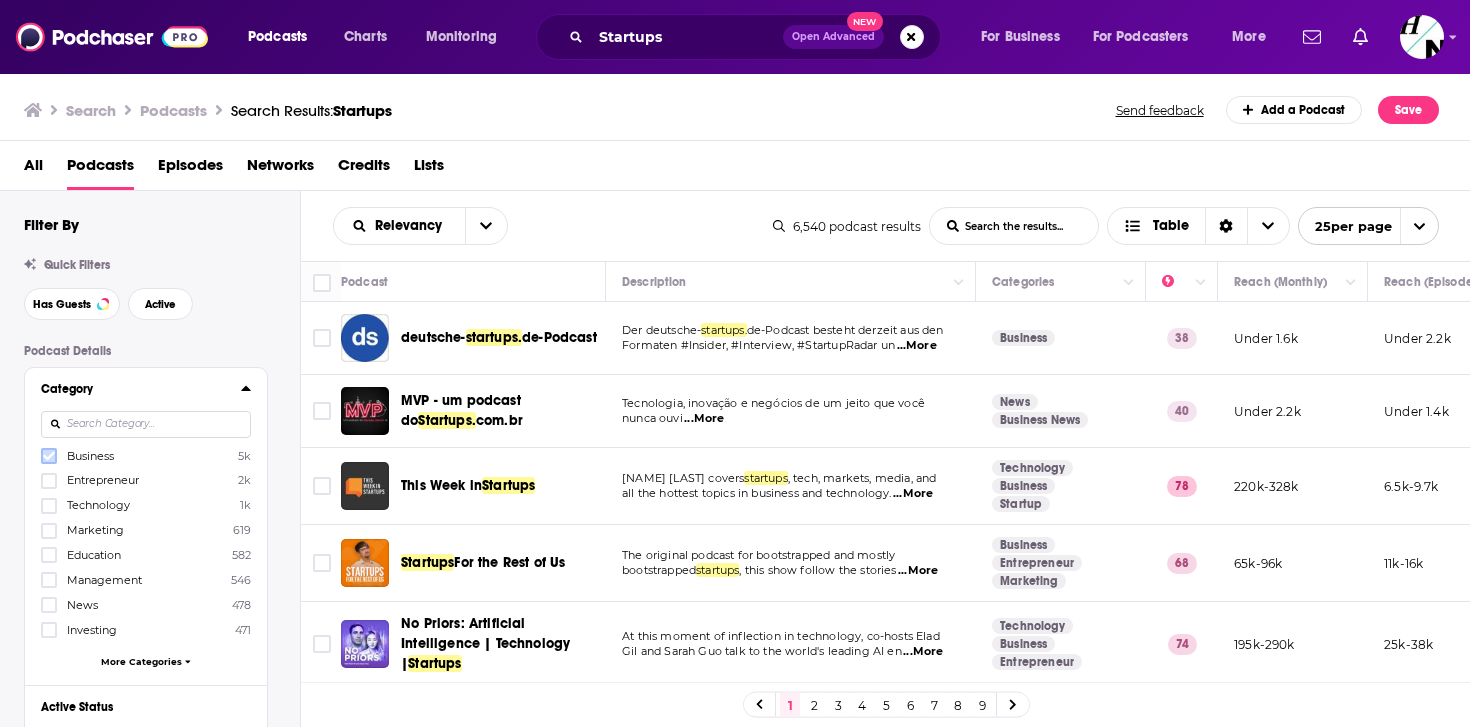 click 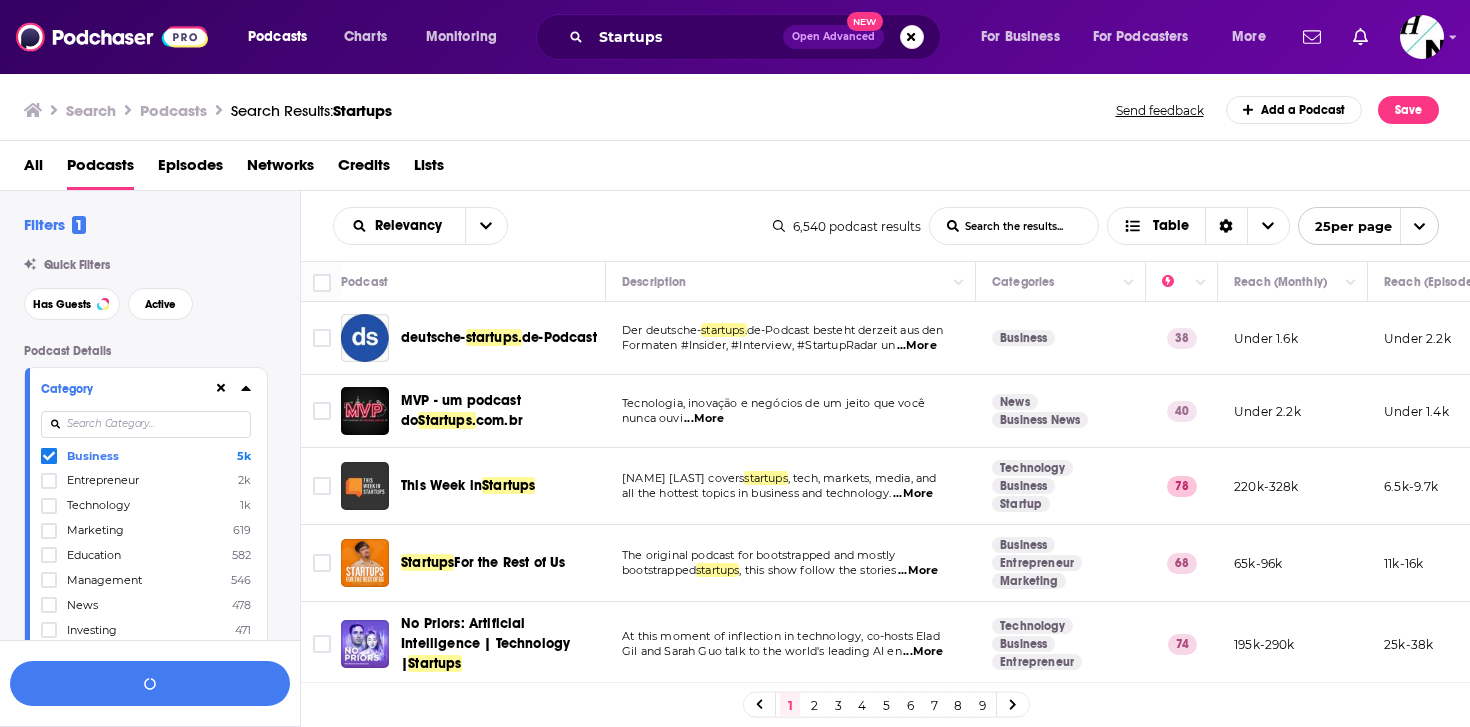 click at bounding box center [146, 424] 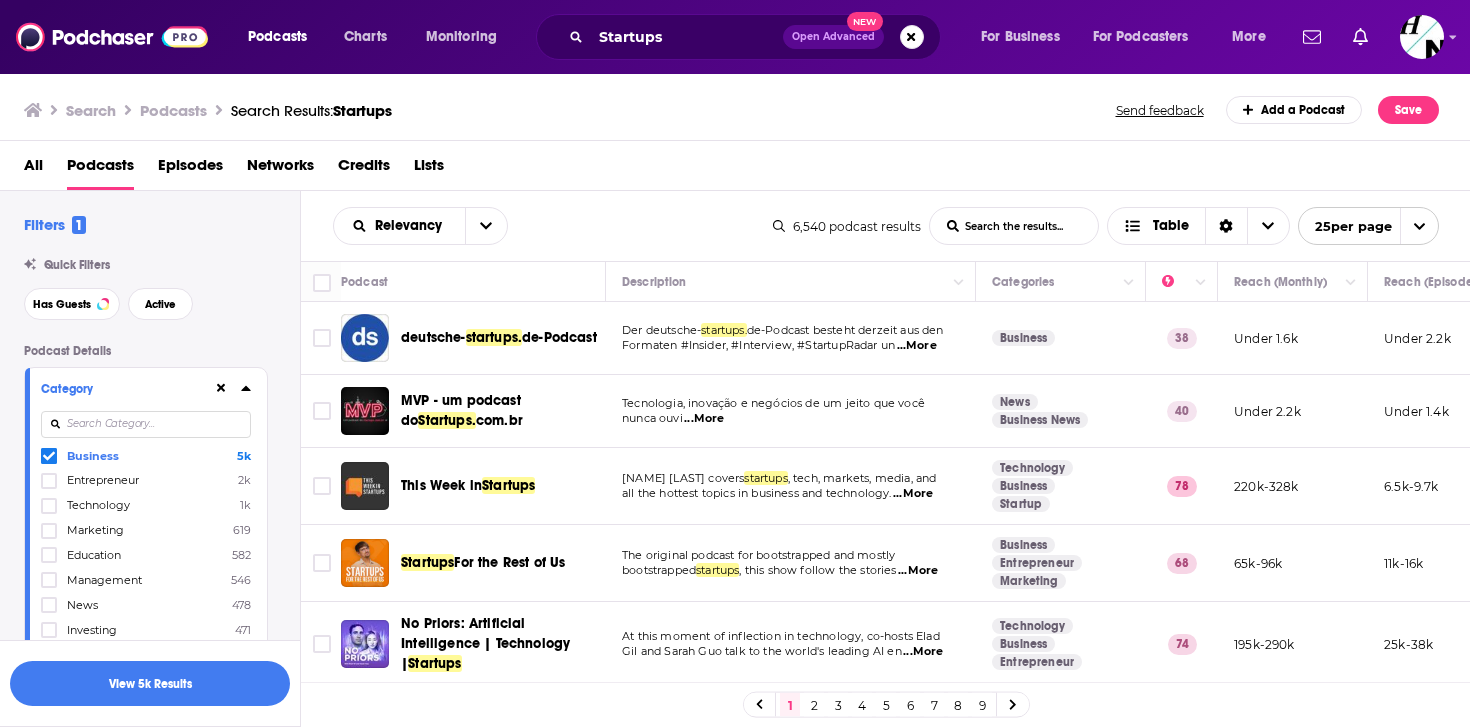 click at bounding box center [146, 424] 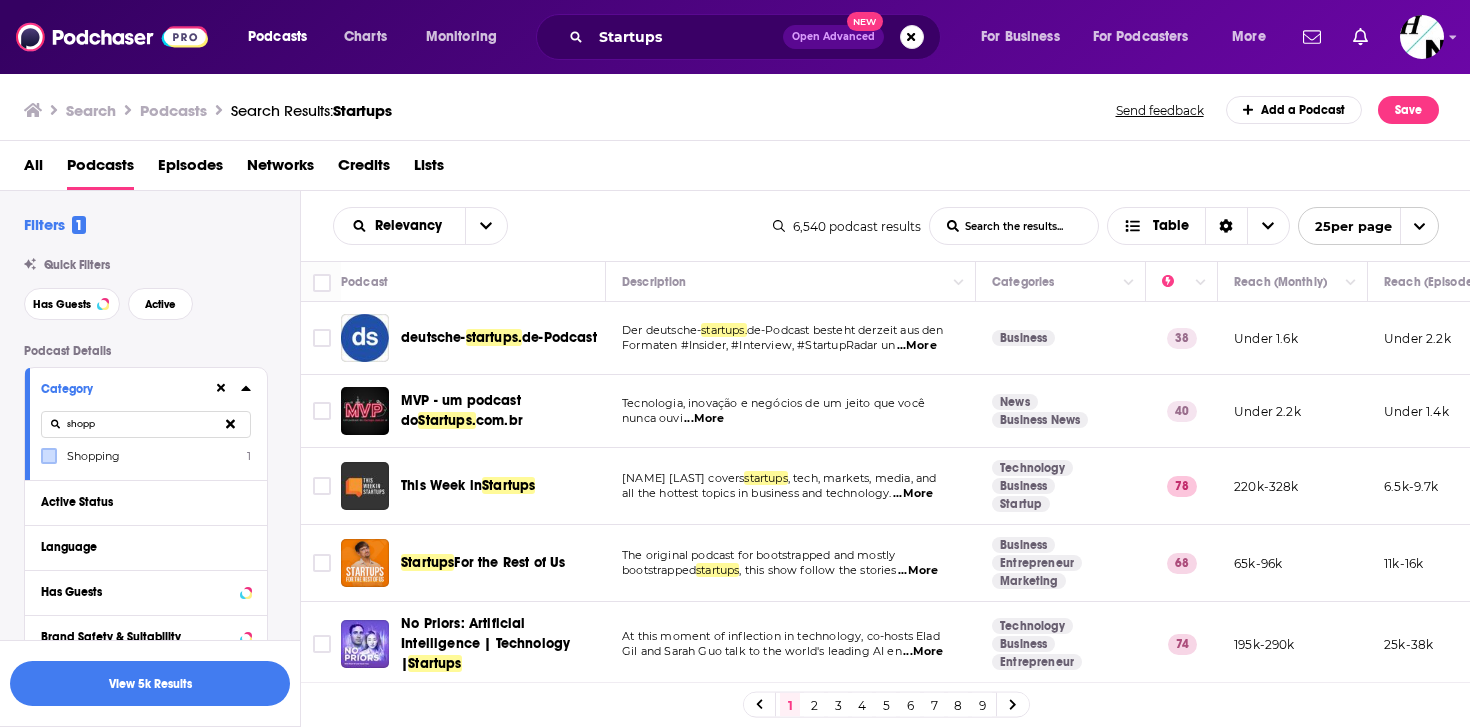 type on "shopp" 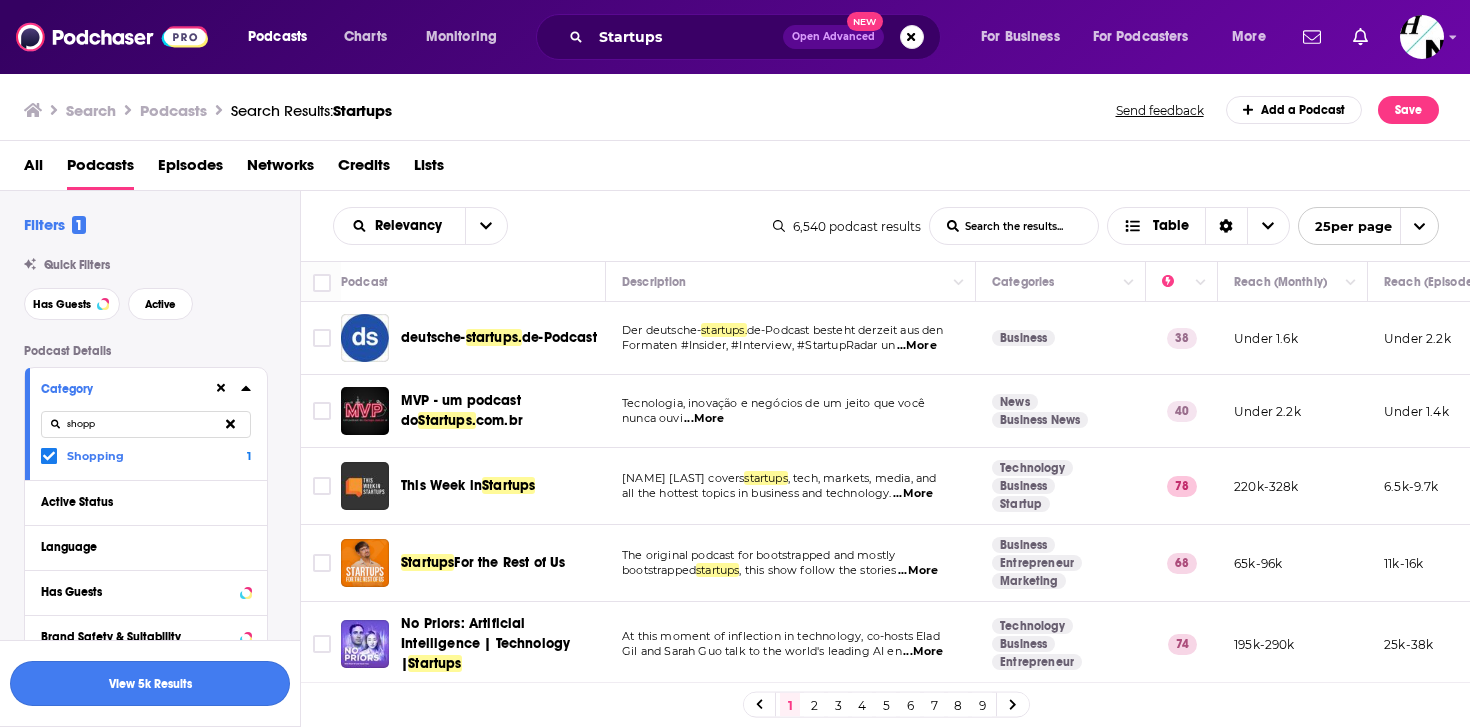 click on "View 5k Results" at bounding box center [150, 683] 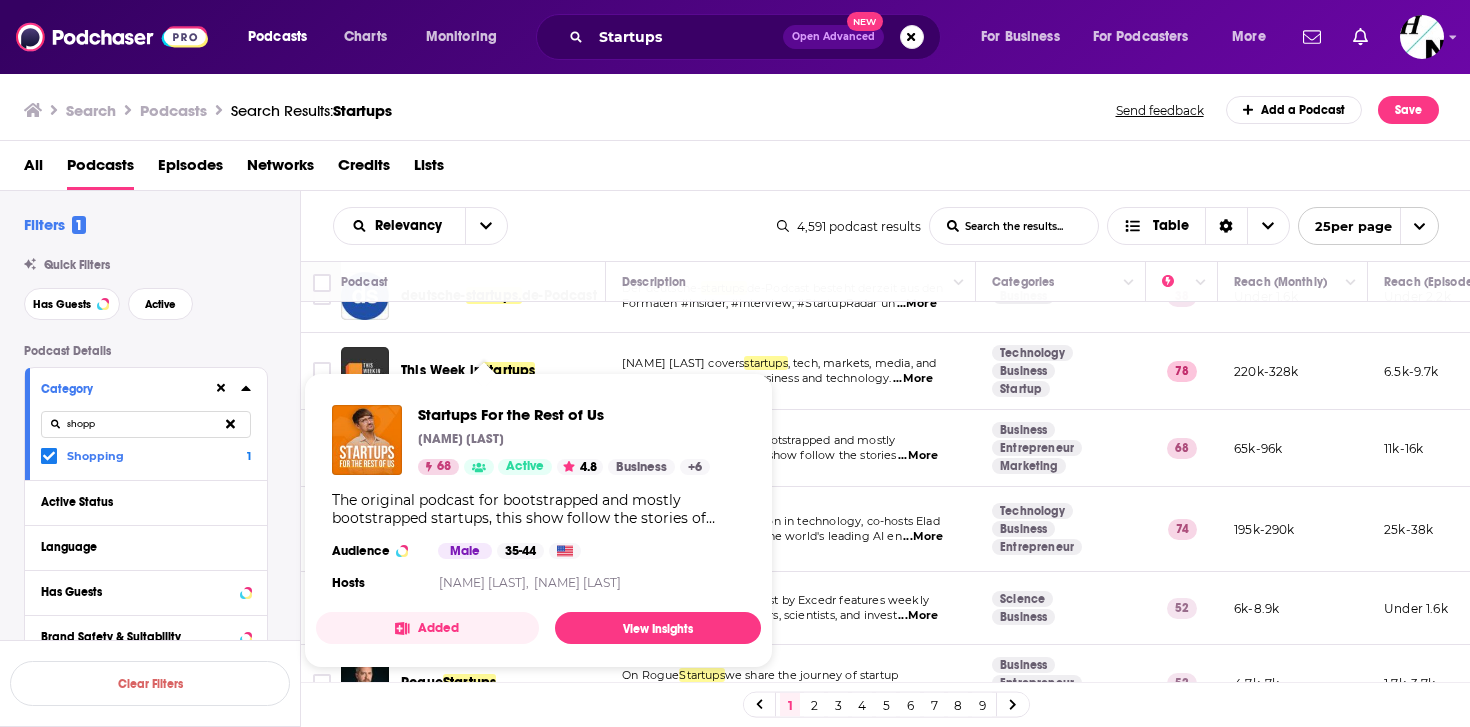 scroll, scrollTop: 38, scrollLeft: 0, axis: vertical 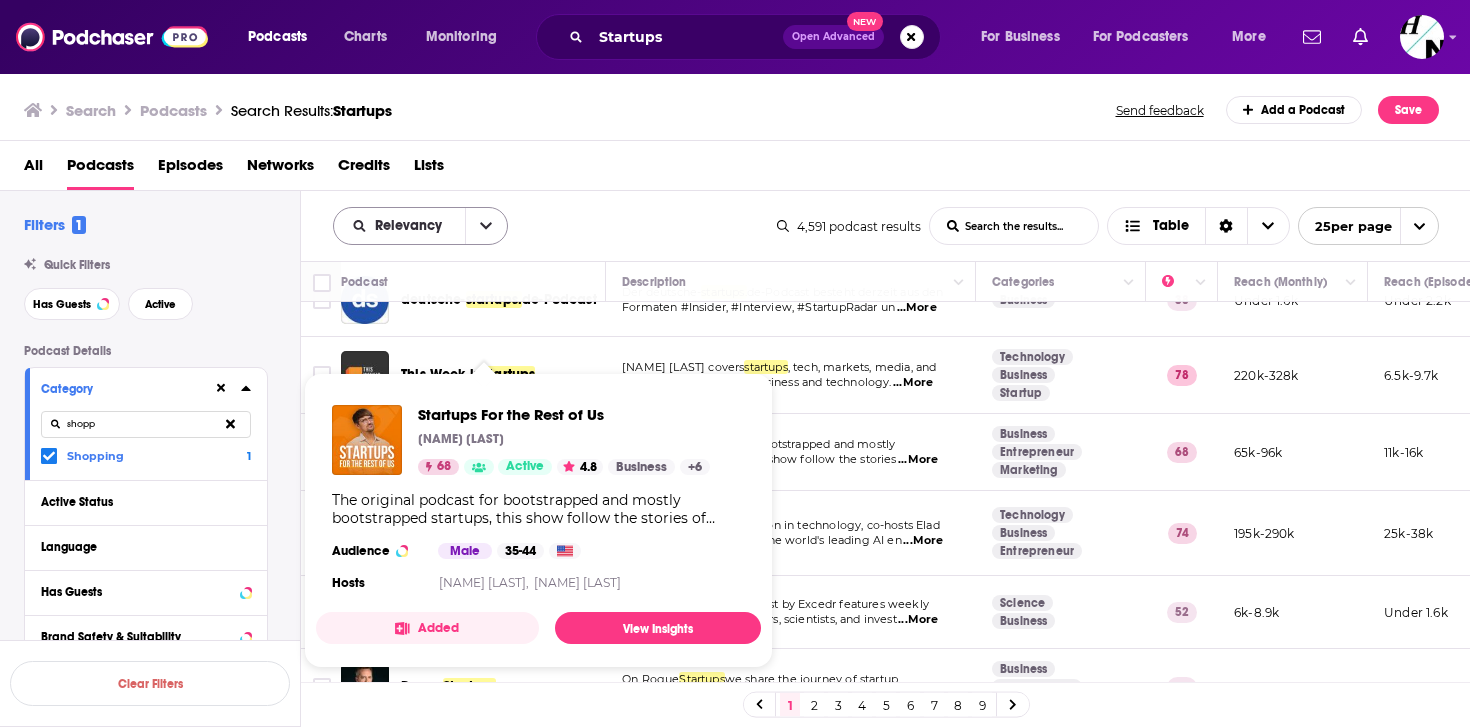 click on "Relevancy" at bounding box center [412, 226] 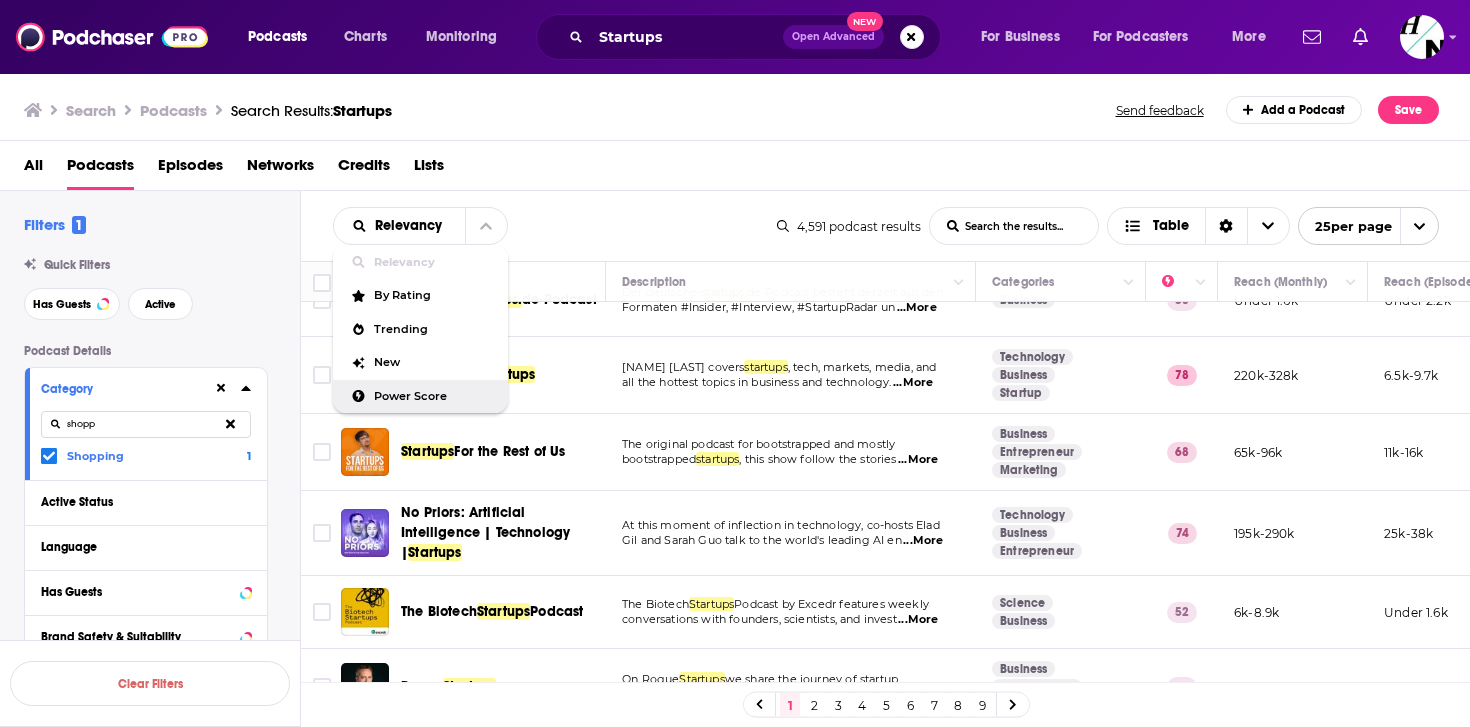 click on "Power Score" at bounding box center [420, 397] 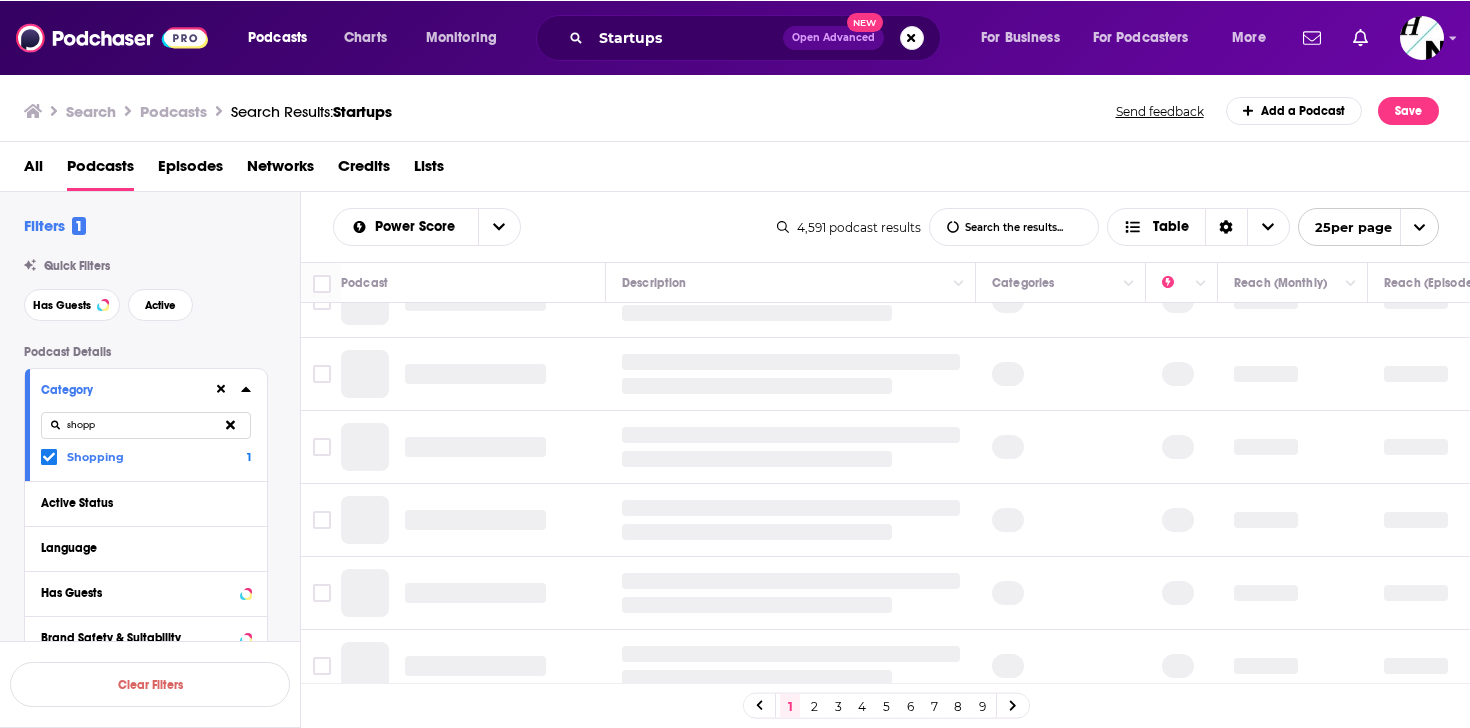 scroll, scrollTop: 0, scrollLeft: 0, axis: both 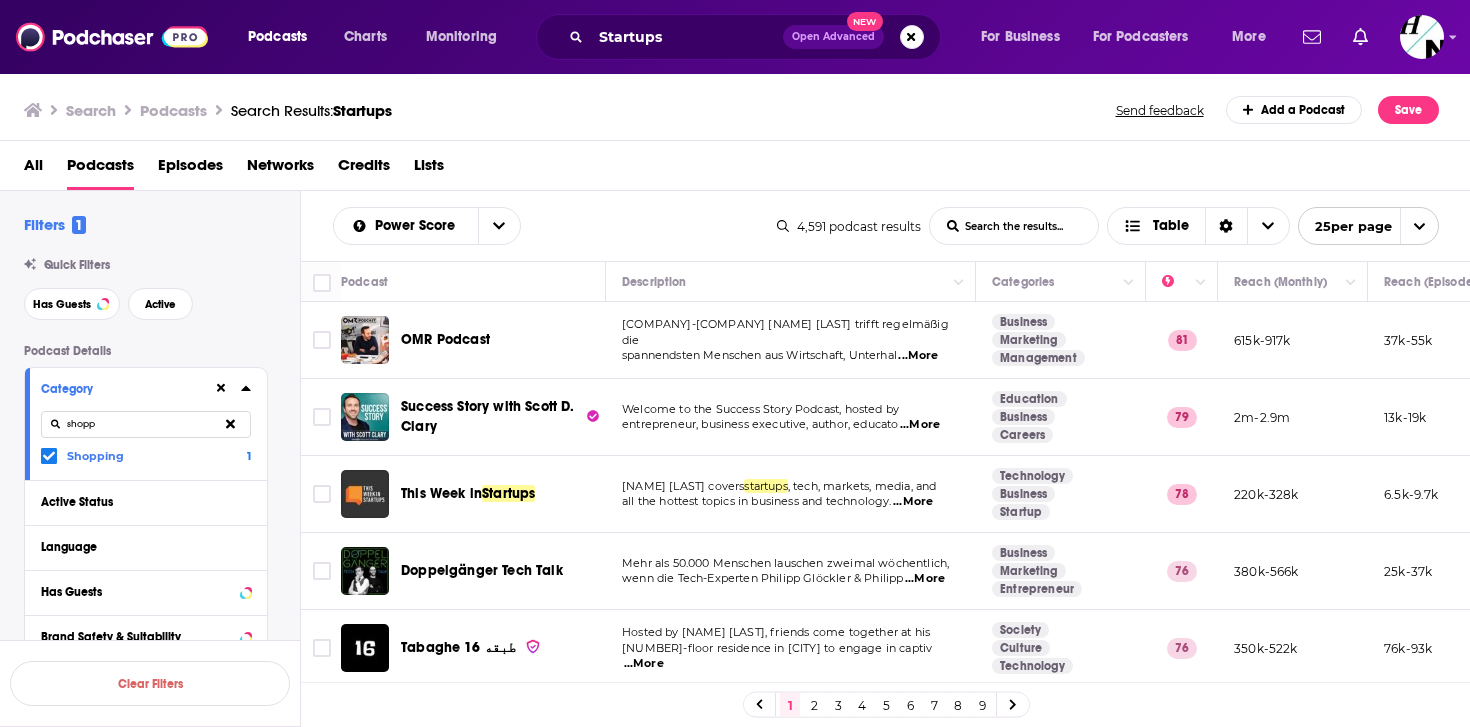 click on "...More" at bounding box center (920, 425) 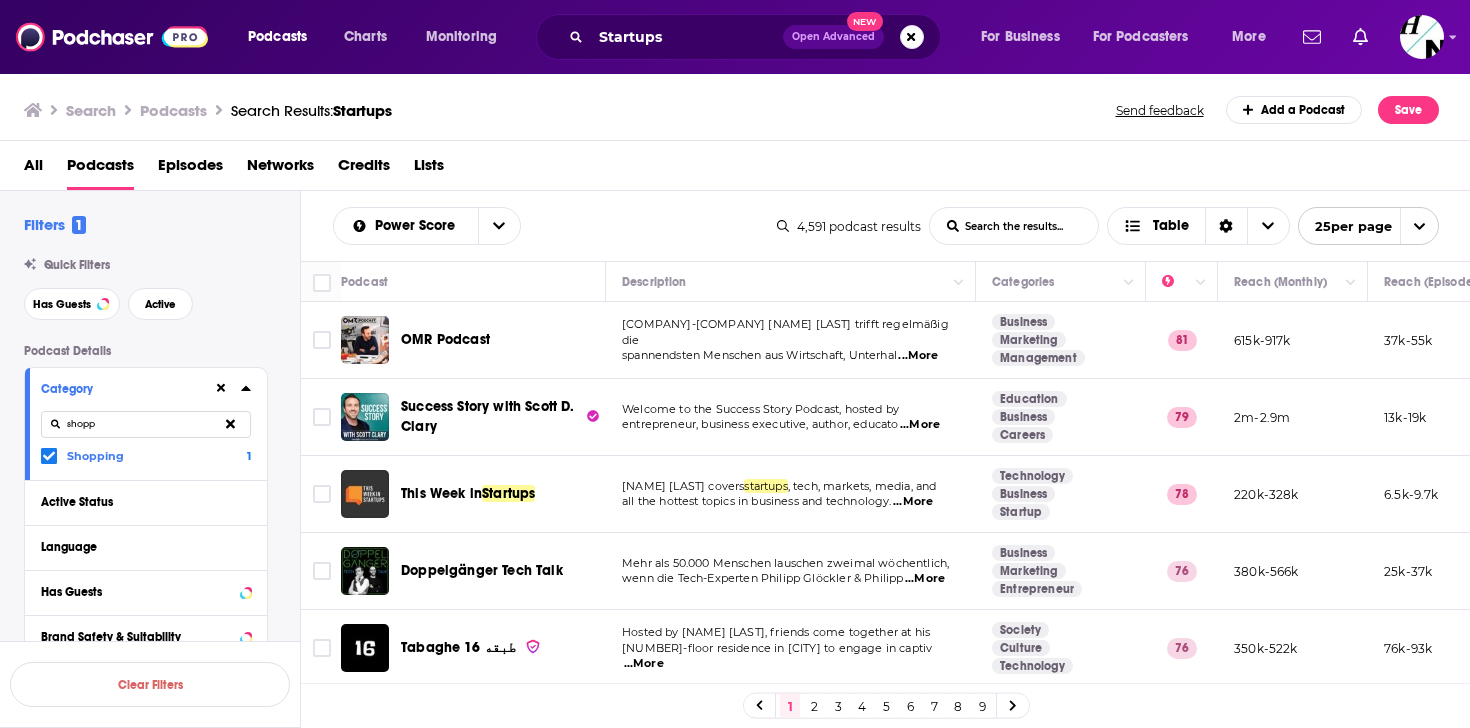 click on "Search Podcasts Search Results:   Startups Send feedback Add a Podcast Save" at bounding box center [731, 110] 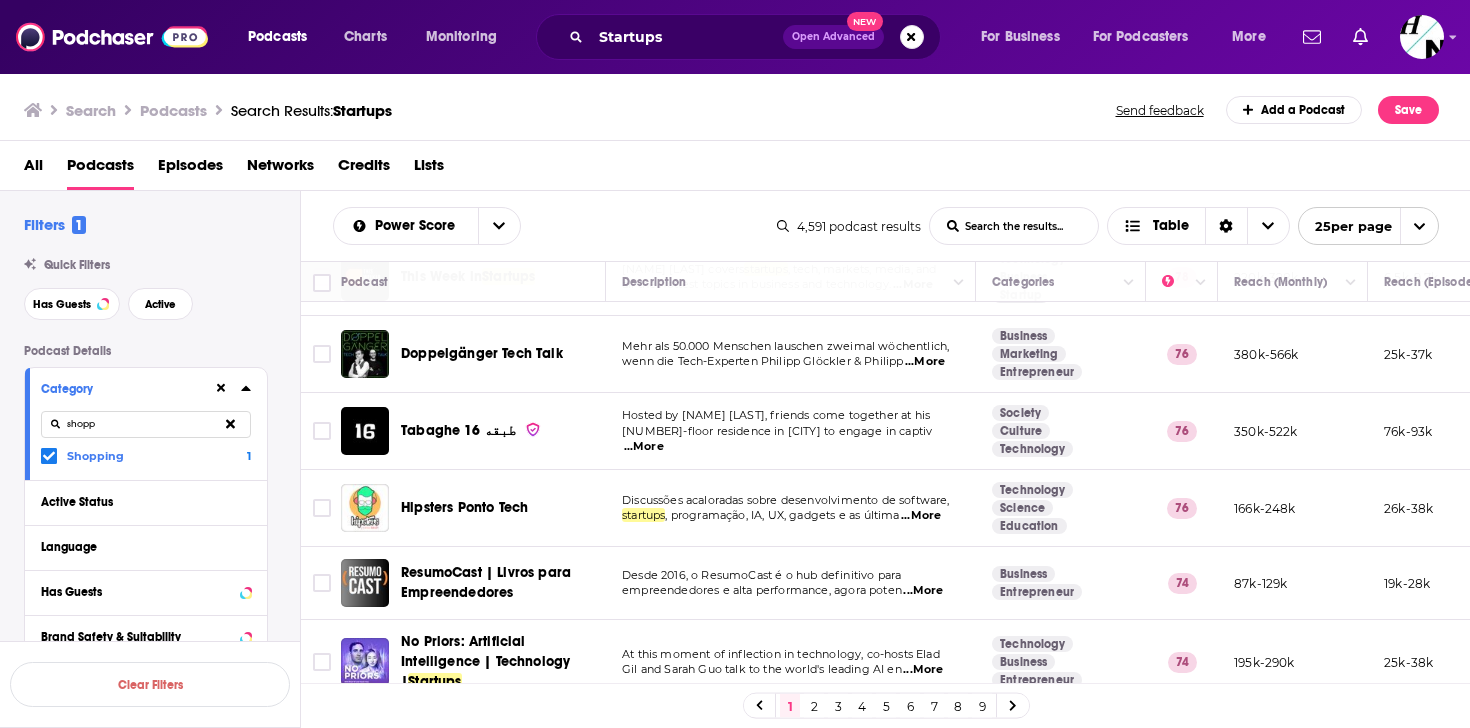 scroll, scrollTop: 0, scrollLeft: 0, axis: both 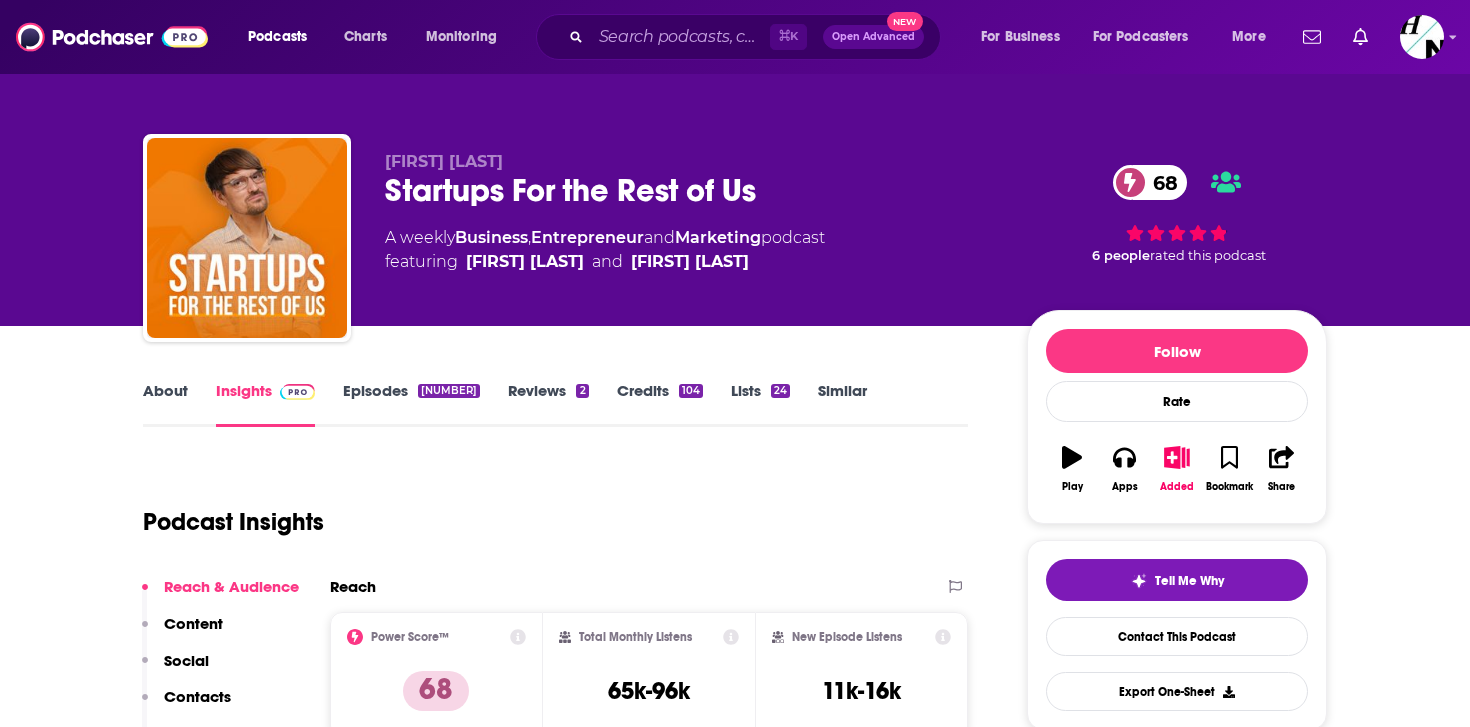 click on "About" at bounding box center (165, 404) 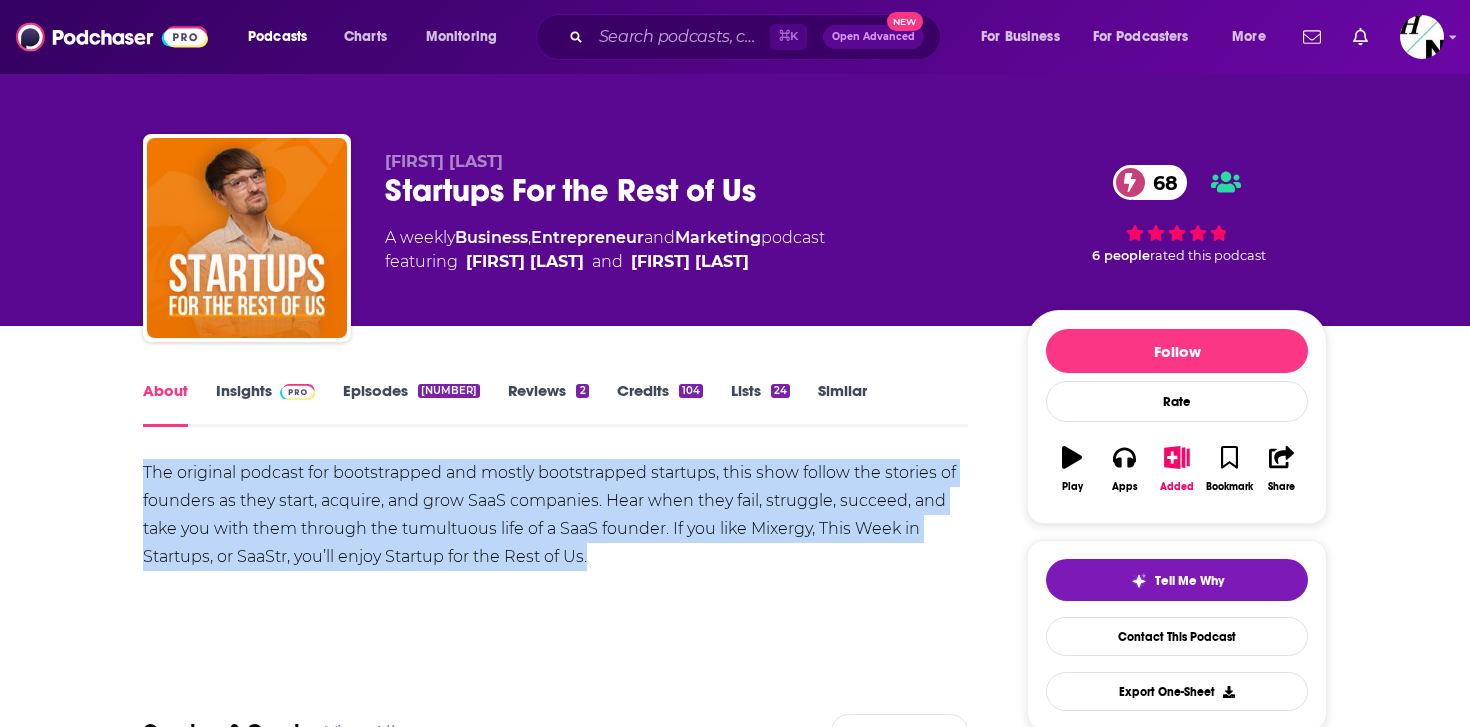 drag, startPoint x: 600, startPoint y: 560, endPoint x: 158, endPoint y: 453, distance: 454.76697 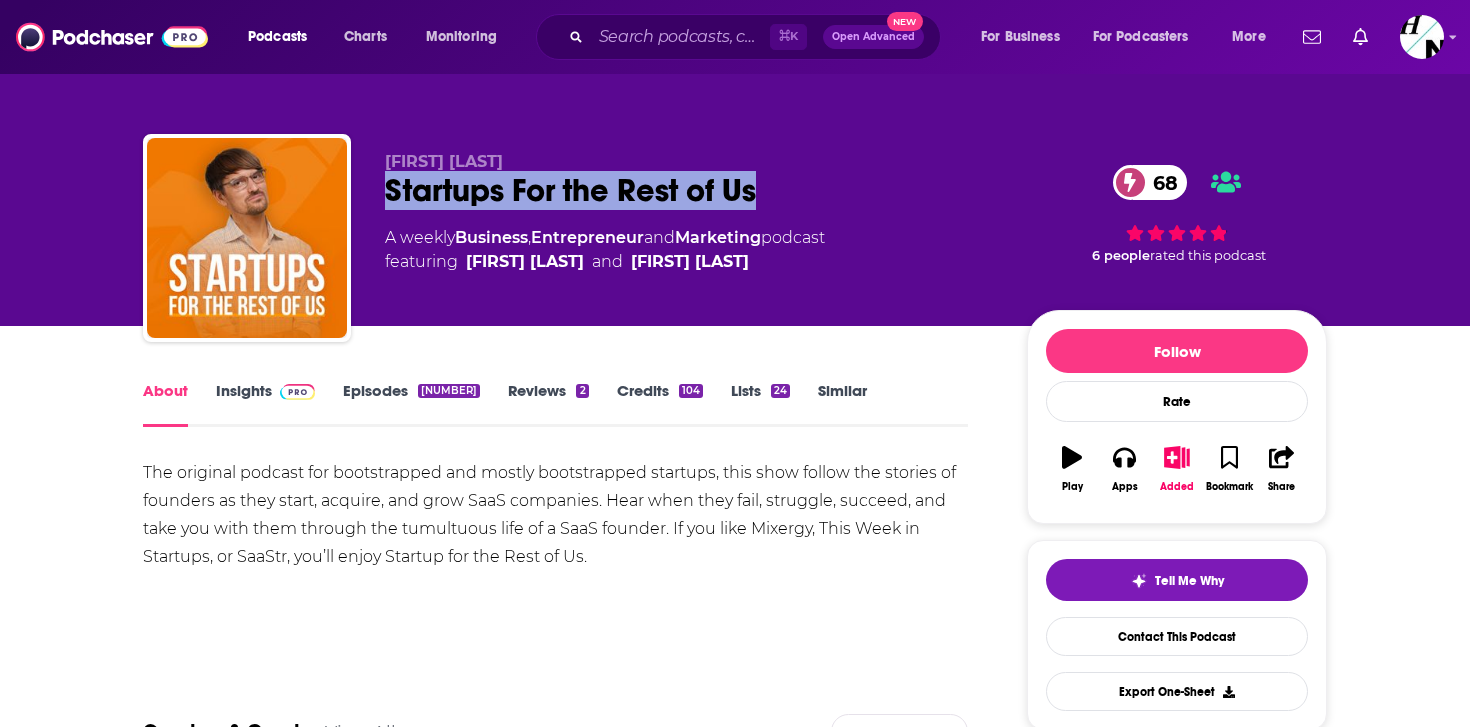 drag, startPoint x: 381, startPoint y: 188, endPoint x: 762, endPoint y: 191, distance: 381.0118 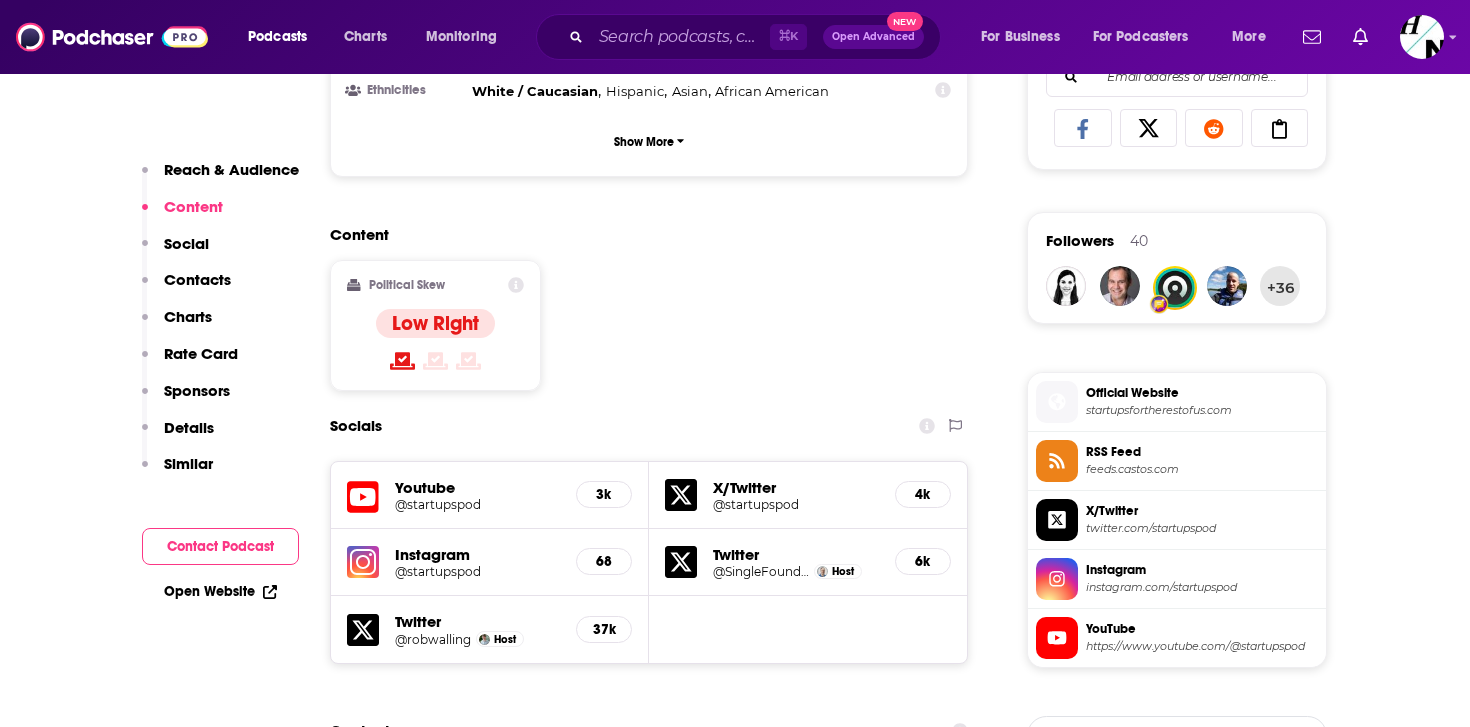 scroll, scrollTop: 1349, scrollLeft: 0, axis: vertical 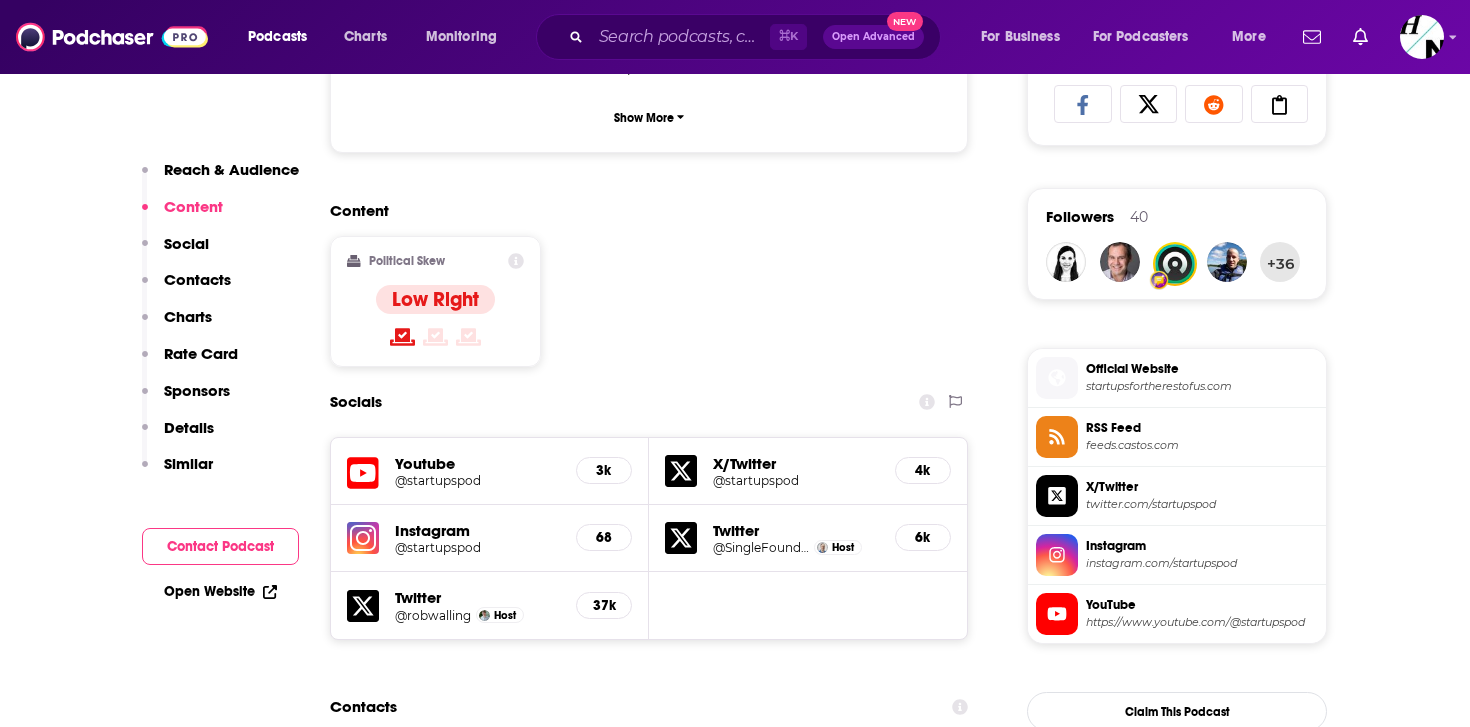 click on "YouTube" at bounding box center [1202, 605] 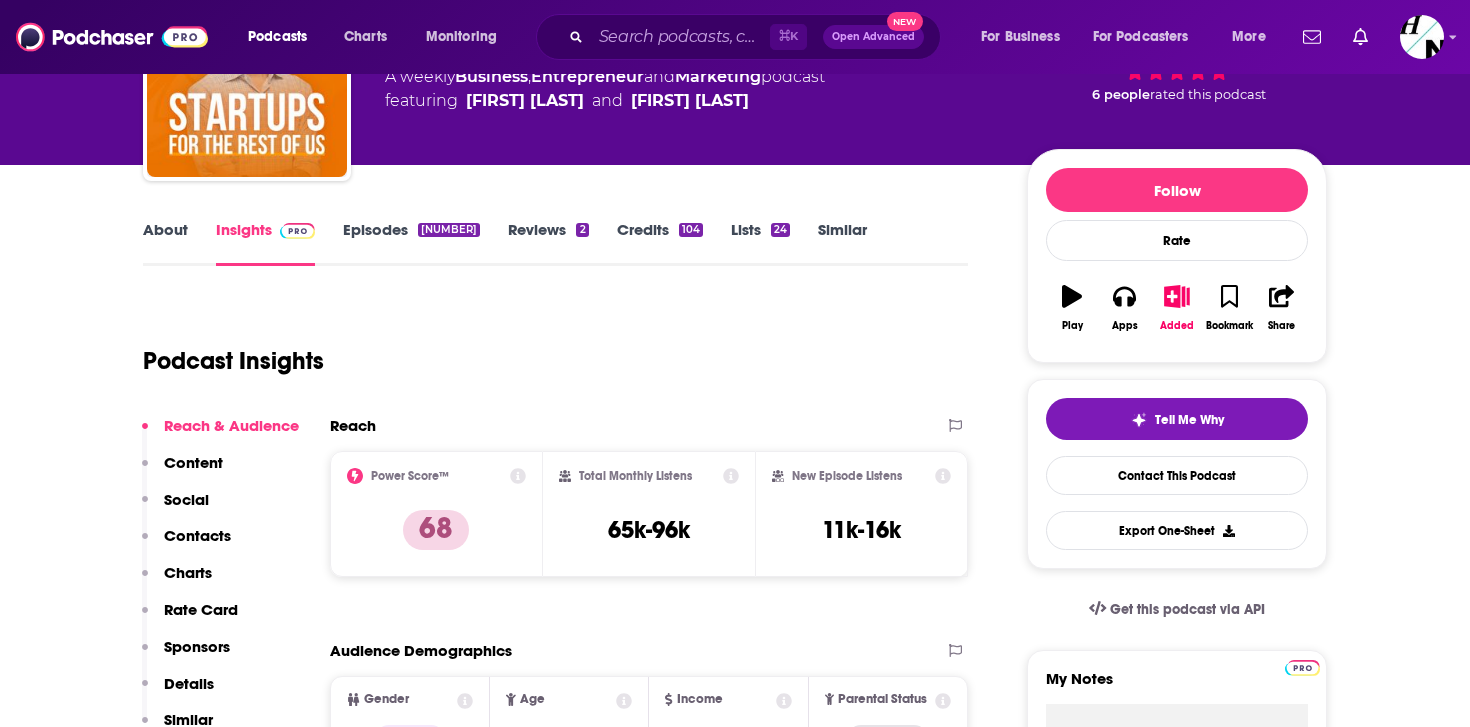 scroll, scrollTop: 0, scrollLeft: 0, axis: both 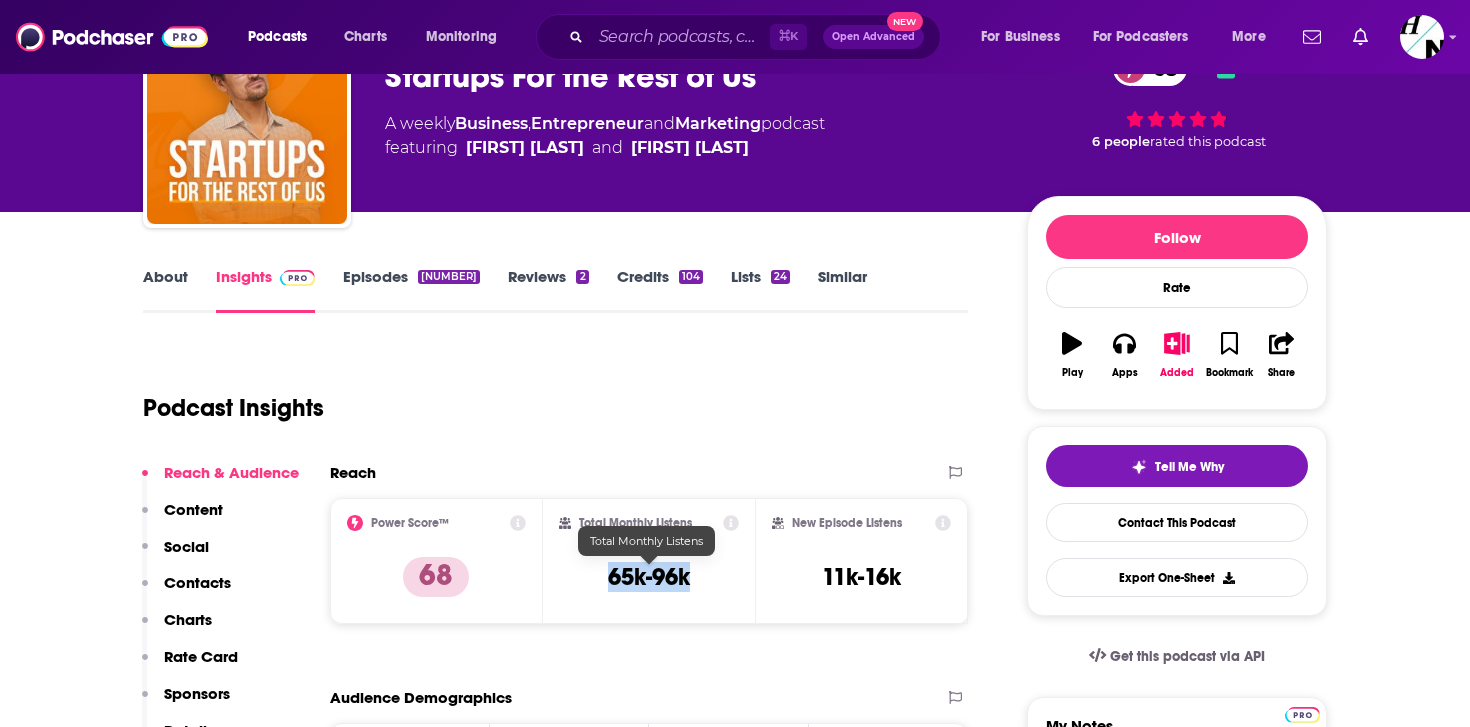 drag, startPoint x: 597, startPoint y: 564, endPoint x: 685, endPoint y: 563, distance: 88.005684 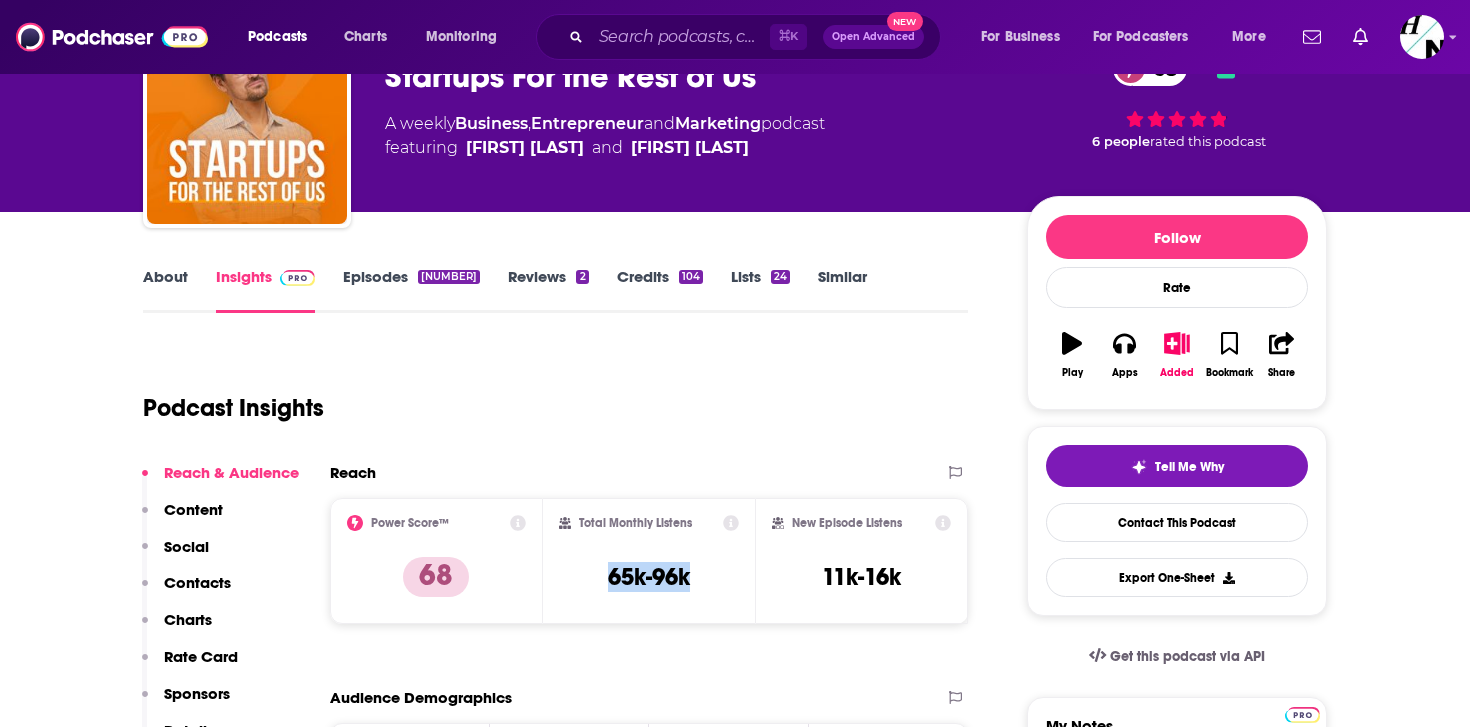 scroll, scrollTop: 65, scrollLeft: 0, axis: vertical 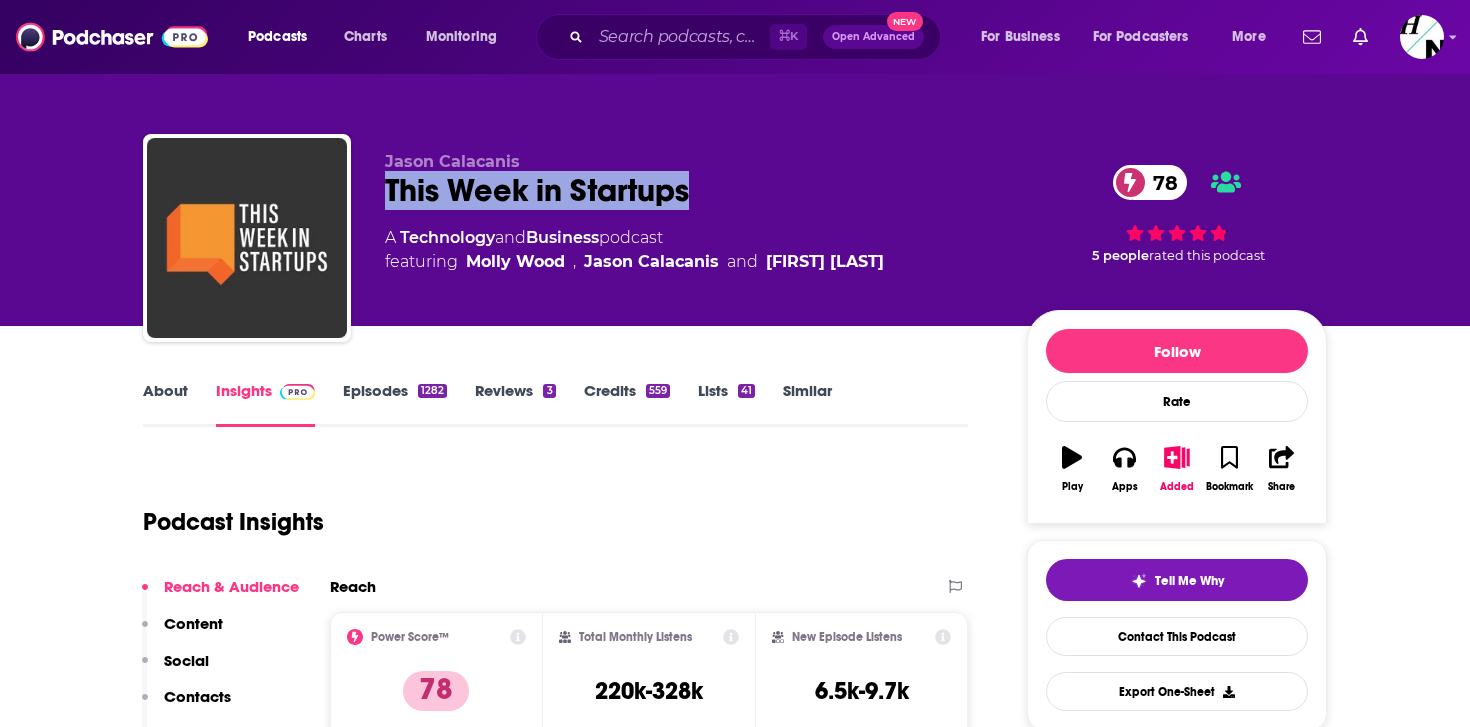 drag, startPoint x: 696, startPoint y: 198, endPoint x: 376, endPoint y: 192, distance: 320.05624 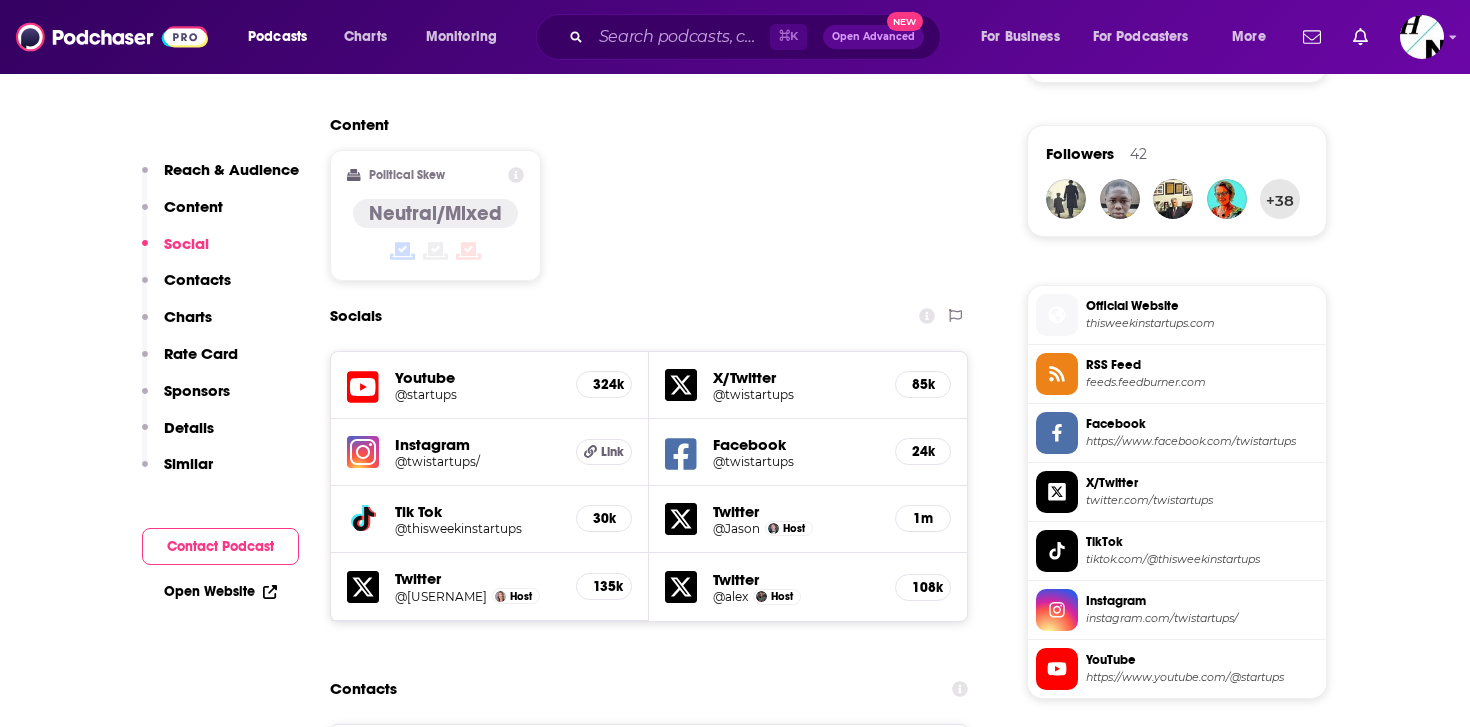 scroll, scrollTop: 1451, scrollLeft: 0, axis: vertical 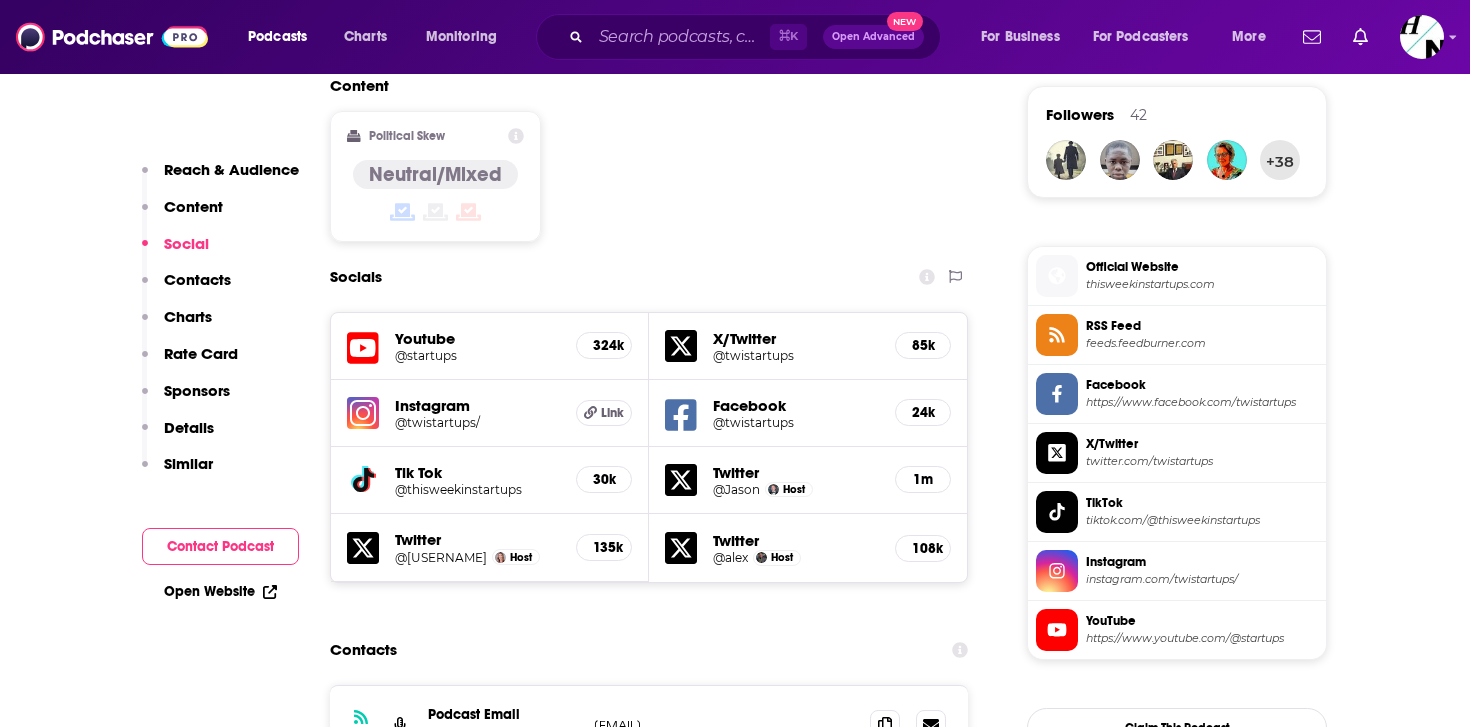 click on "YouTube" at bounding box center (1202, 621) 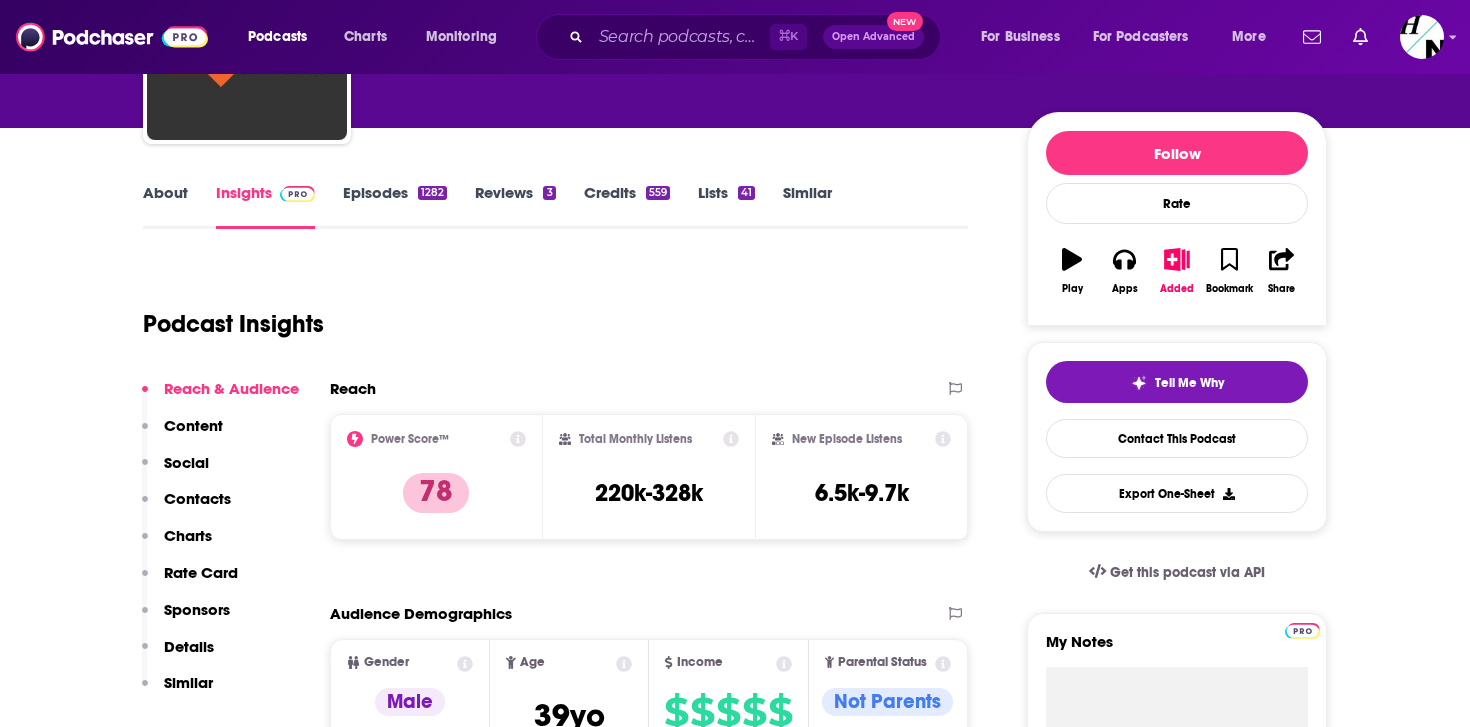 scroll, scrollTop: 197, scrollLeft: 0, axis: vertical 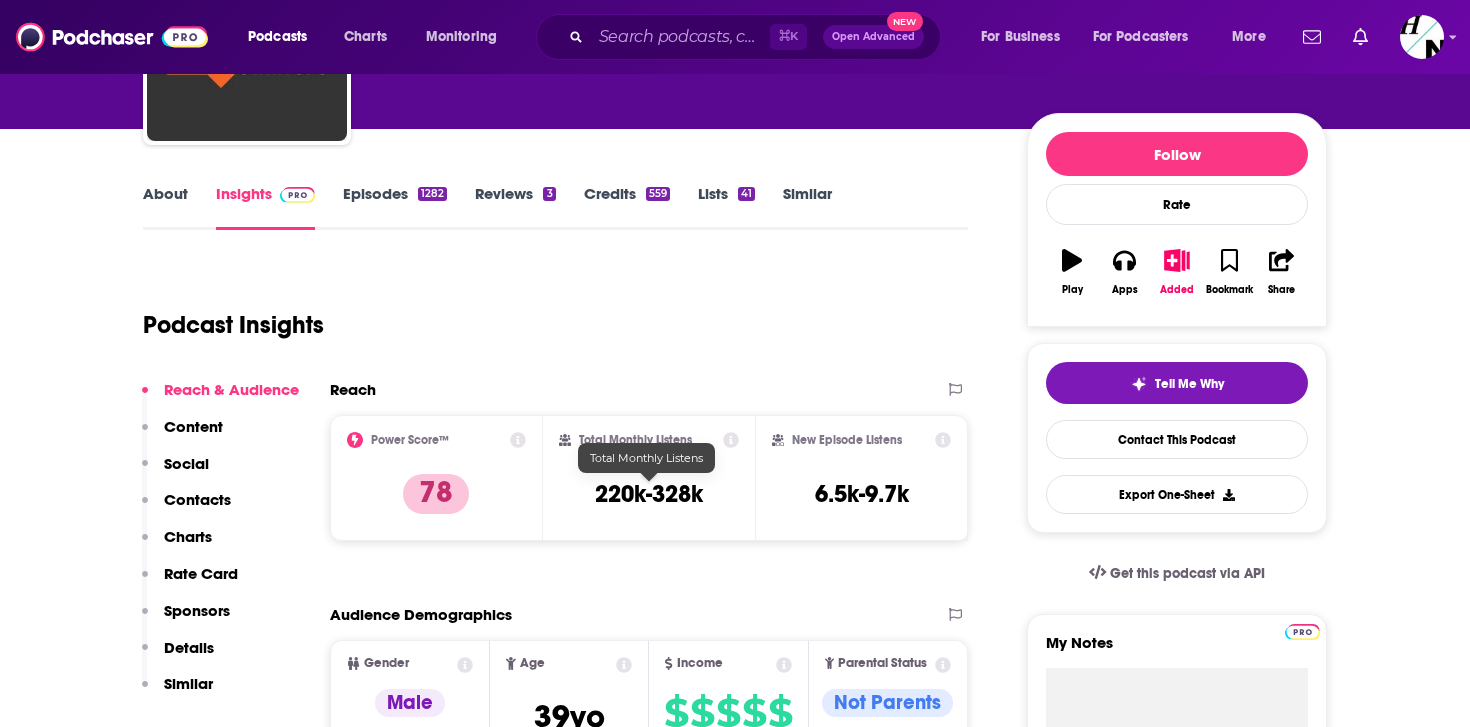 click on "220k-328k" at bounding box center (649, 494) 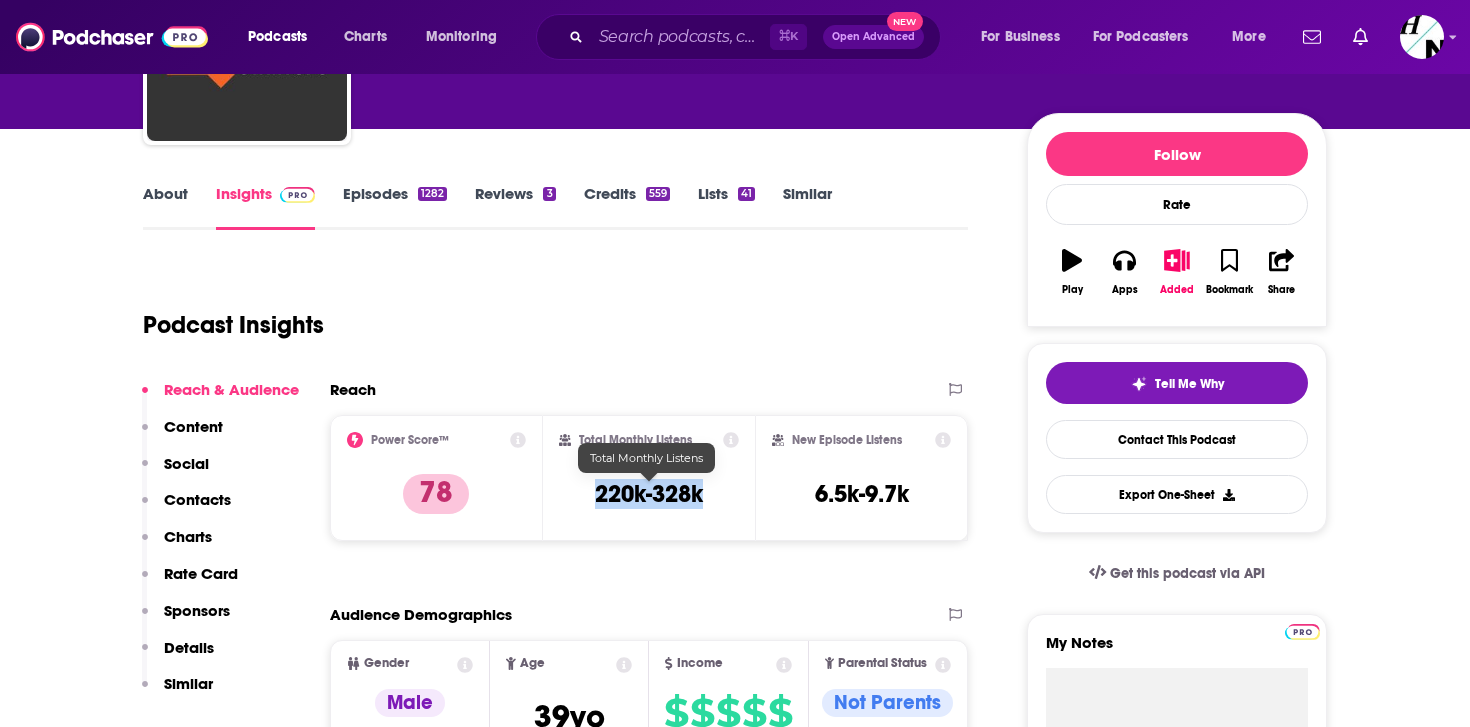 drag, startPoint x: 594, startPoint y: 496, endPoint x: 701, endPoint y: 492, distance: 107.07474 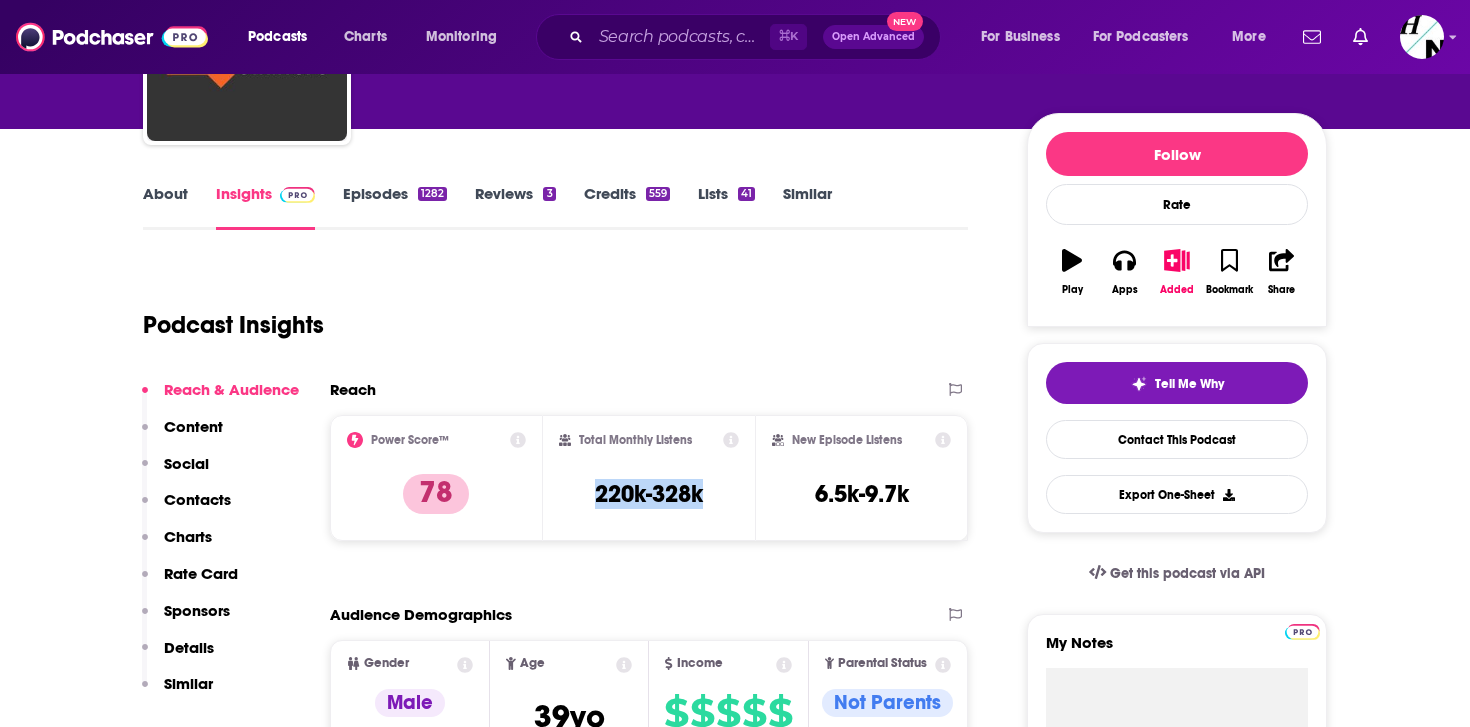 click on "About" at bounding box center [165, 207] 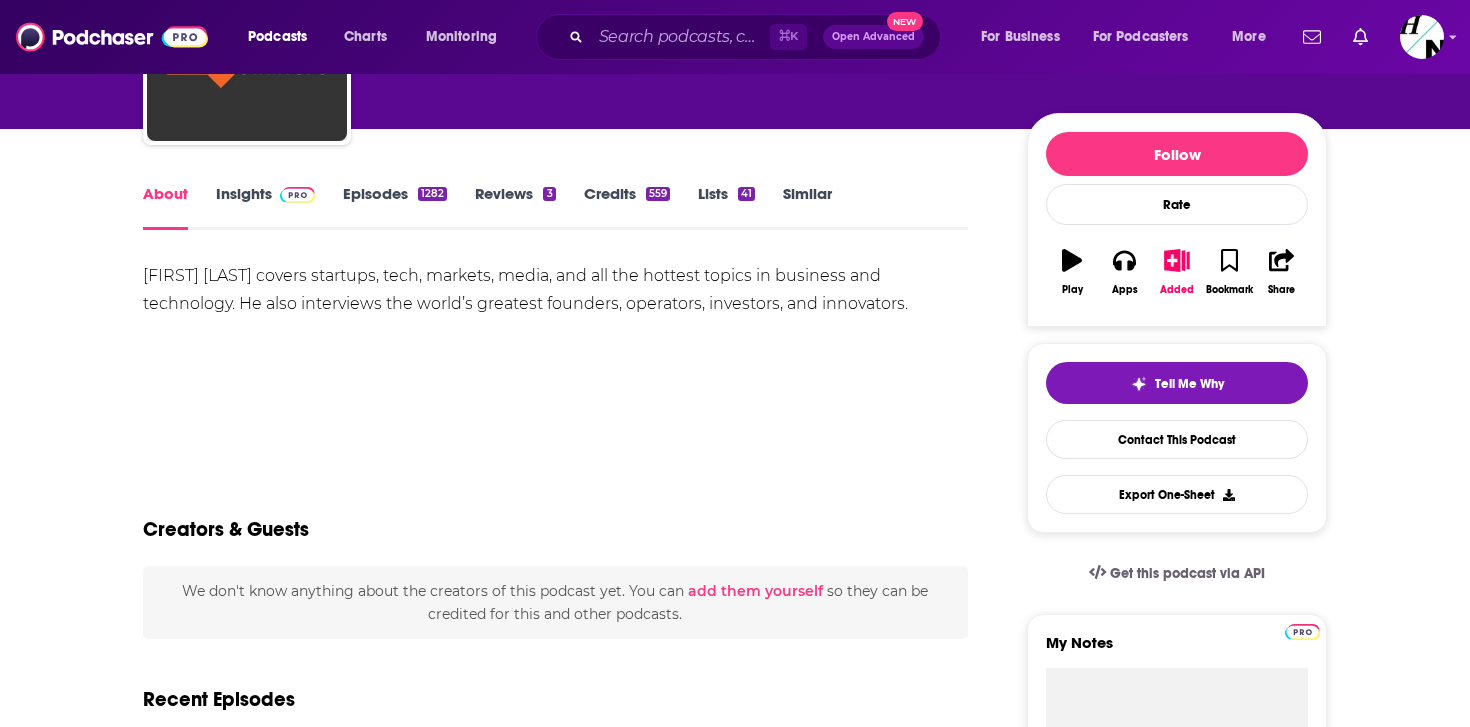 scroll, scrollTop: 0, scrollLeft: 0, axis: both 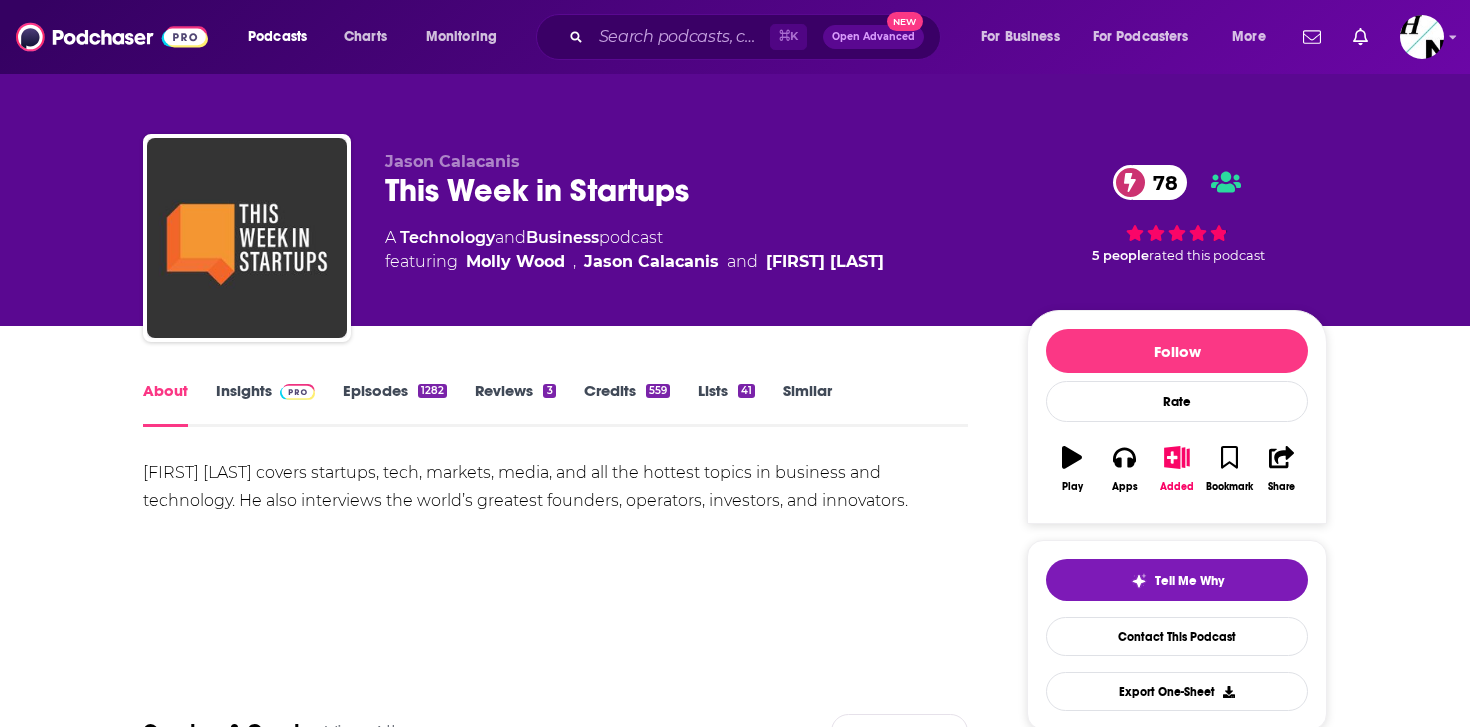 drag, startPoint x: 143, startPoint y: 473, endPoint x: 933, endPoint y: 510, distance: 790.86597 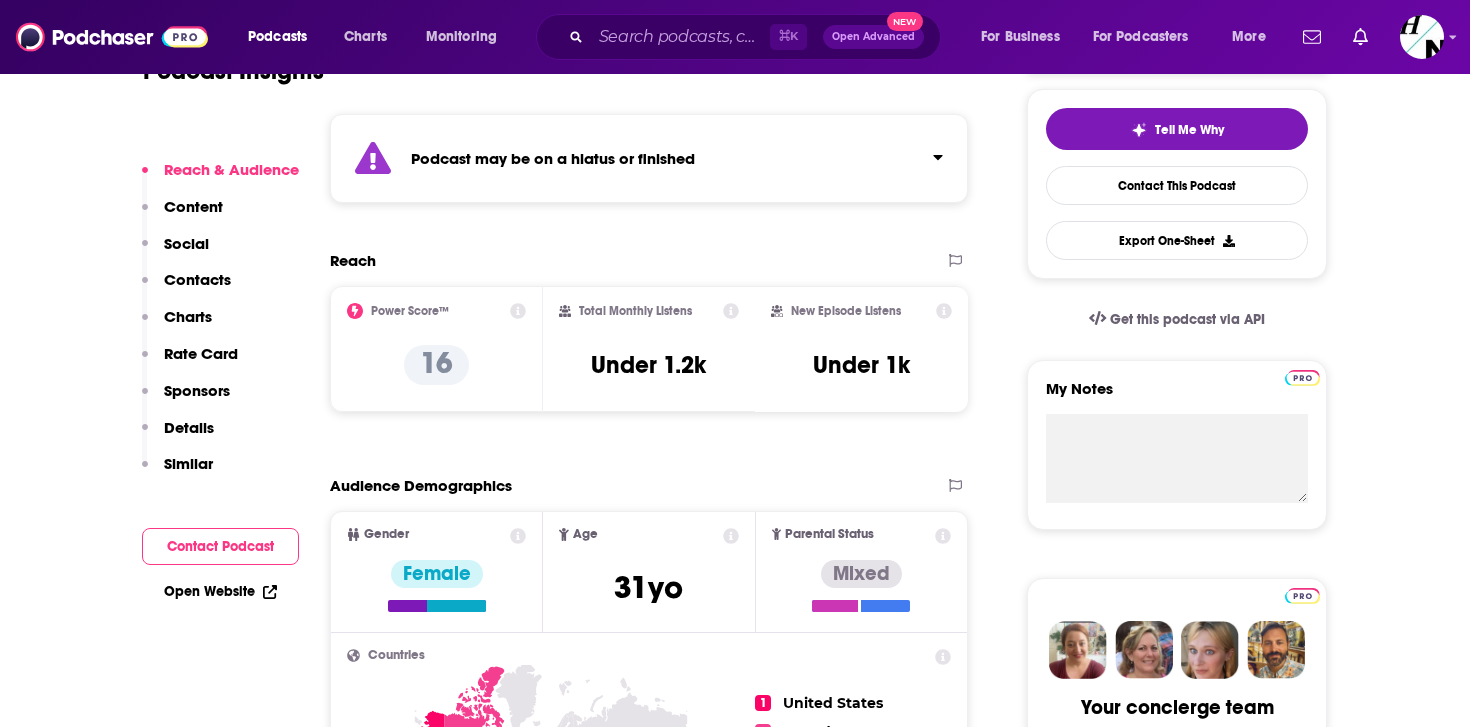 scroll, scrollTop: 455, scrollLeft: 0, axis: vertical 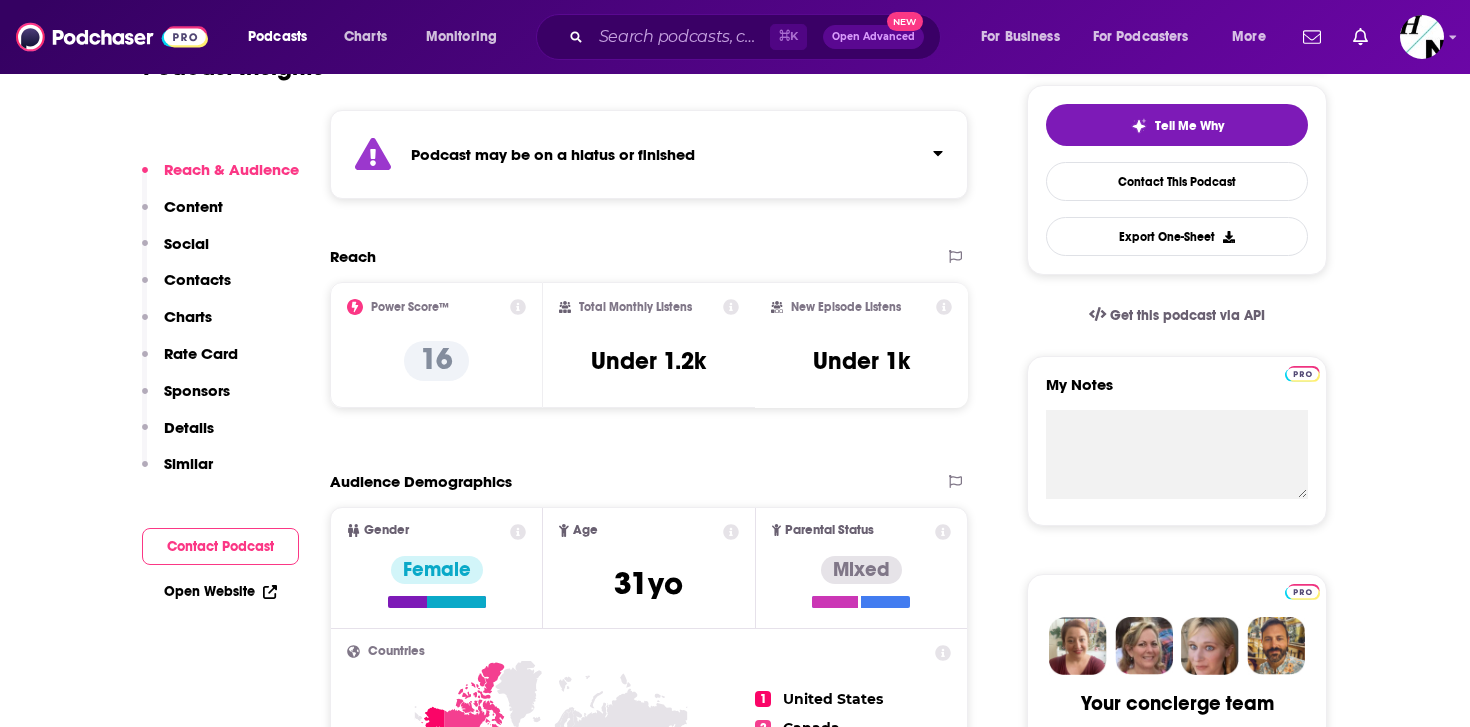click on "Podcast may be on a hiatus or finished" at bounding box center [649, 154] 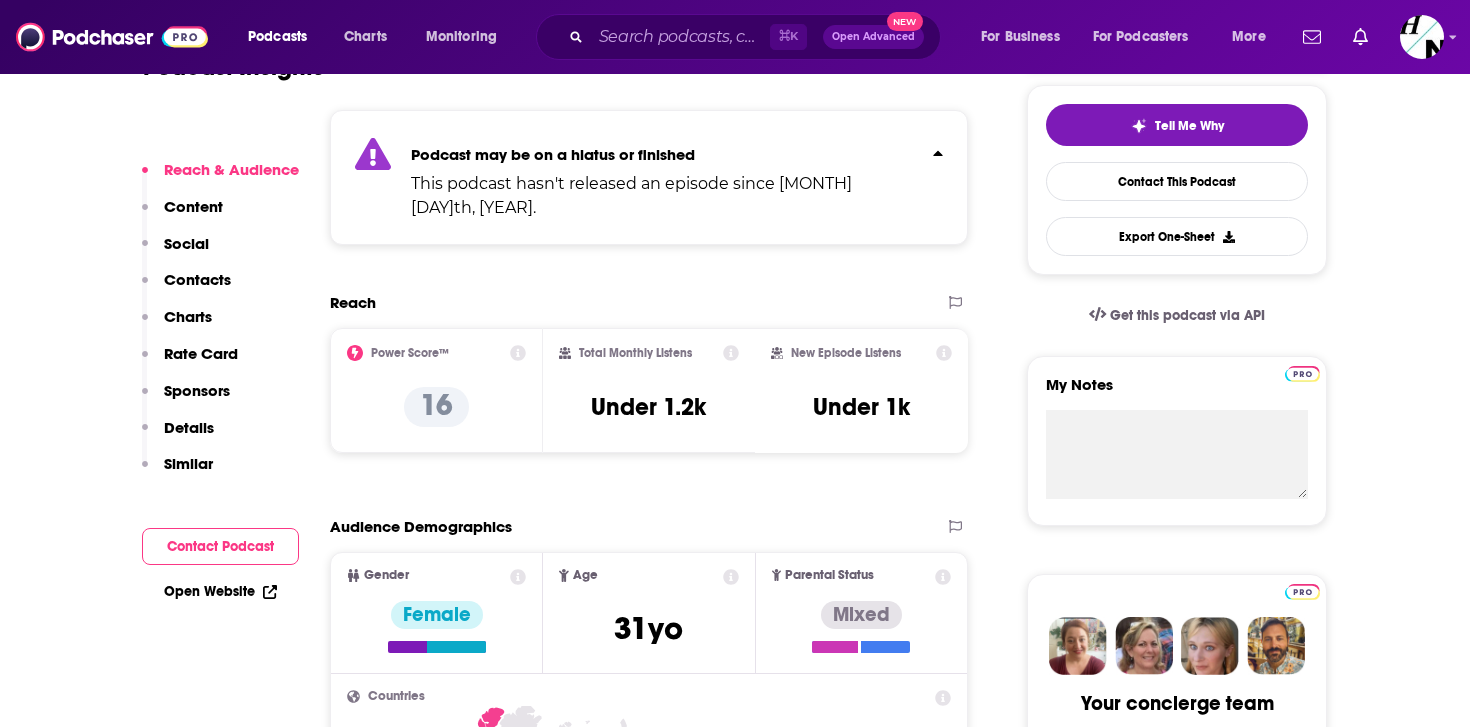click on "Podcast may be on a hiatus or finished This podcast hasn't released an episode since May 9th, 2025." at bounding box center [649, 177] 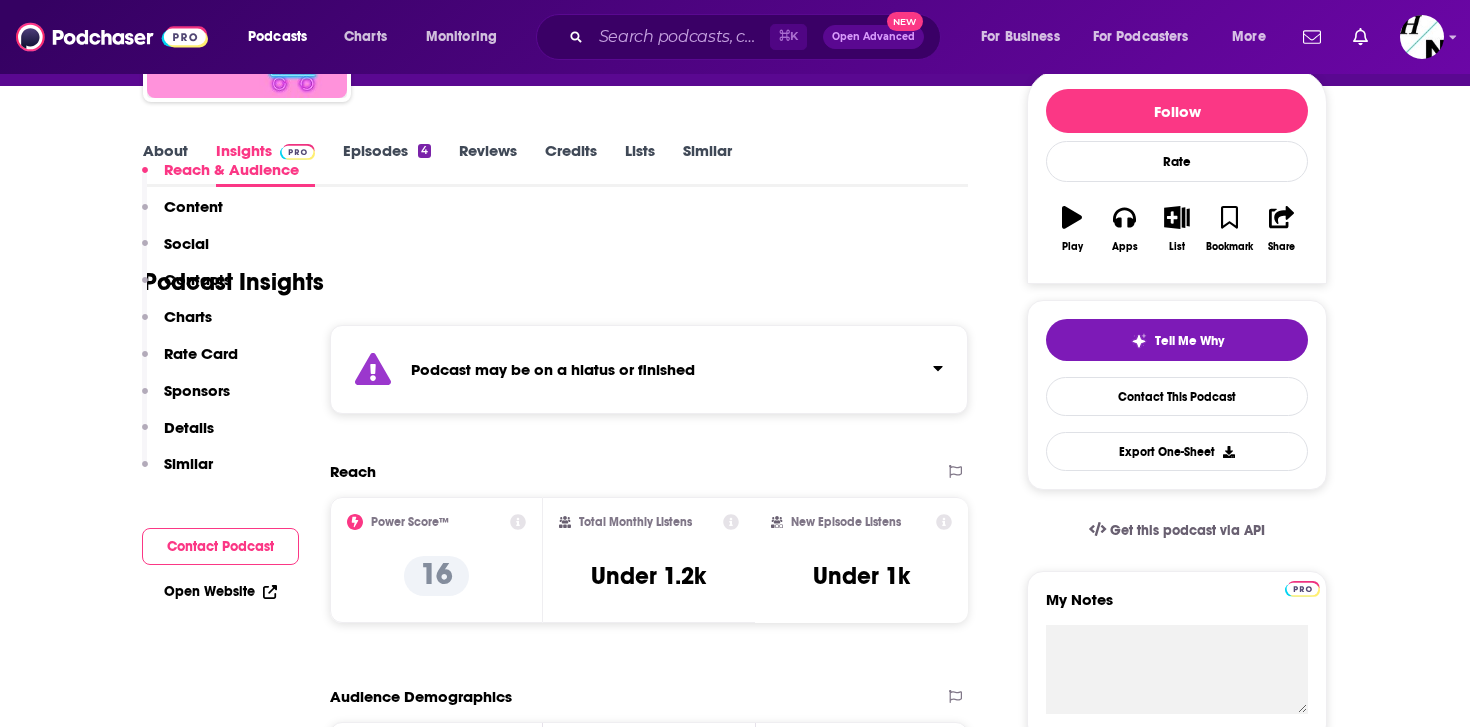 scroll, scrollTop: 207, scrollLeft: 0, axis: vertical 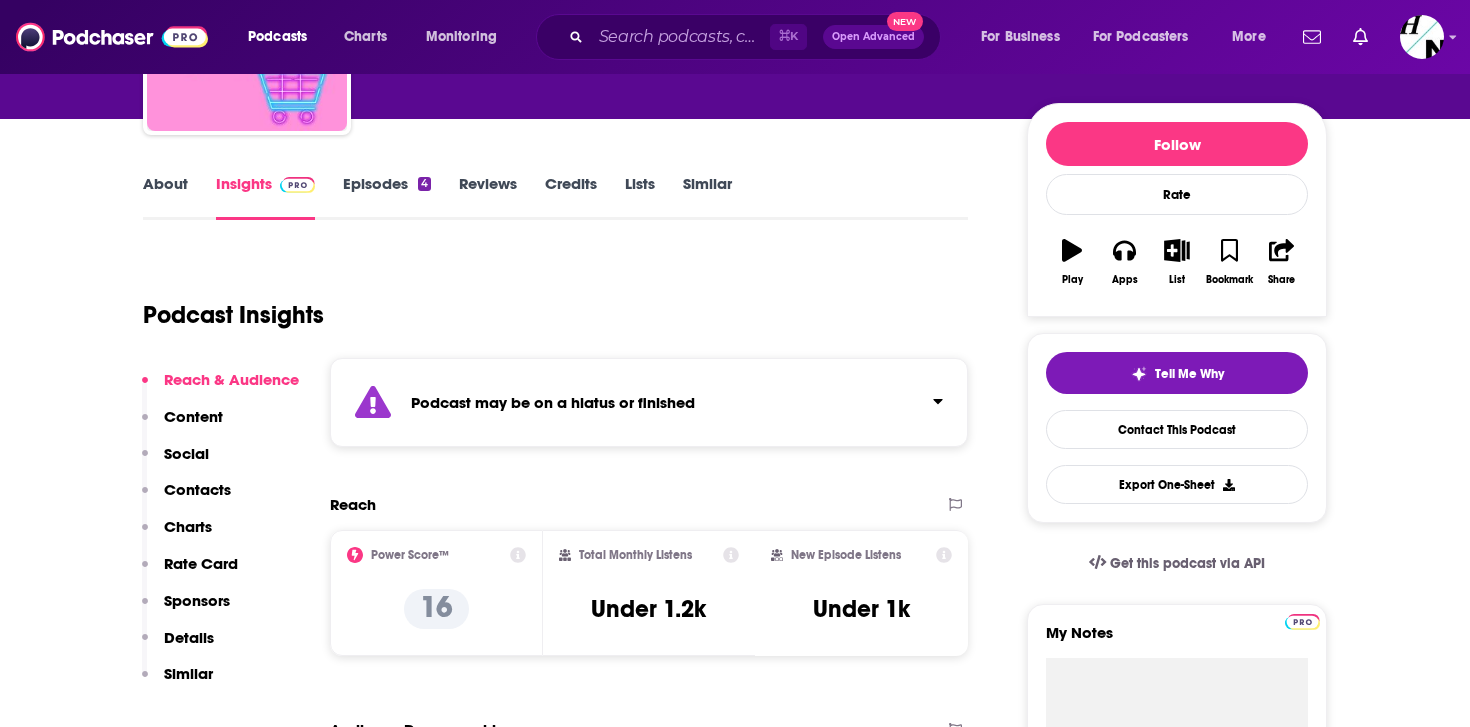click on "About" at bounding box center [165, 197] 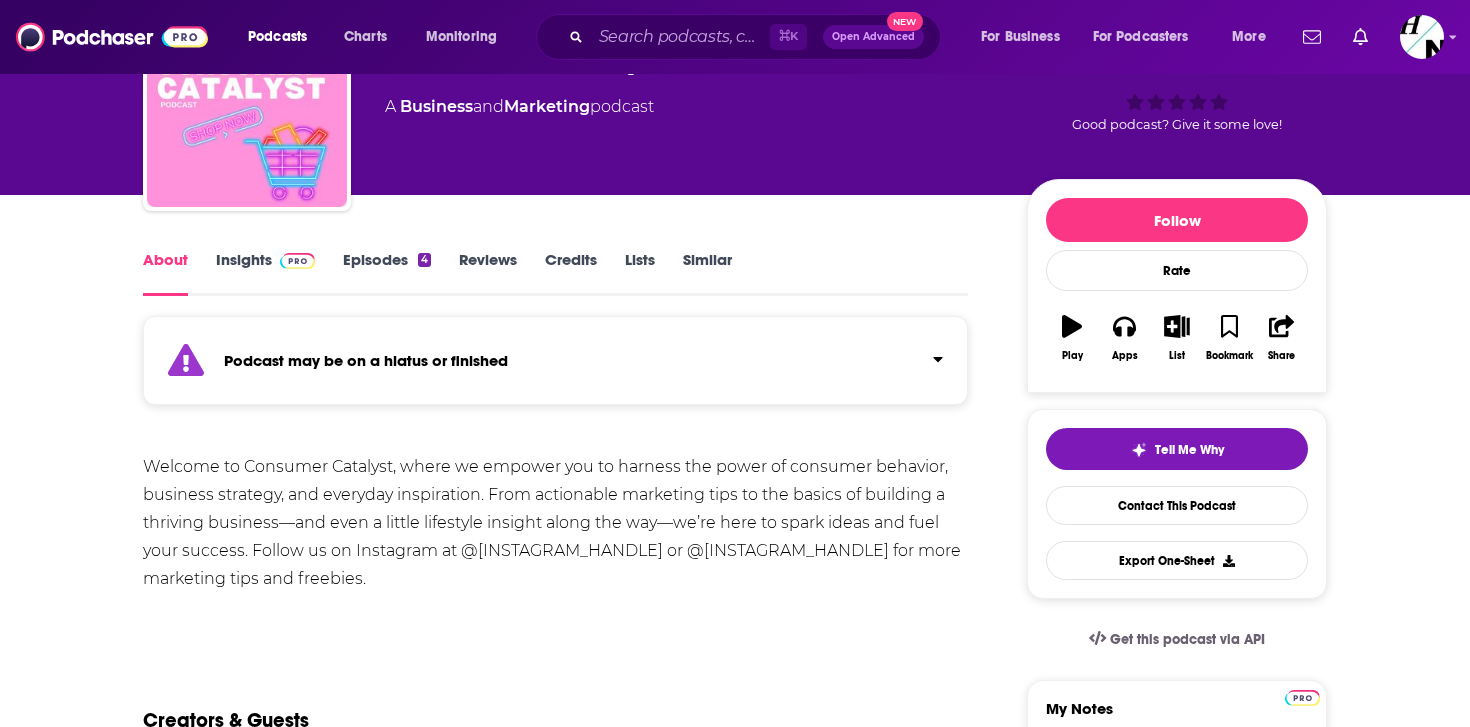 scroll, scrollTop: 134, scrollLeft: 0, axis: vertical 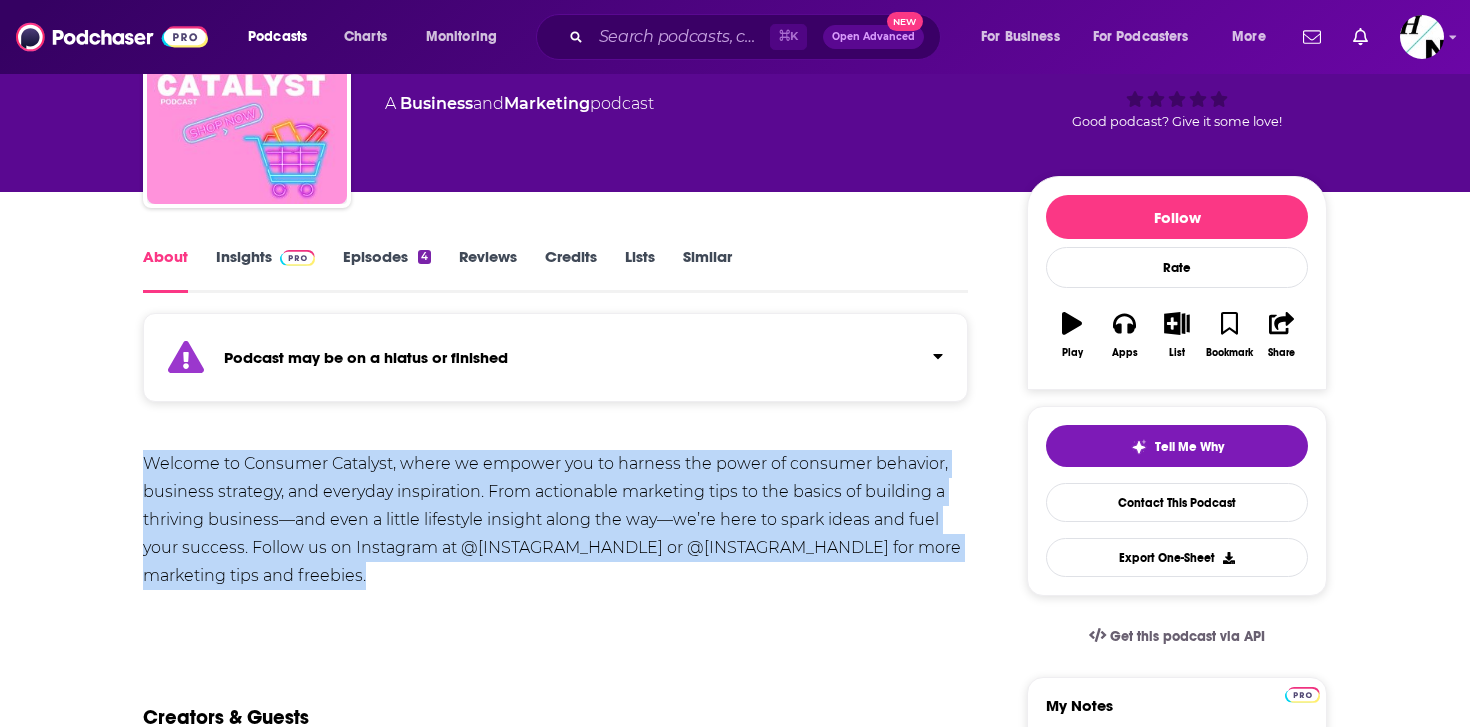 drag, startPoint x: 380, startPoint y: 576, endPoint x: 145, endPoint y: 455, distance: 264.32178 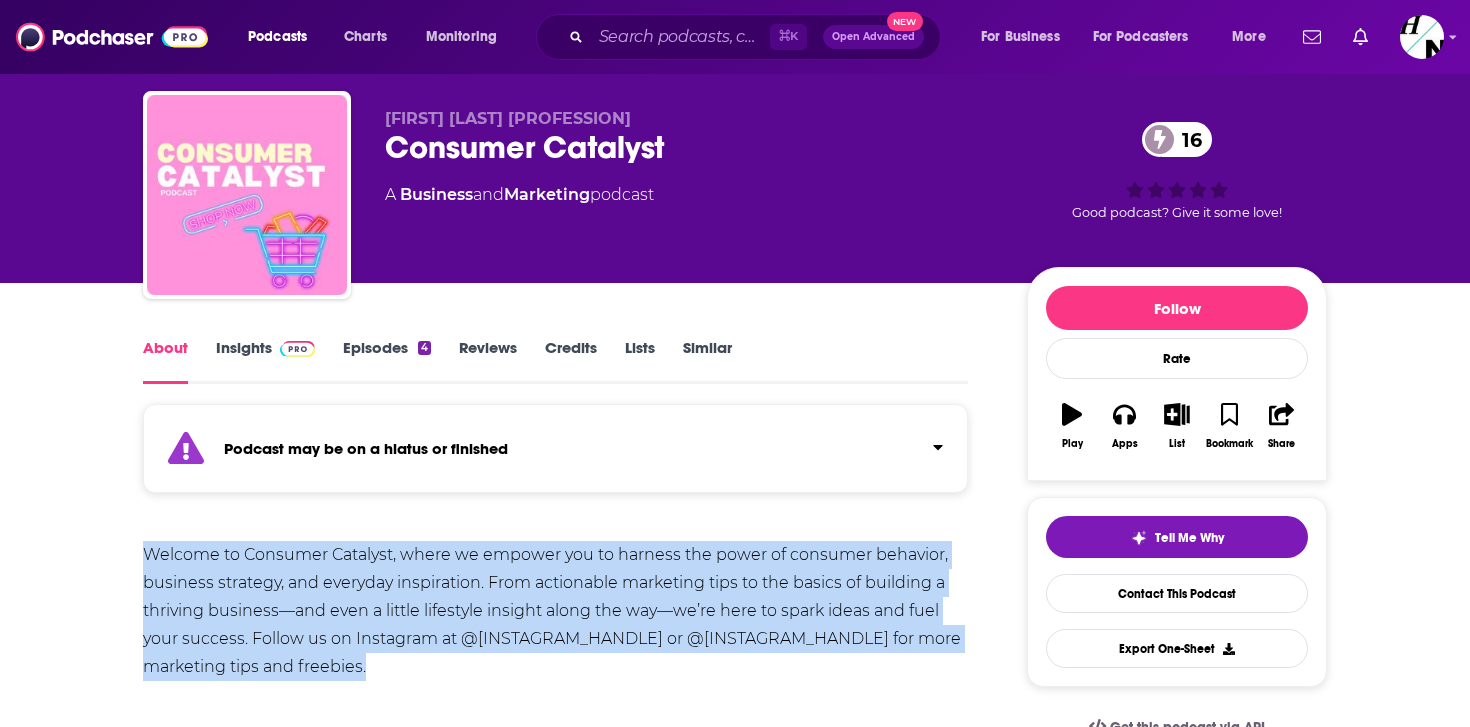 scroll, scrollTop: 0, scrollLeft: 0, axis: both 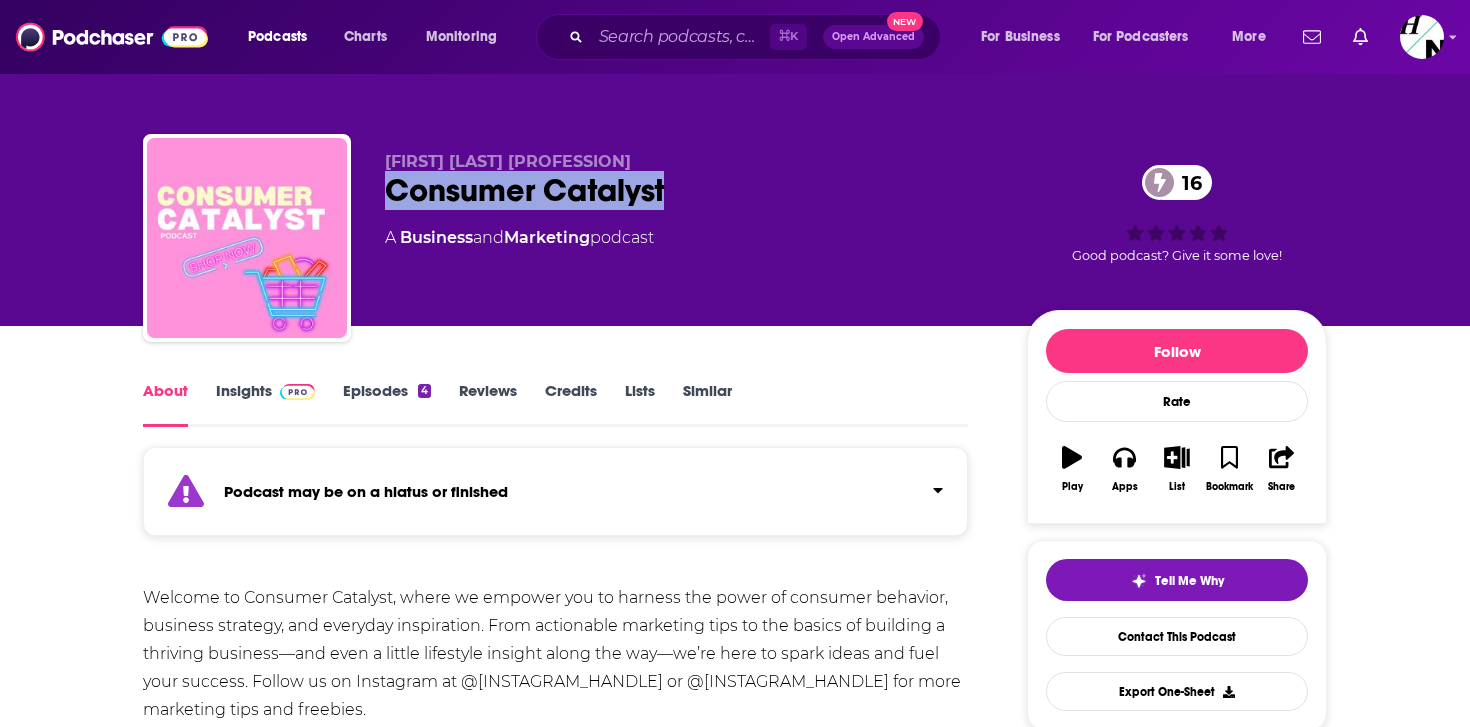 drag, startPoint x: 383, startPoint y: 191, endPoint x: 676, endPoint y: 191, distance: 293 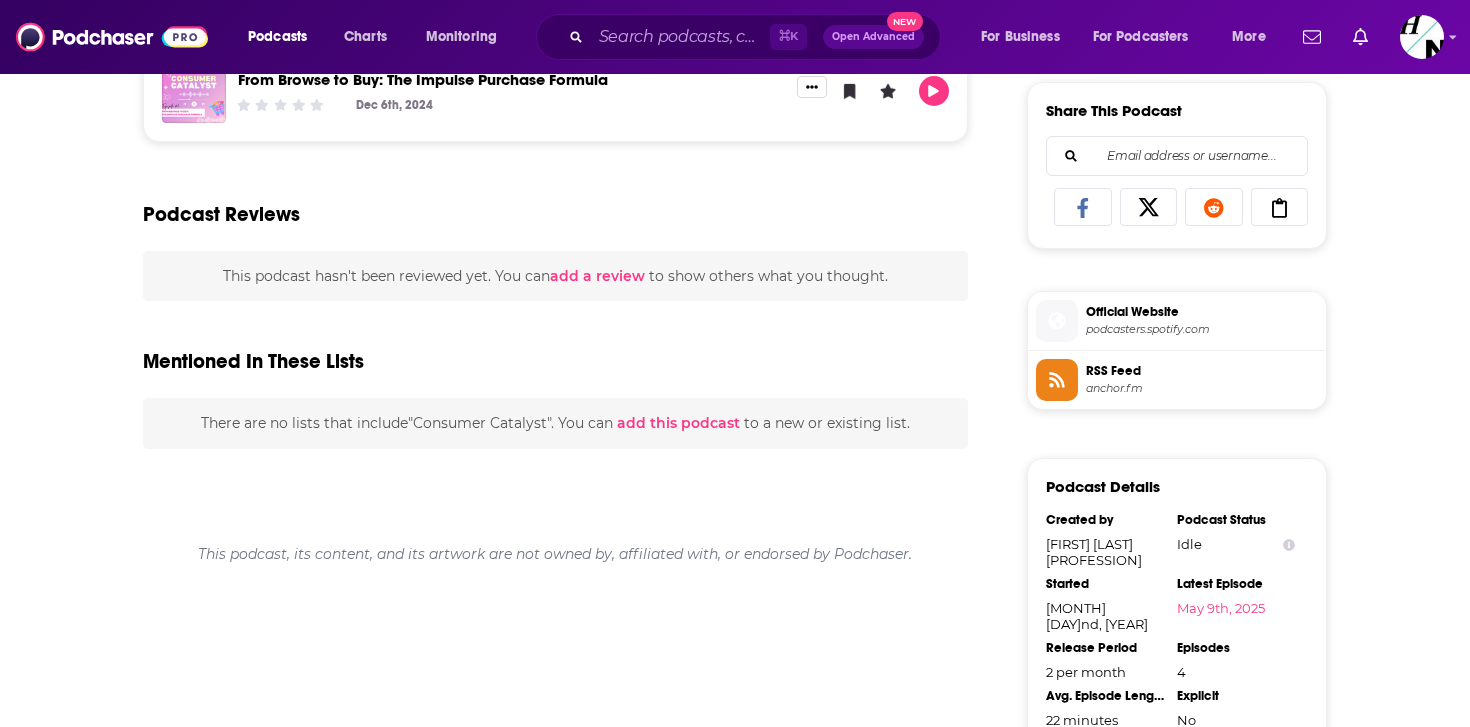 scroll, scrollTop: 1359, scrollLeft: 0, axis: vertical 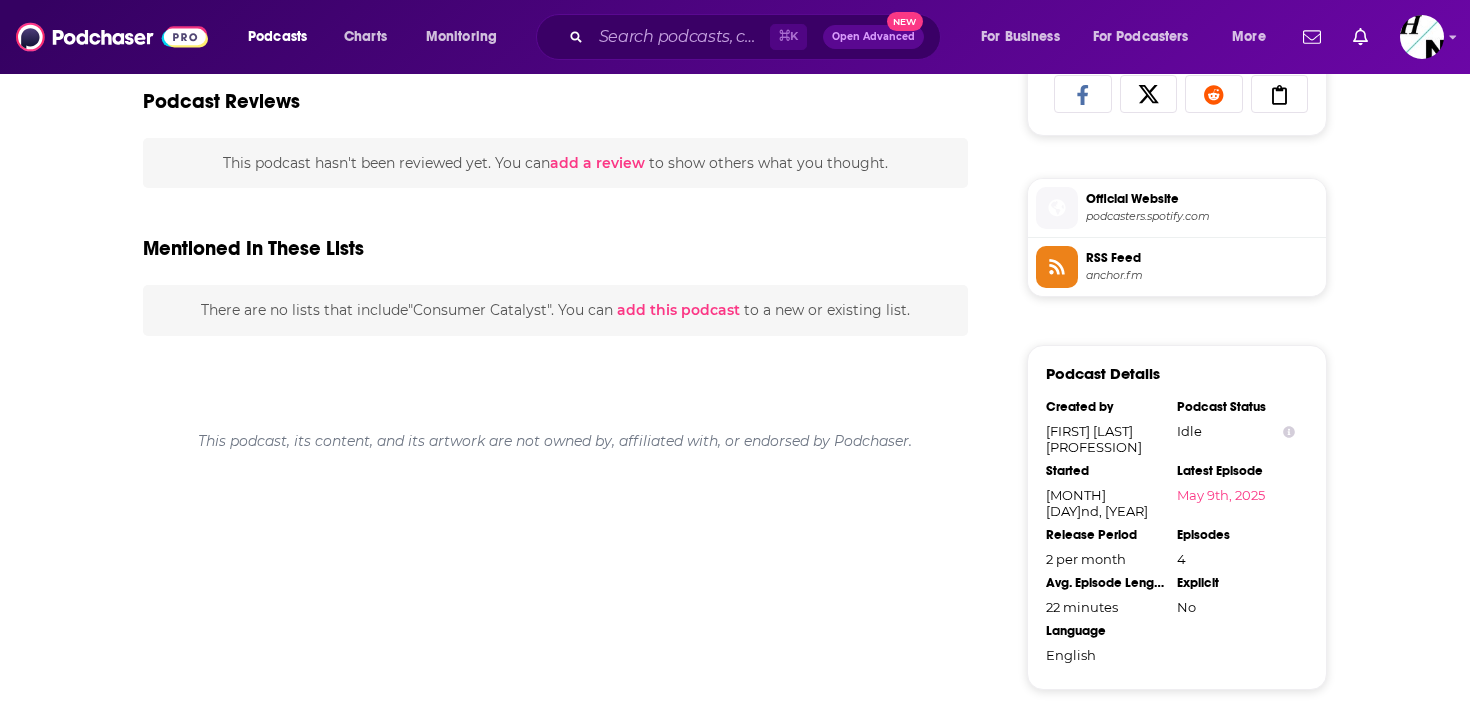 click on "podcasters.spotify.com" at bounding box center [1202, 216] 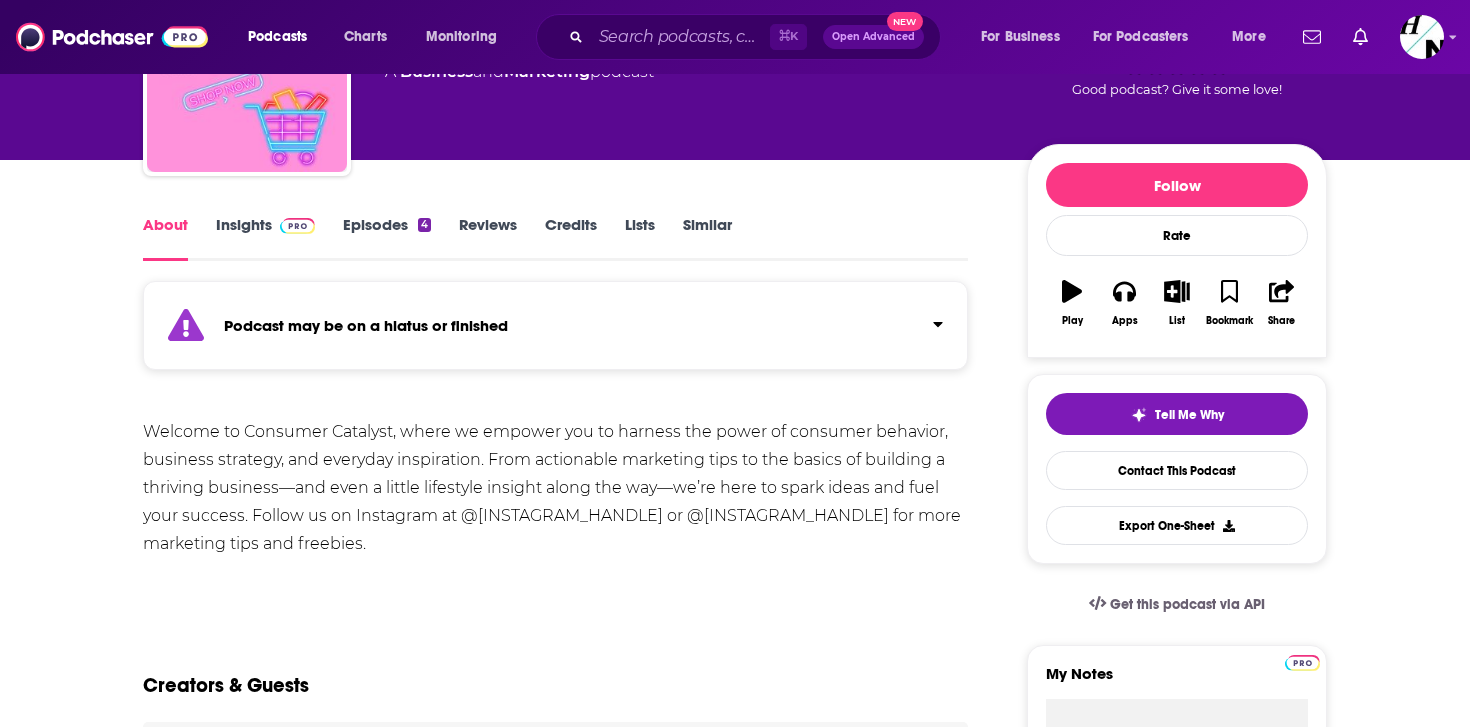 scroll, scrollTop: 0, scrollLeft: 0, axis: both 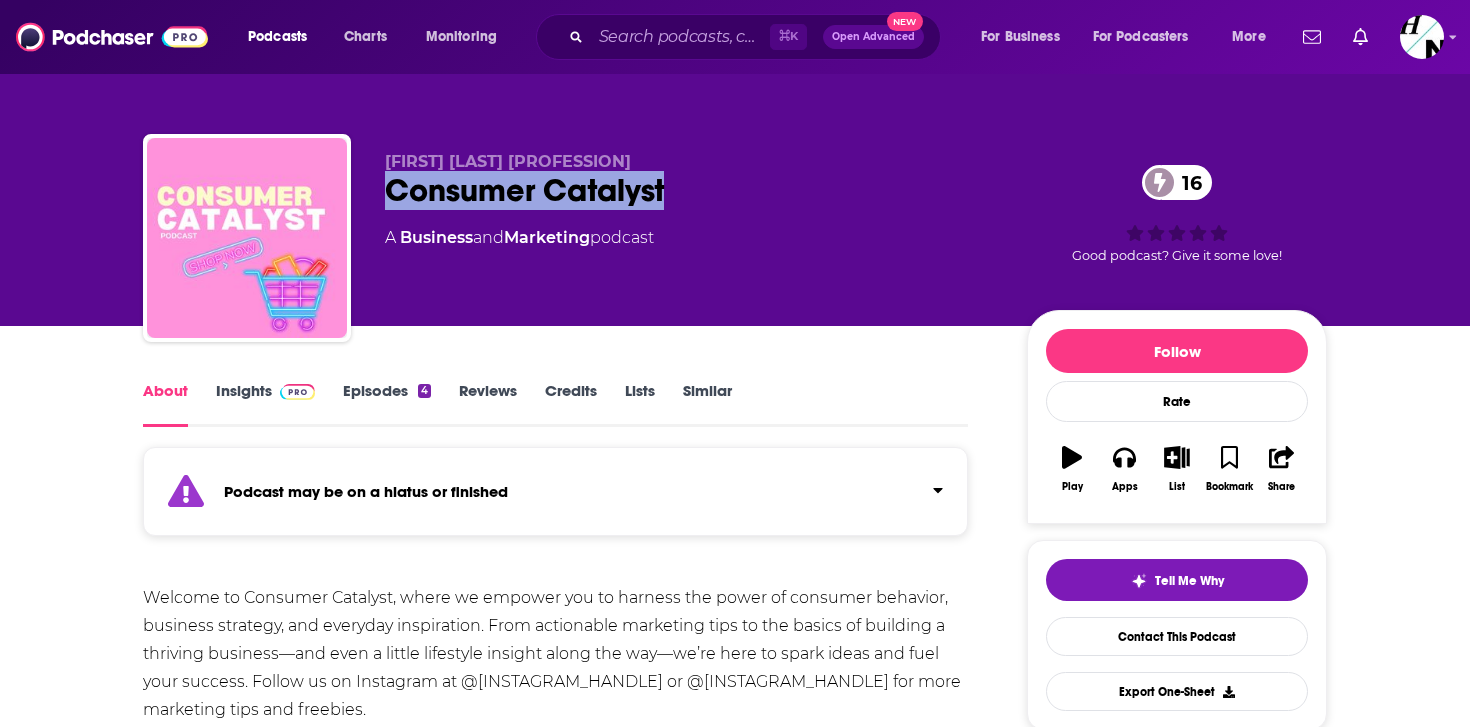 click on "Insights" at bounding box center [265, 404] 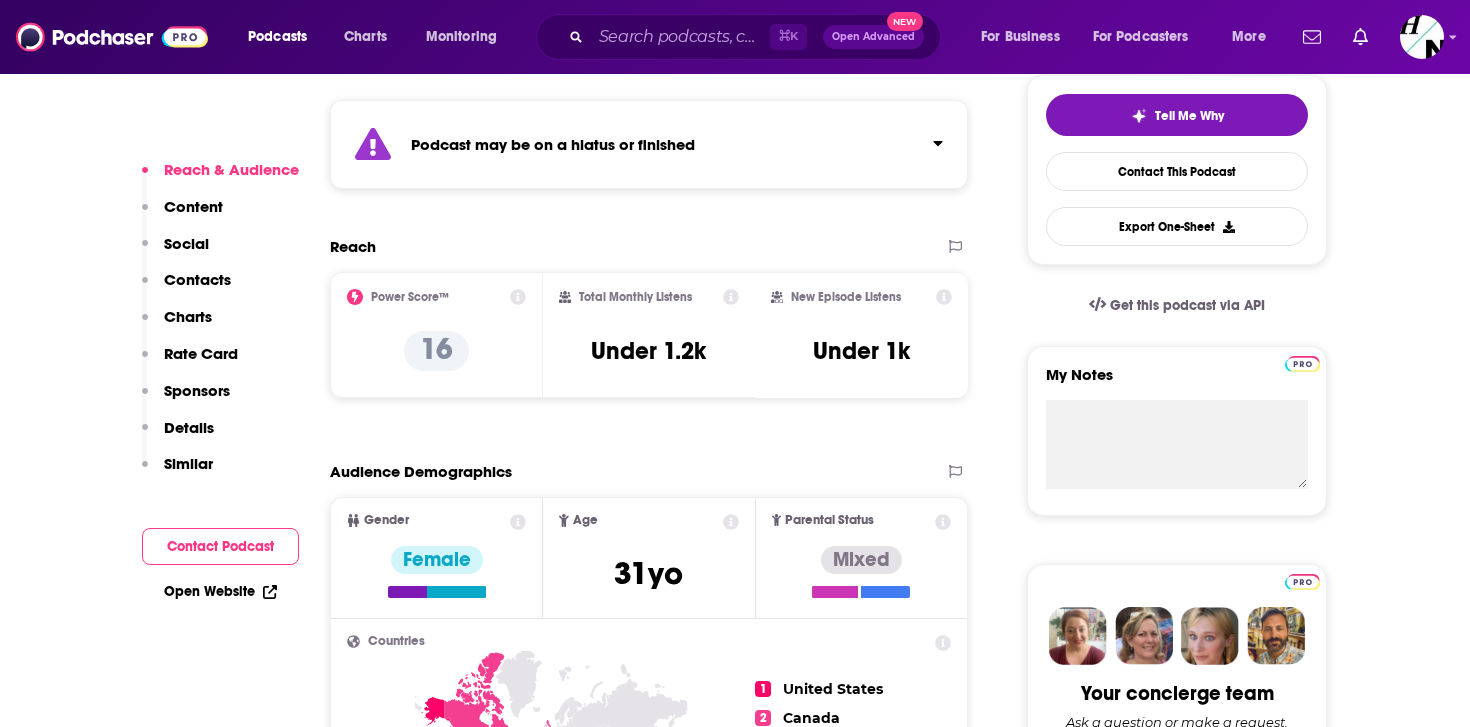 scroll, scrollTop: 500, scrollLeft: 0, axis: vertical 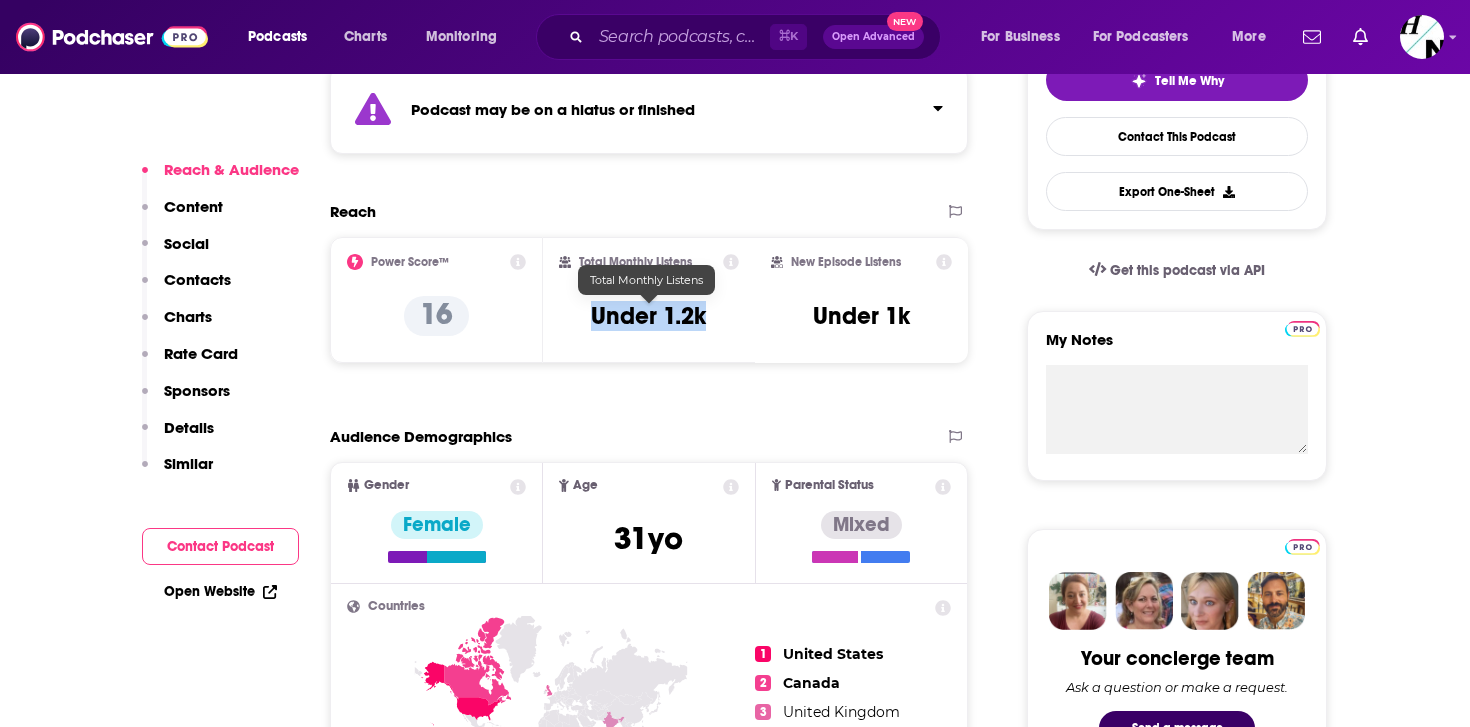 drag, startPoint x: 591, startPoint y: 314, endPoint x: 709, endPoint y: 314, distance: 118 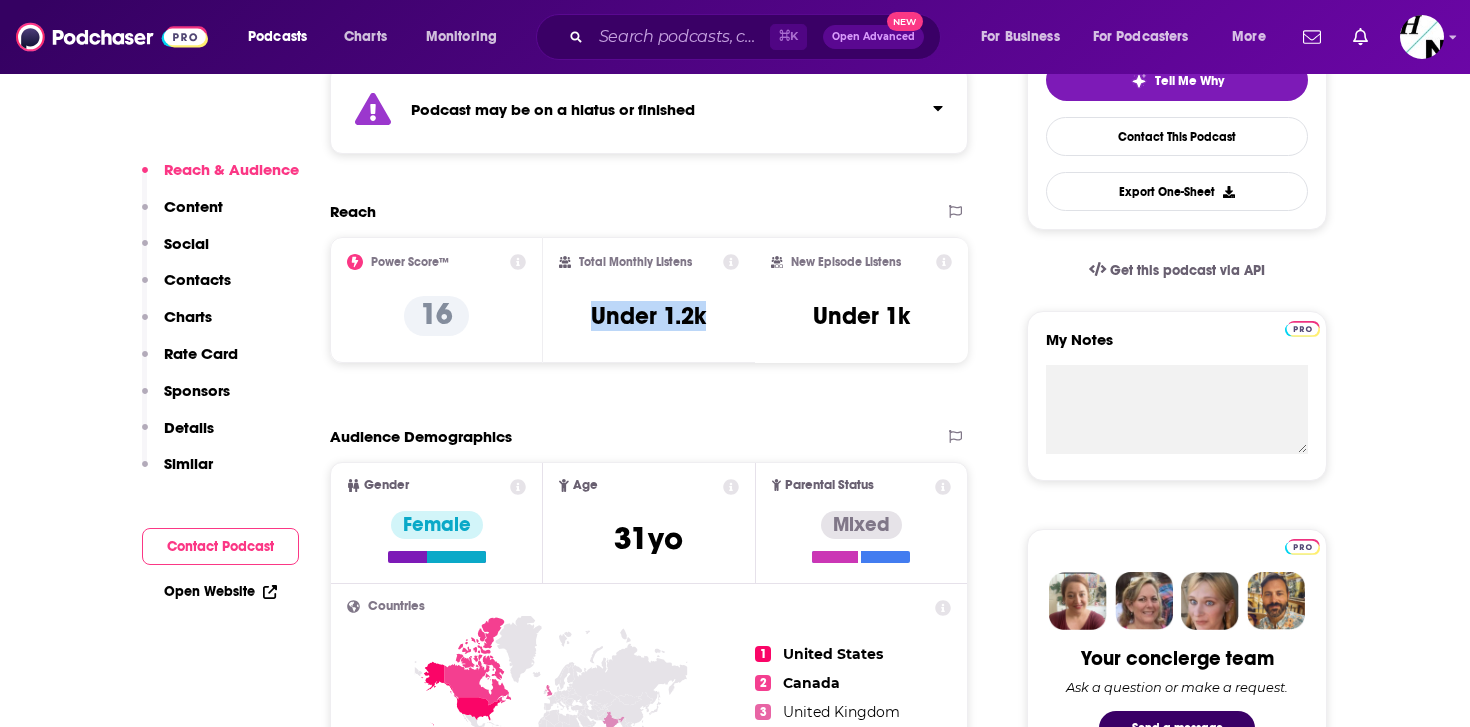 copy on "Under 1.2k" 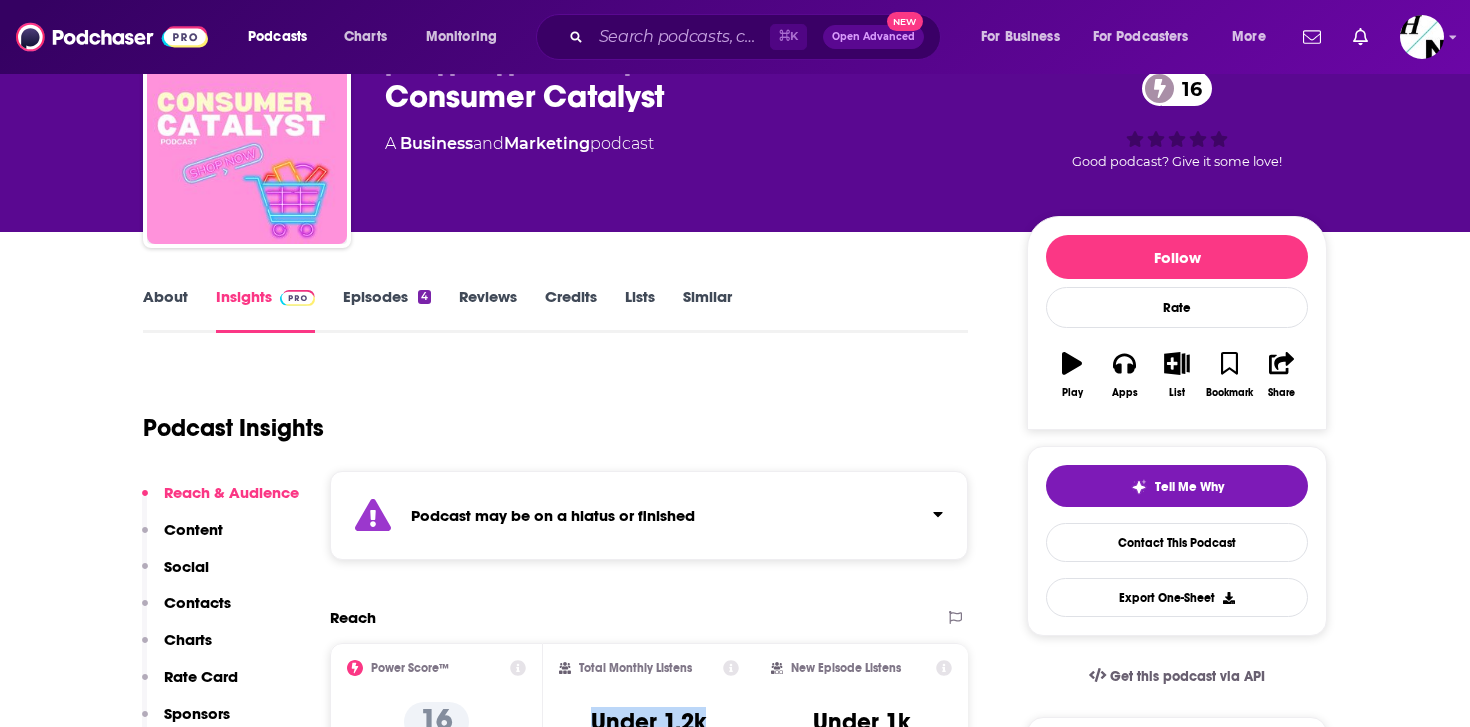 scroll, scrollTop: 0, scrollLeft: 0, axis: both 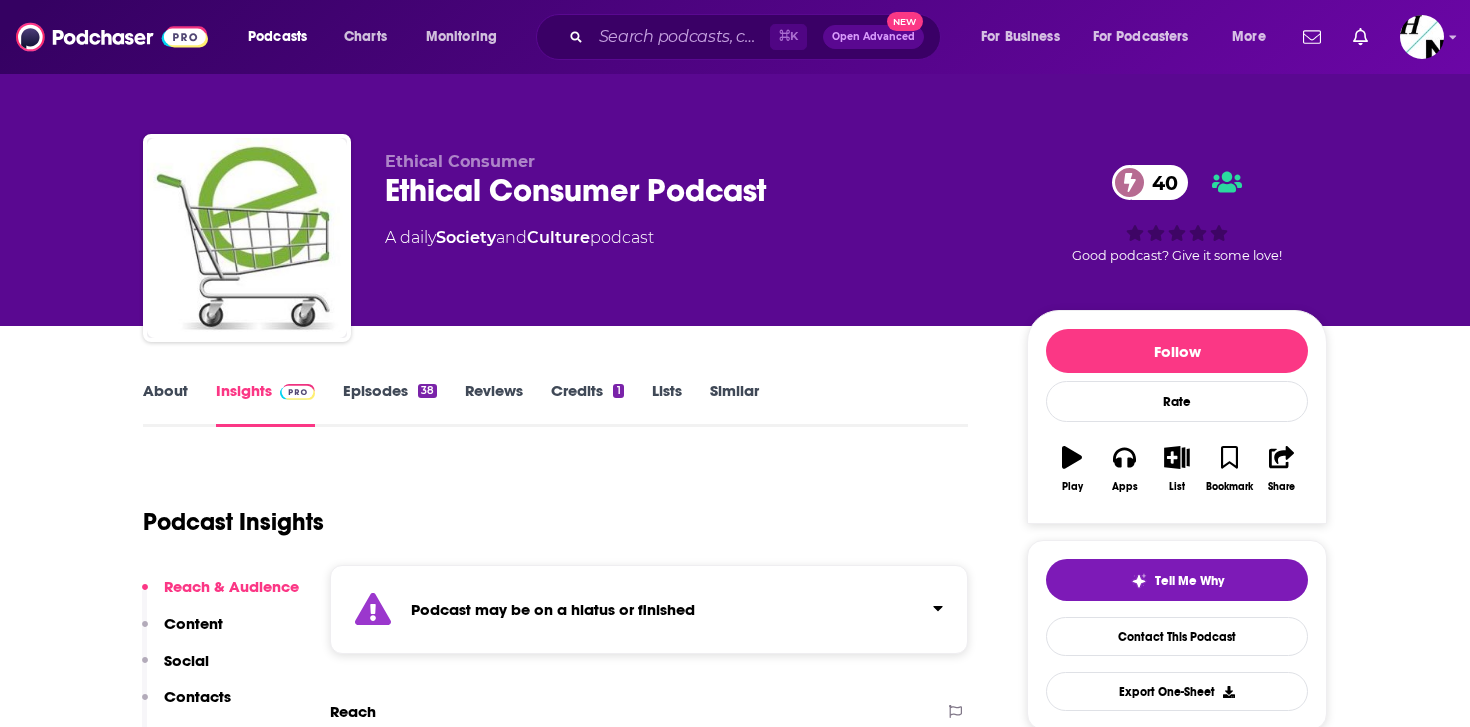 click on "About" at bounding box center [165, 404] 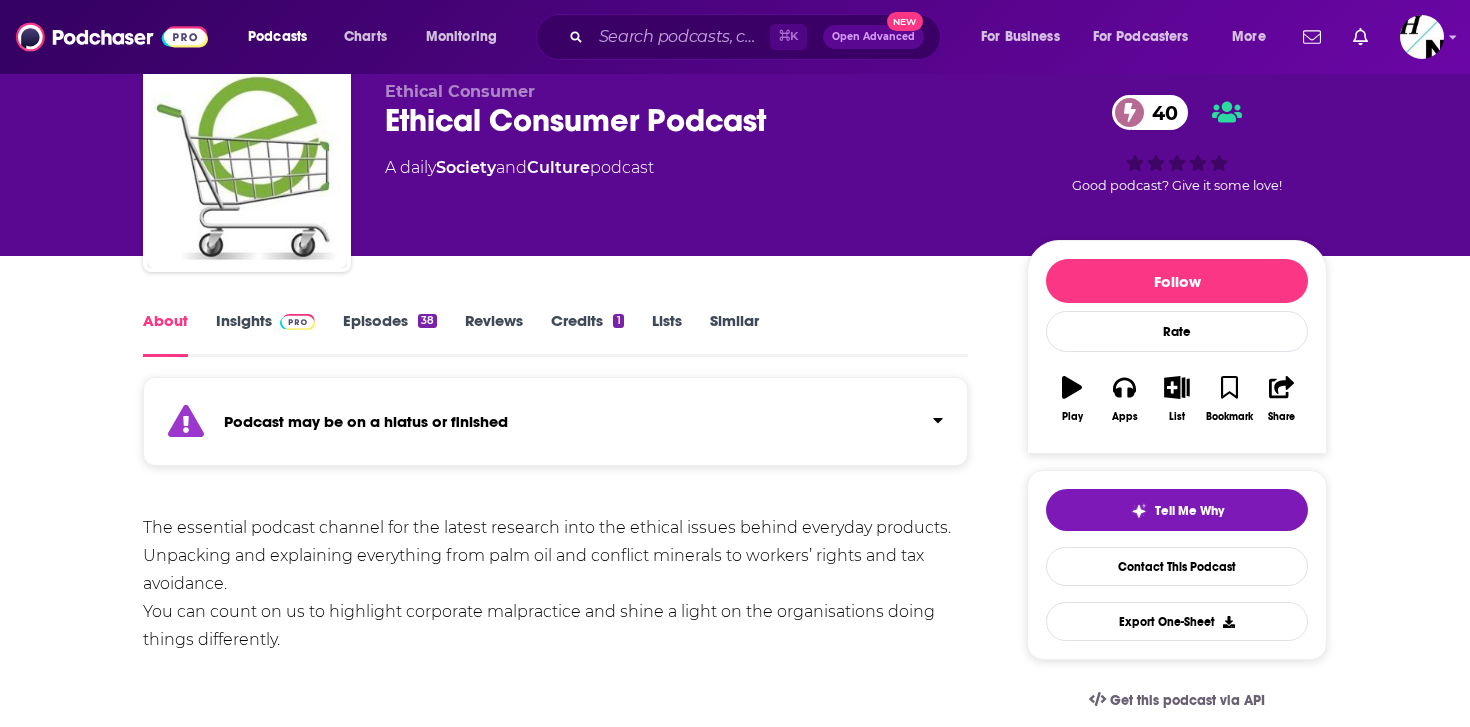 scroll, scrollTop: 74, scrollLeft: 0, axis: vertical 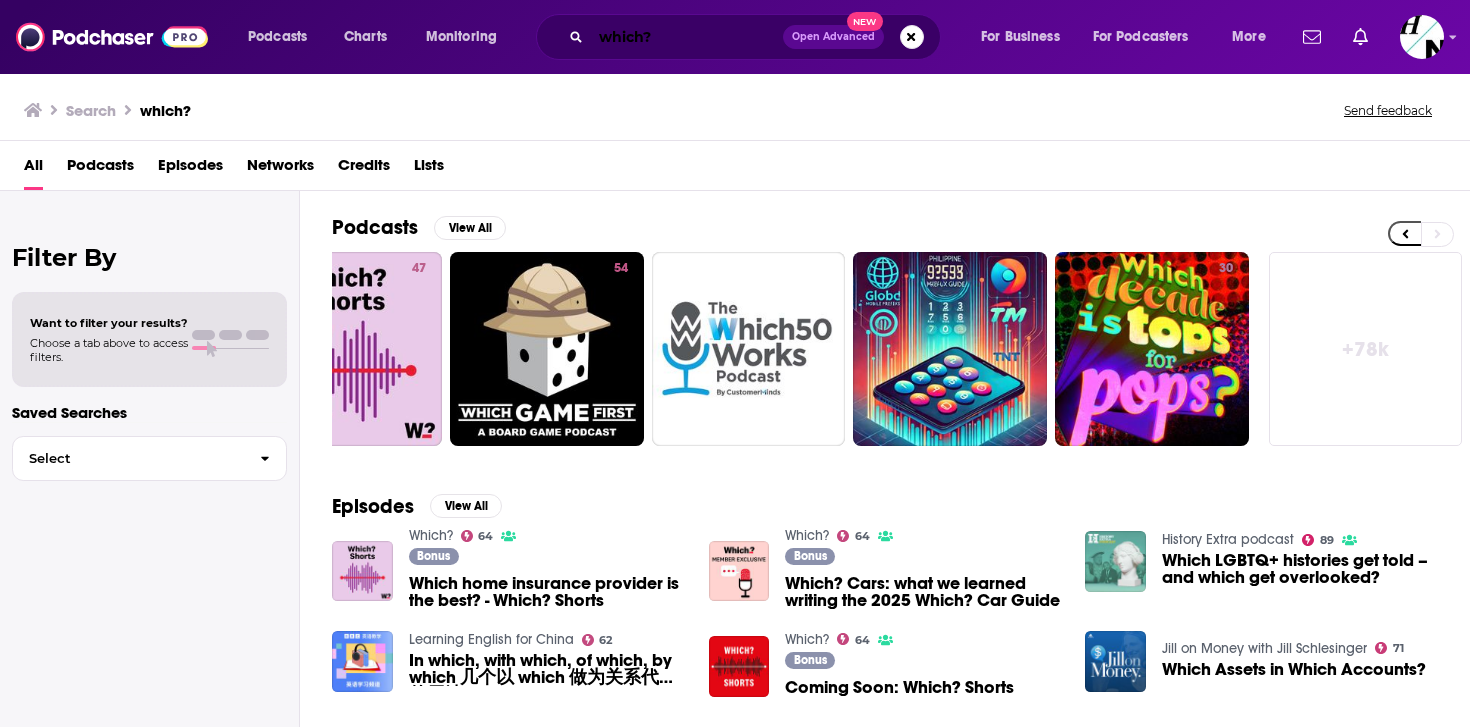 click on "which?" at bounding box center [687, 37] 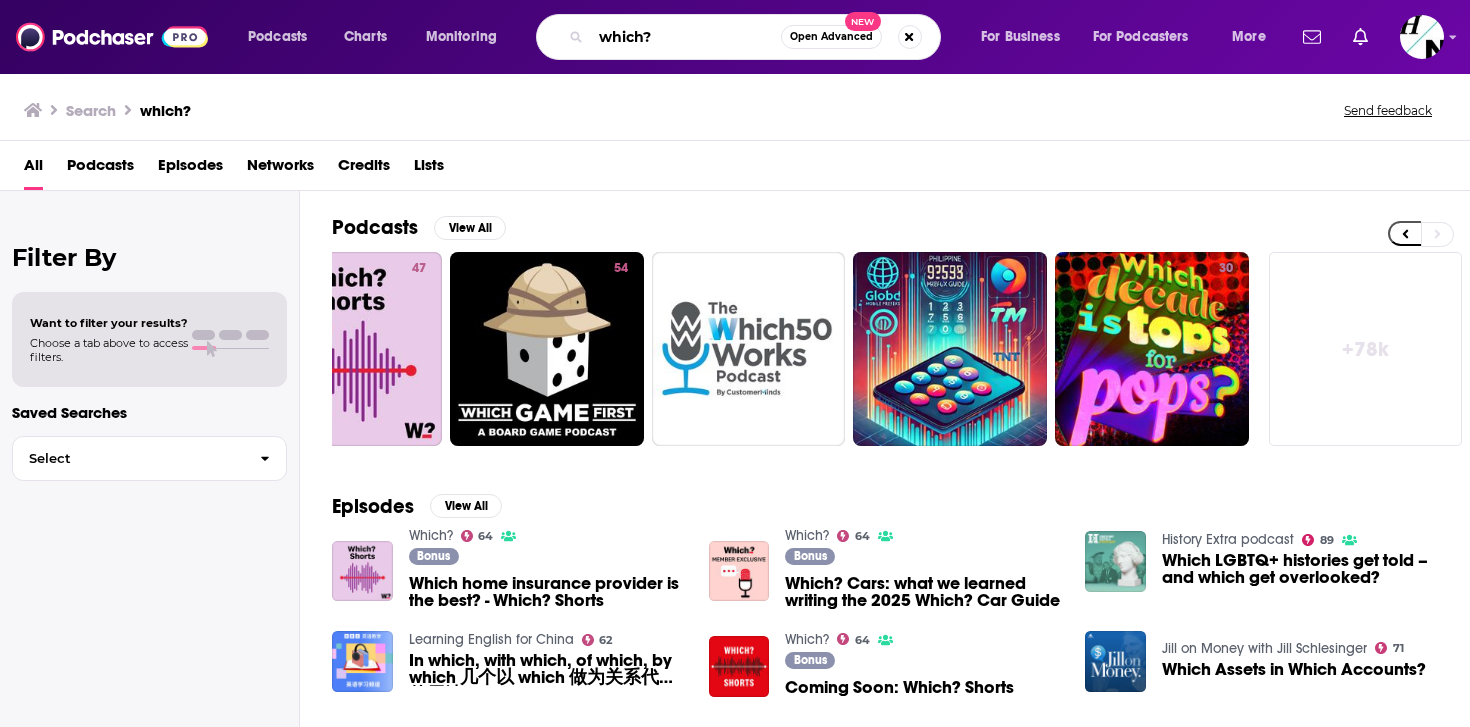 click on "which?" at bounding box center [686, 37] 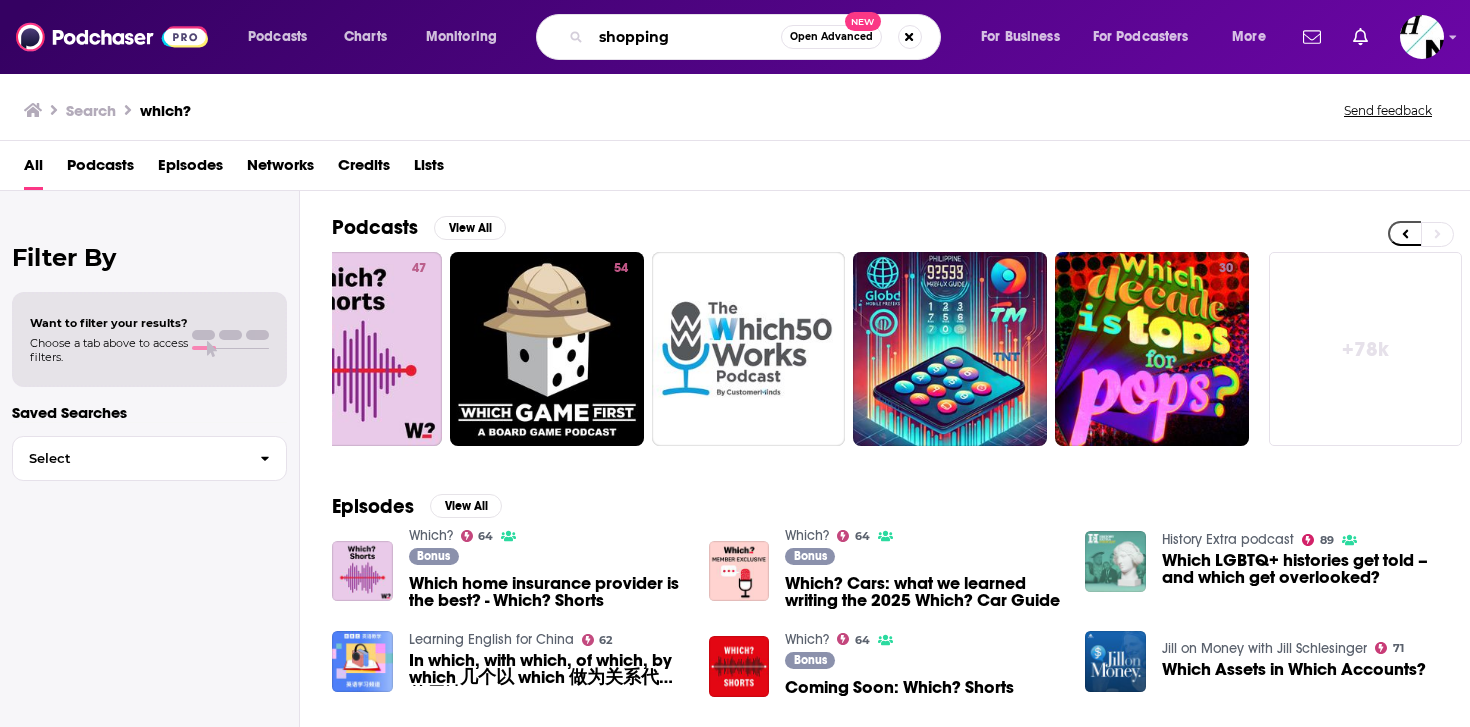 type on "shopping" 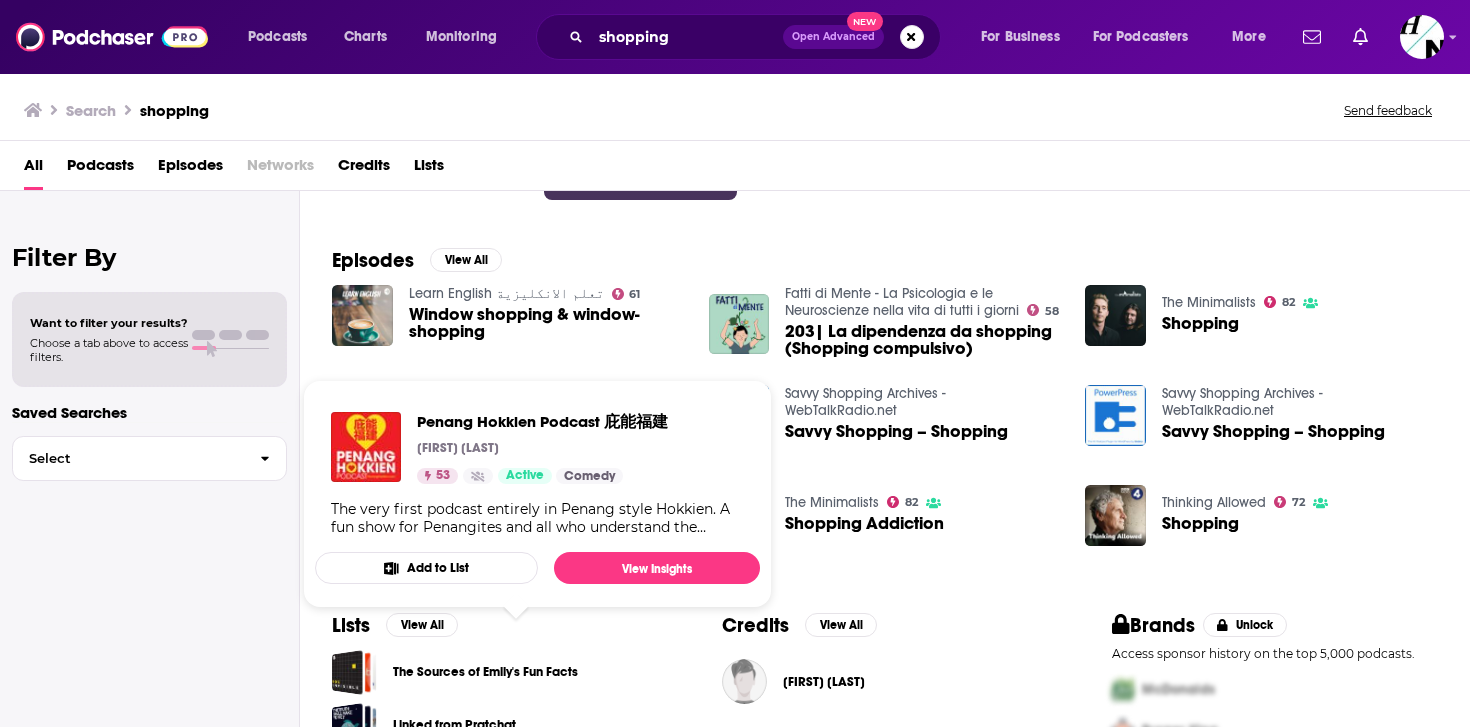 scroll, scrollTop: 442, scrollLeft: 0, axis: vertical 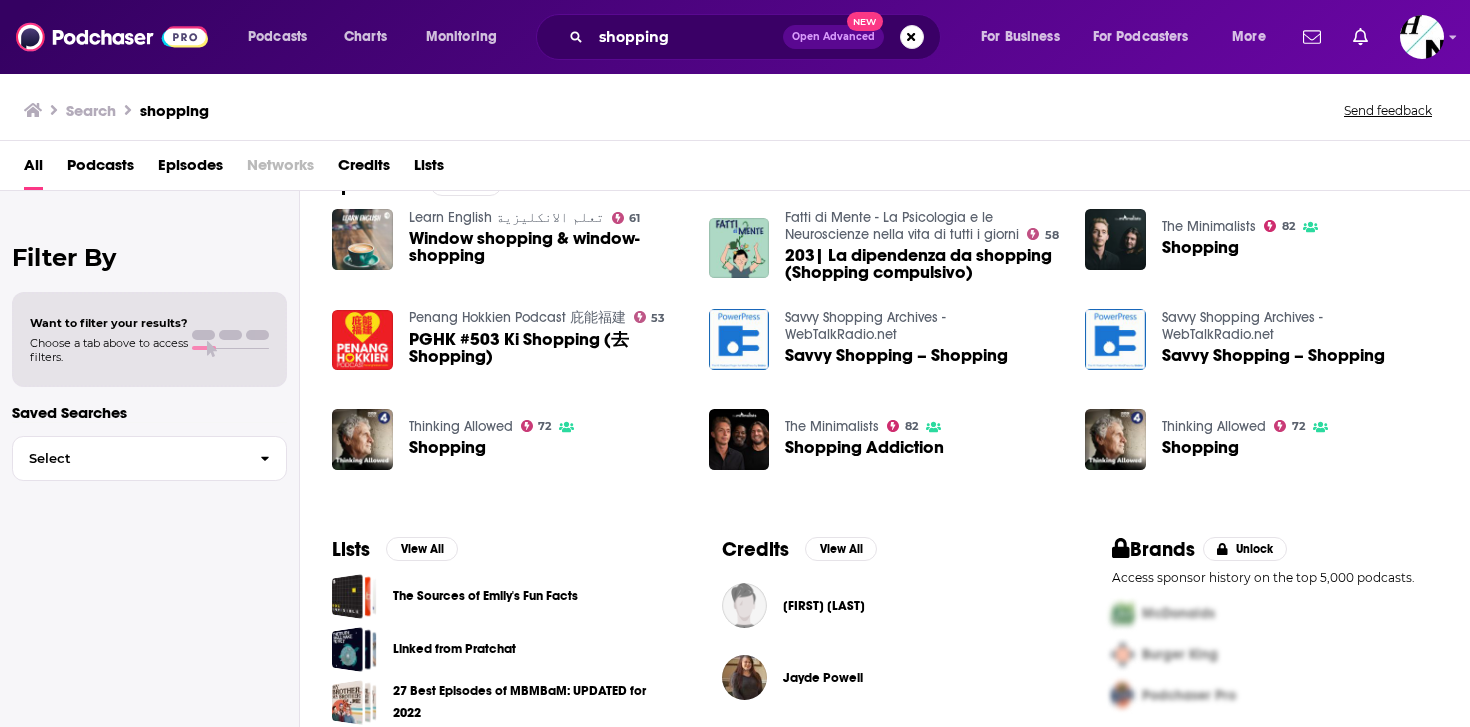 click on "Podcasts" at bounding box center (100, 169) 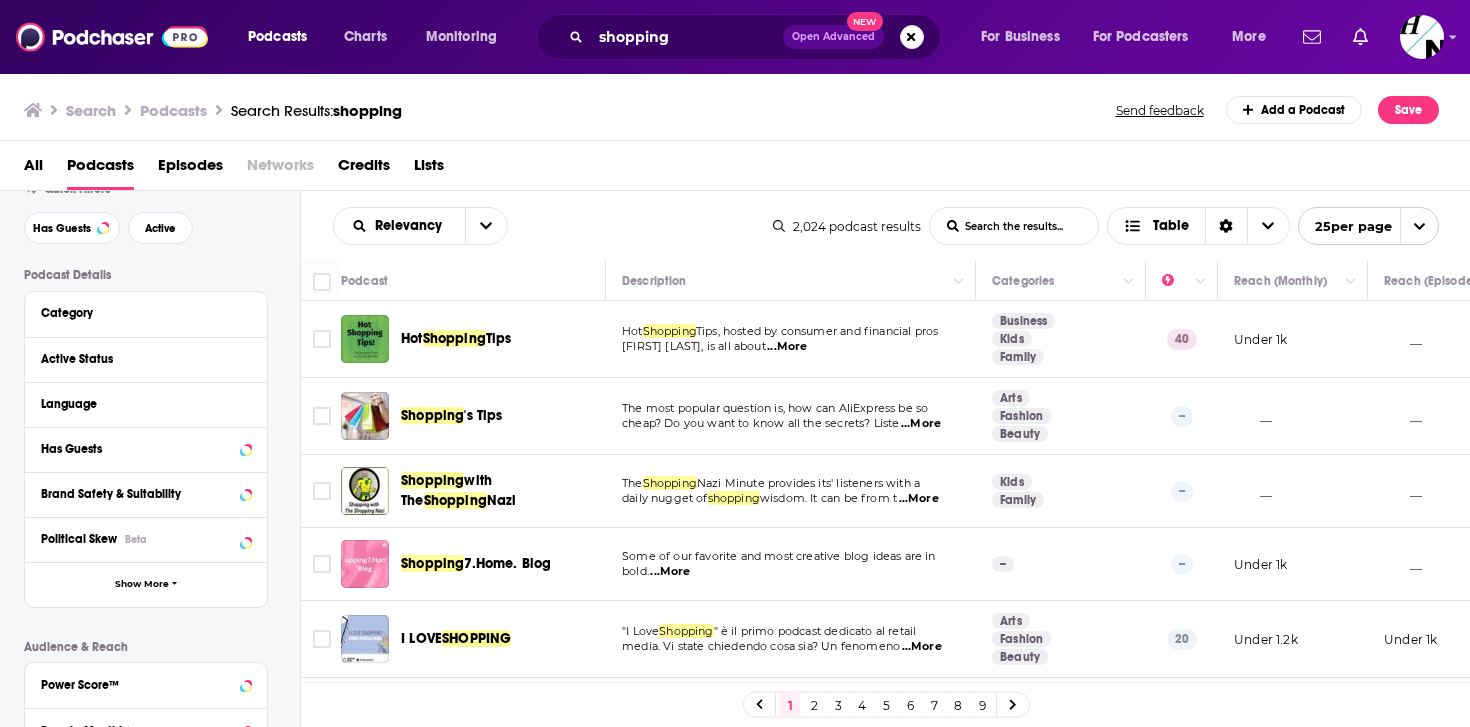 scroll, scrollTop: 0, scrollLeft: 0, axis: both 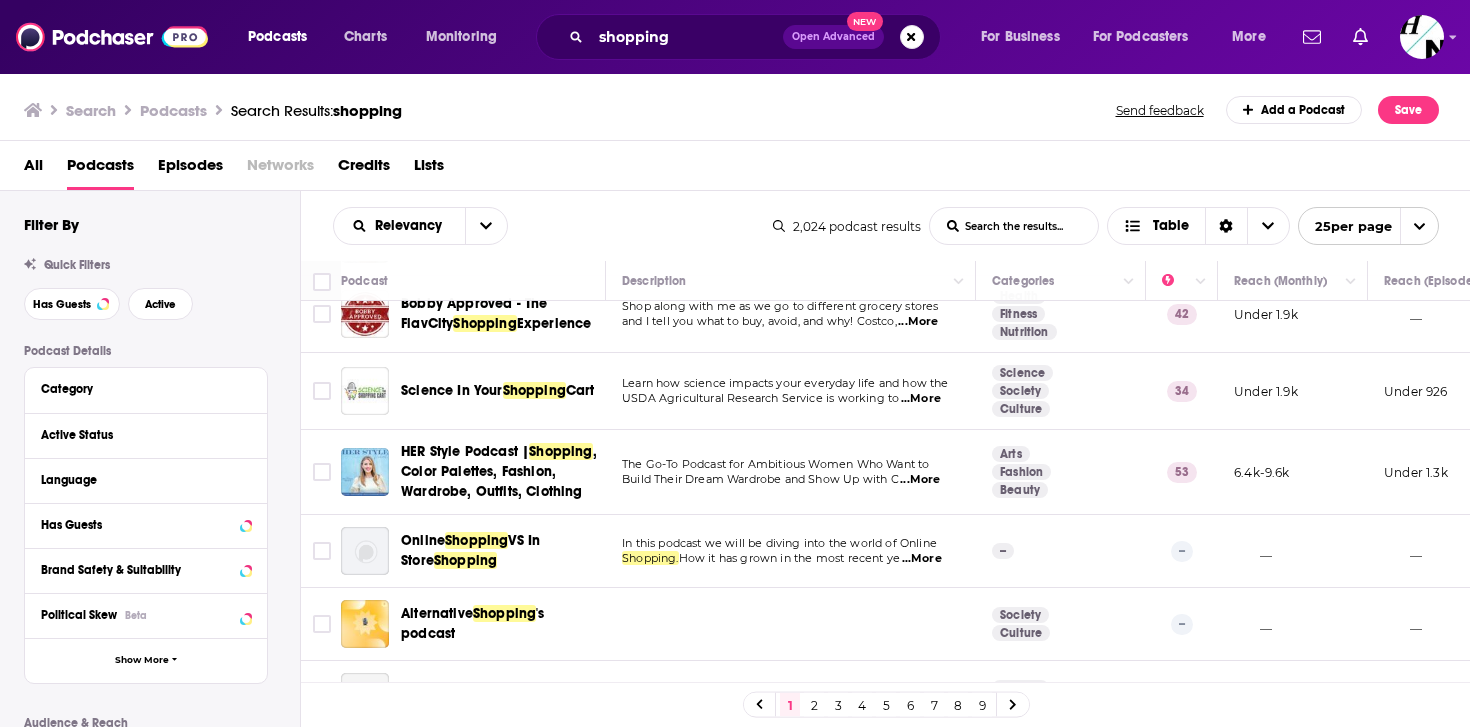 click on "Shopping" at bounding box center (476, 540) 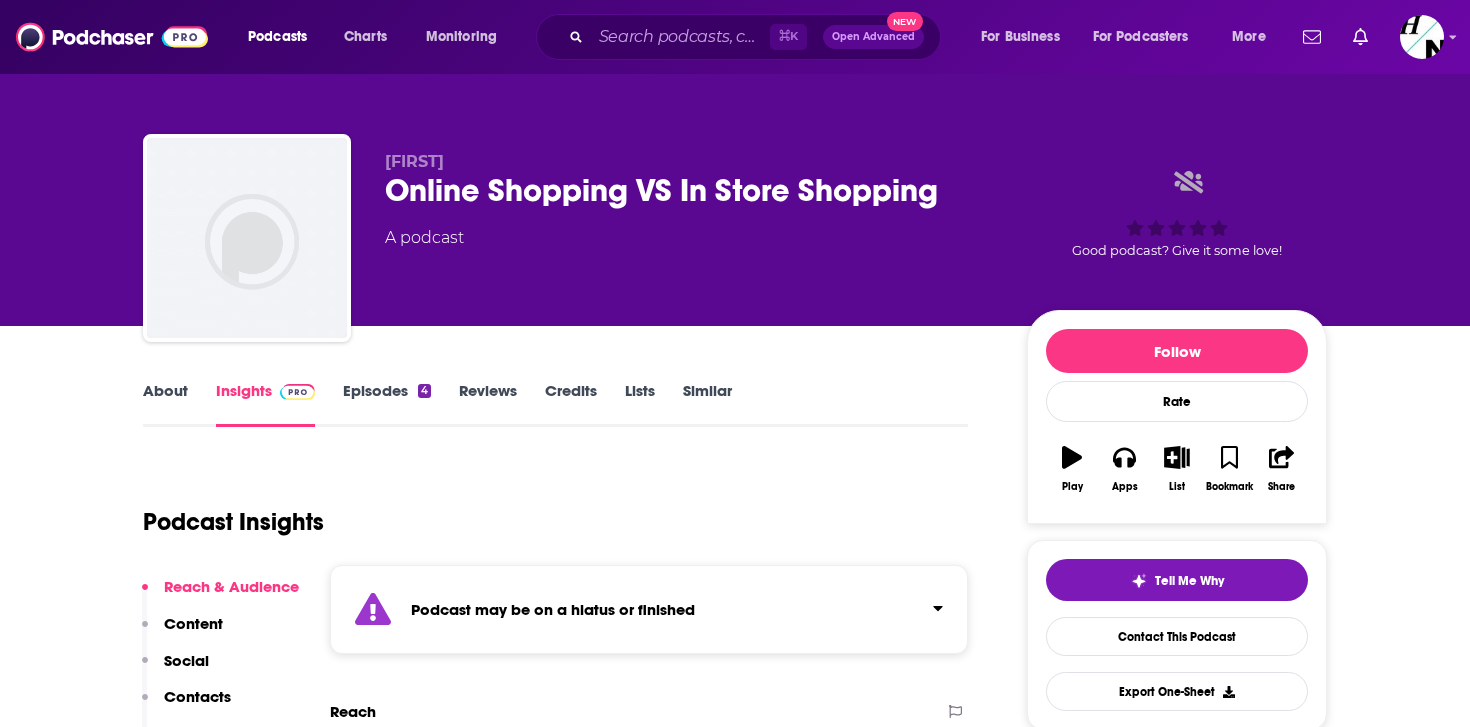 scroll, scrollTop: 215, scrollLeft: 0, axis: vertical 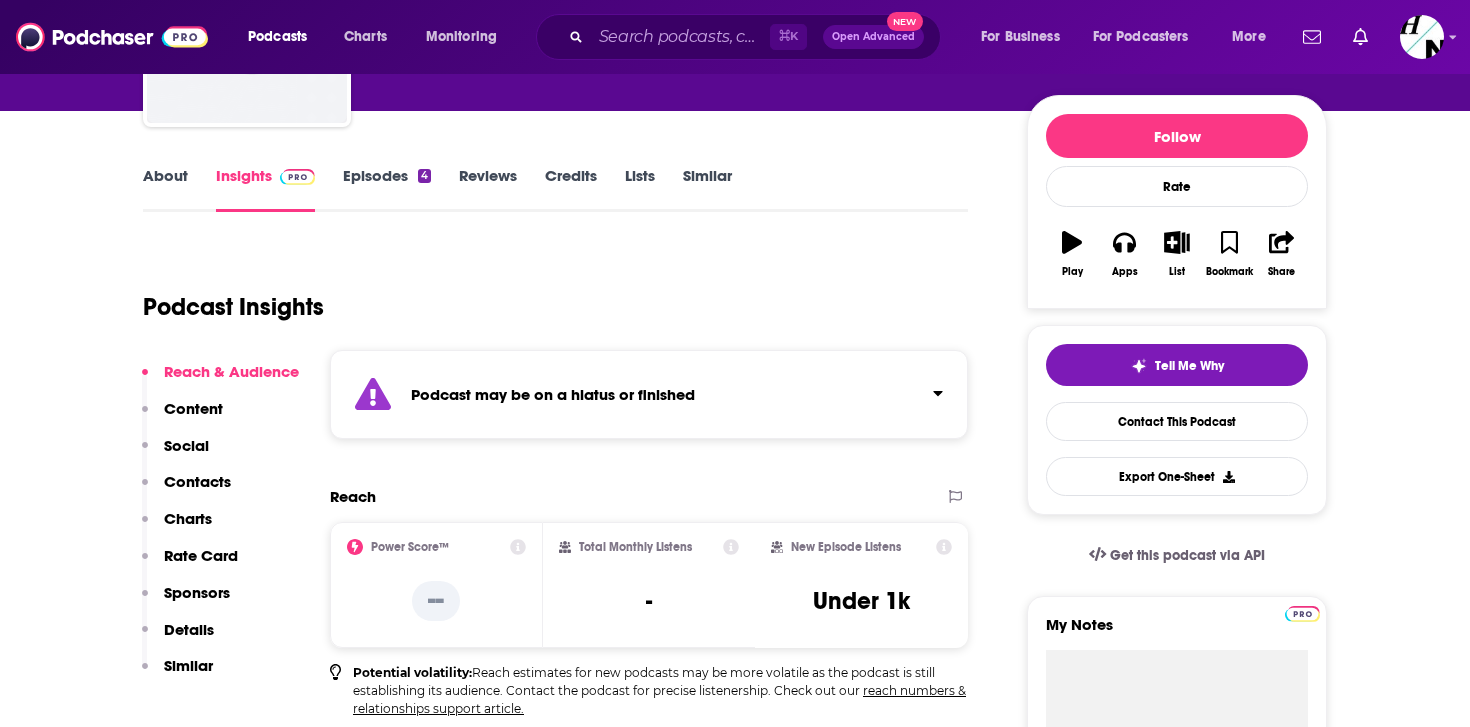 click on "Podcast may be on a hiatus or finished" at bounding box center [649, 394] 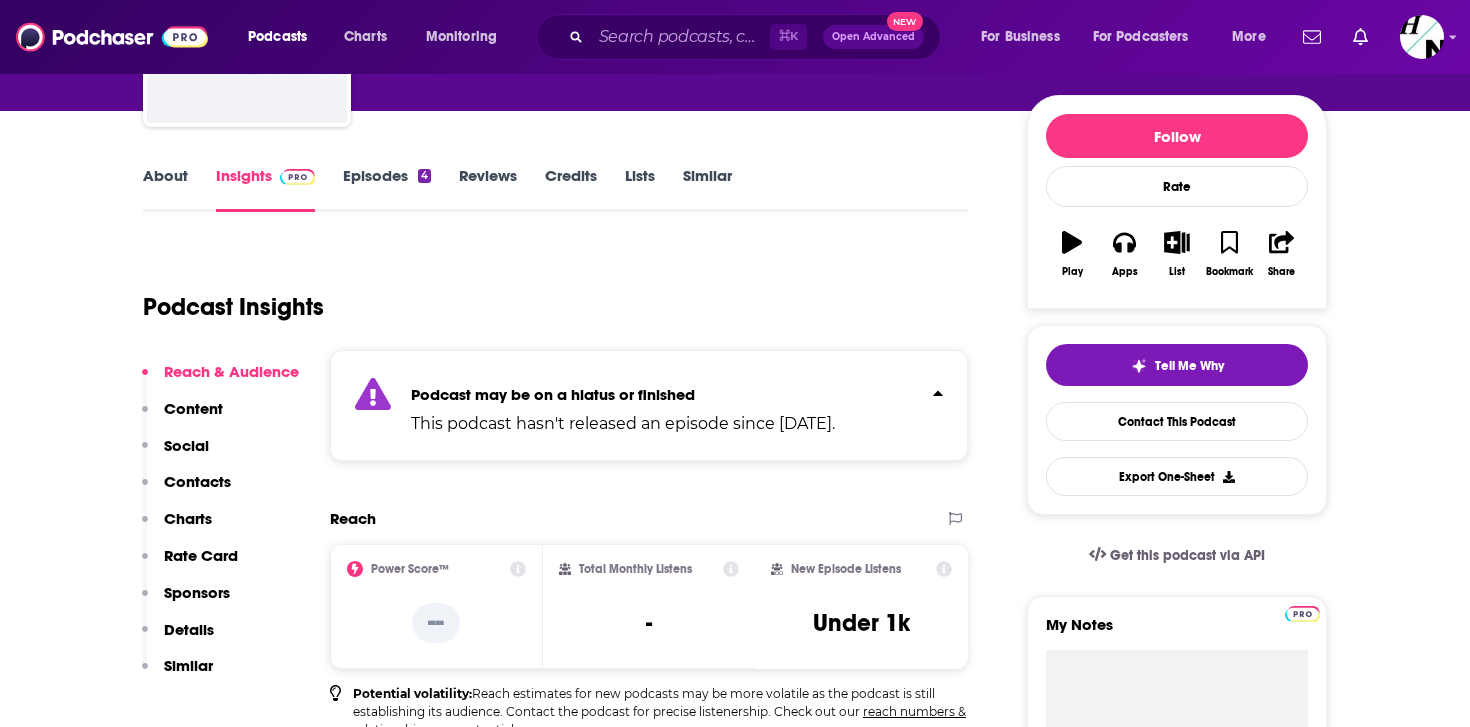 click on "Podcast may be on a hiatus or finished" at bounding box center [623, 394] 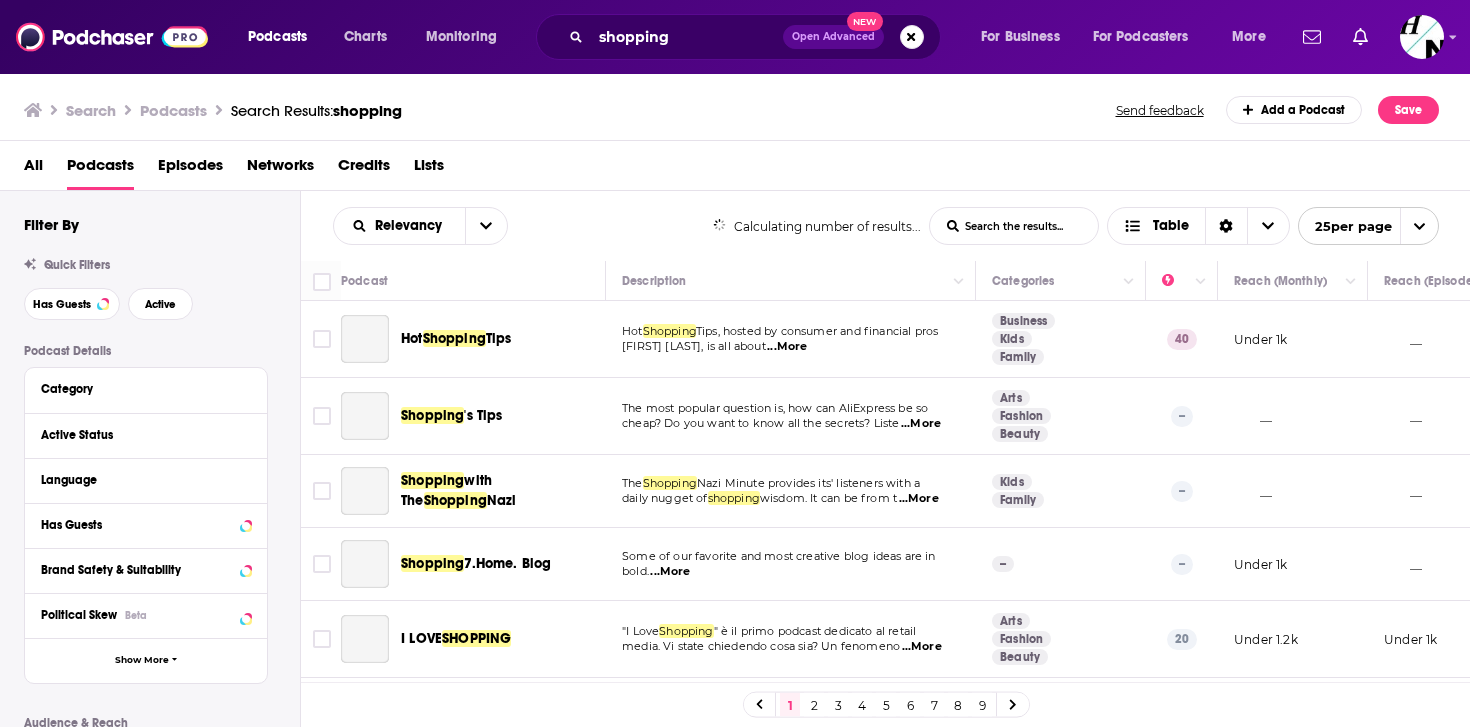 scroll, scrollTop: 0, scrollLeft: 0, axis: both 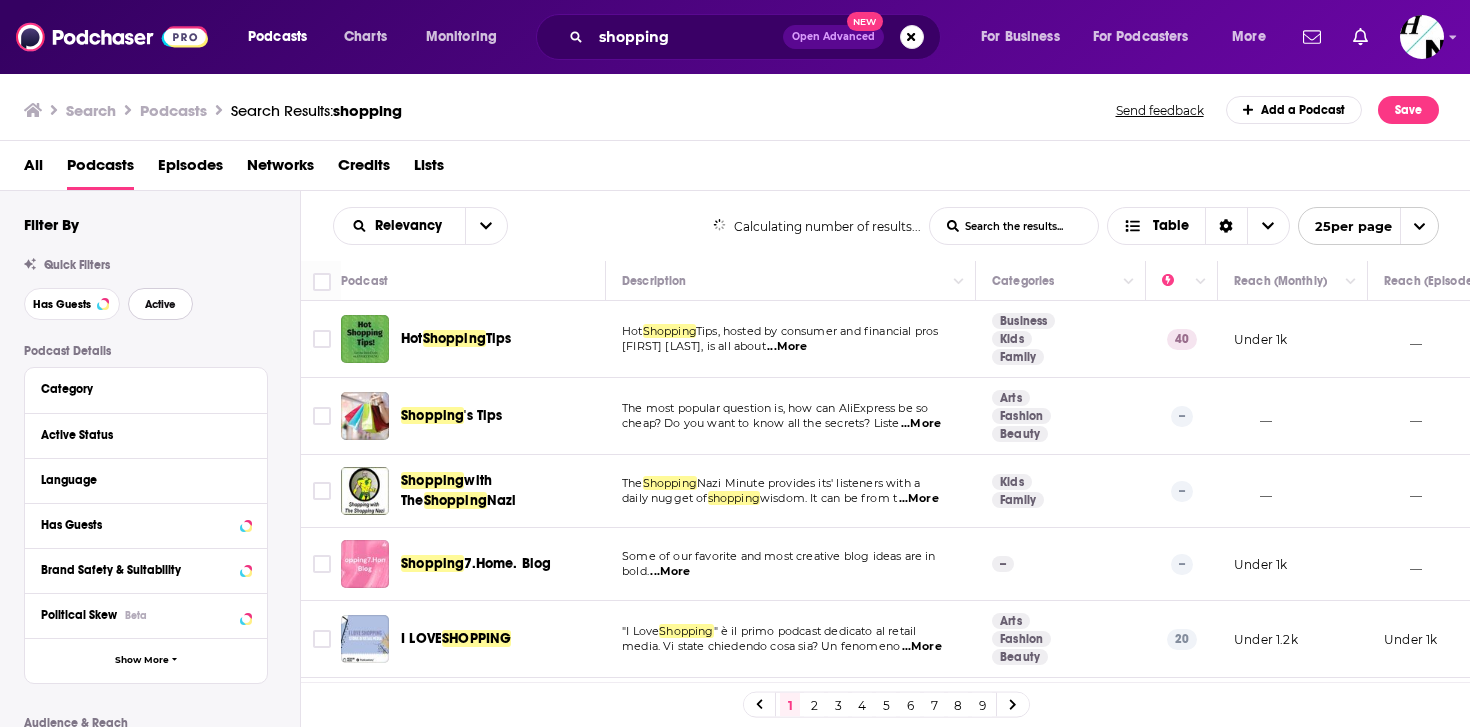 click on "Active" at bounding box center (160, 304) 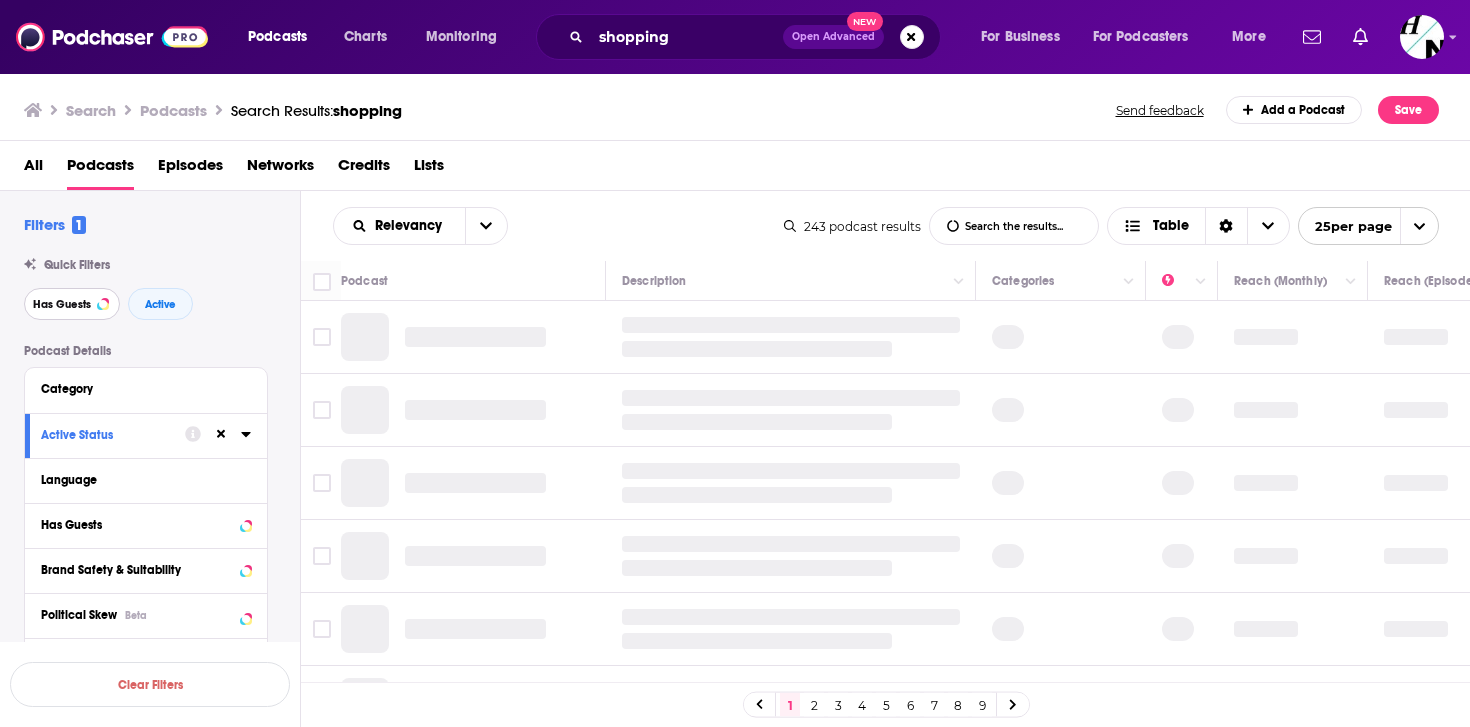 click on "Has Guests" at bounding box center [72, 304] 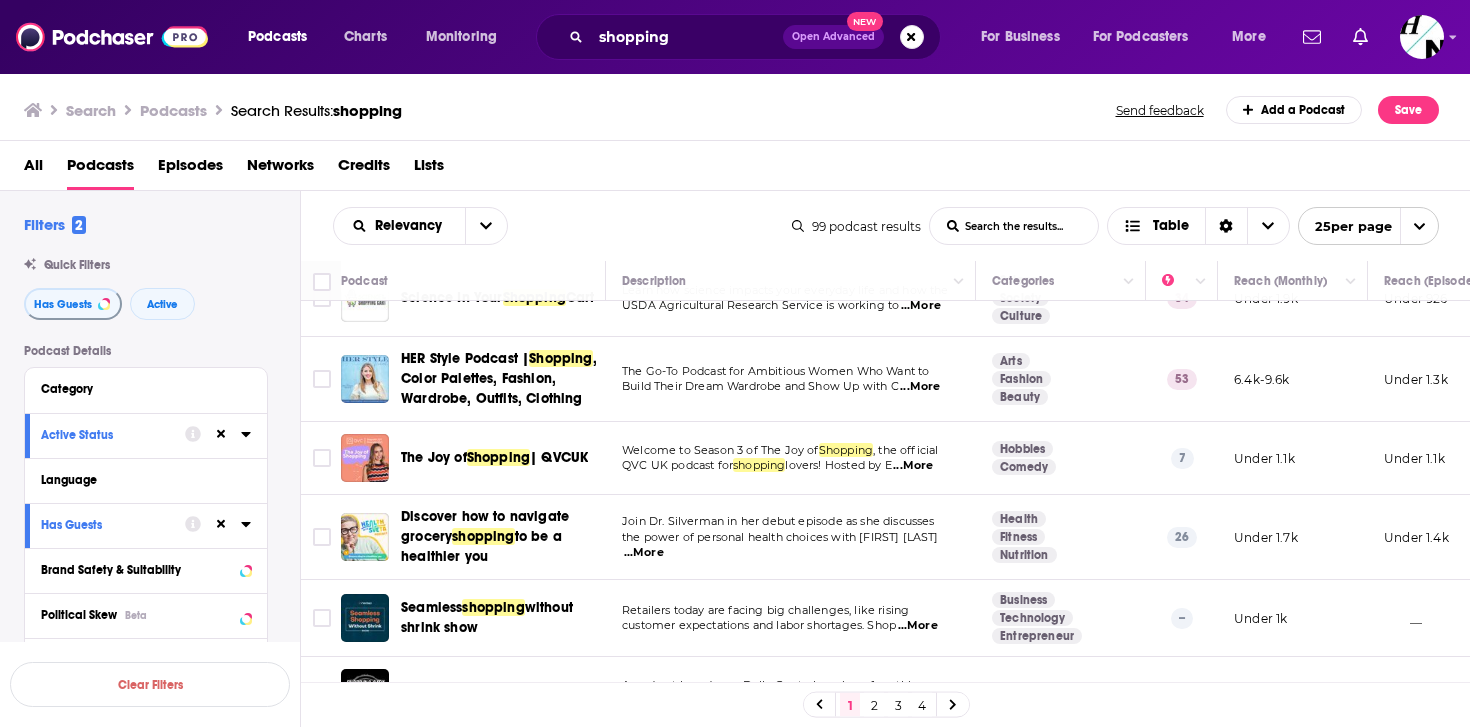 scroll, scrollTop: 0, scrollLeft: 0, axis: both 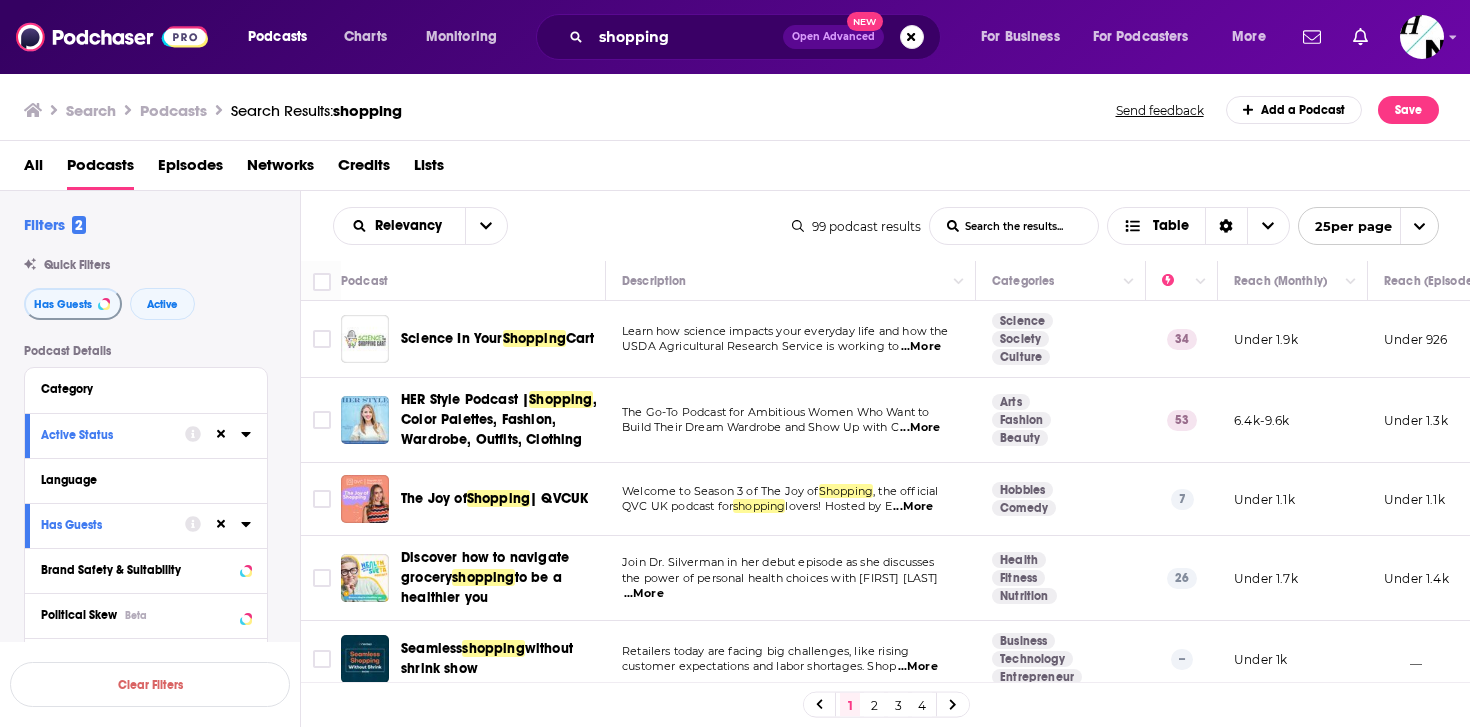 click on "...More" at bounding box center (913, 507) 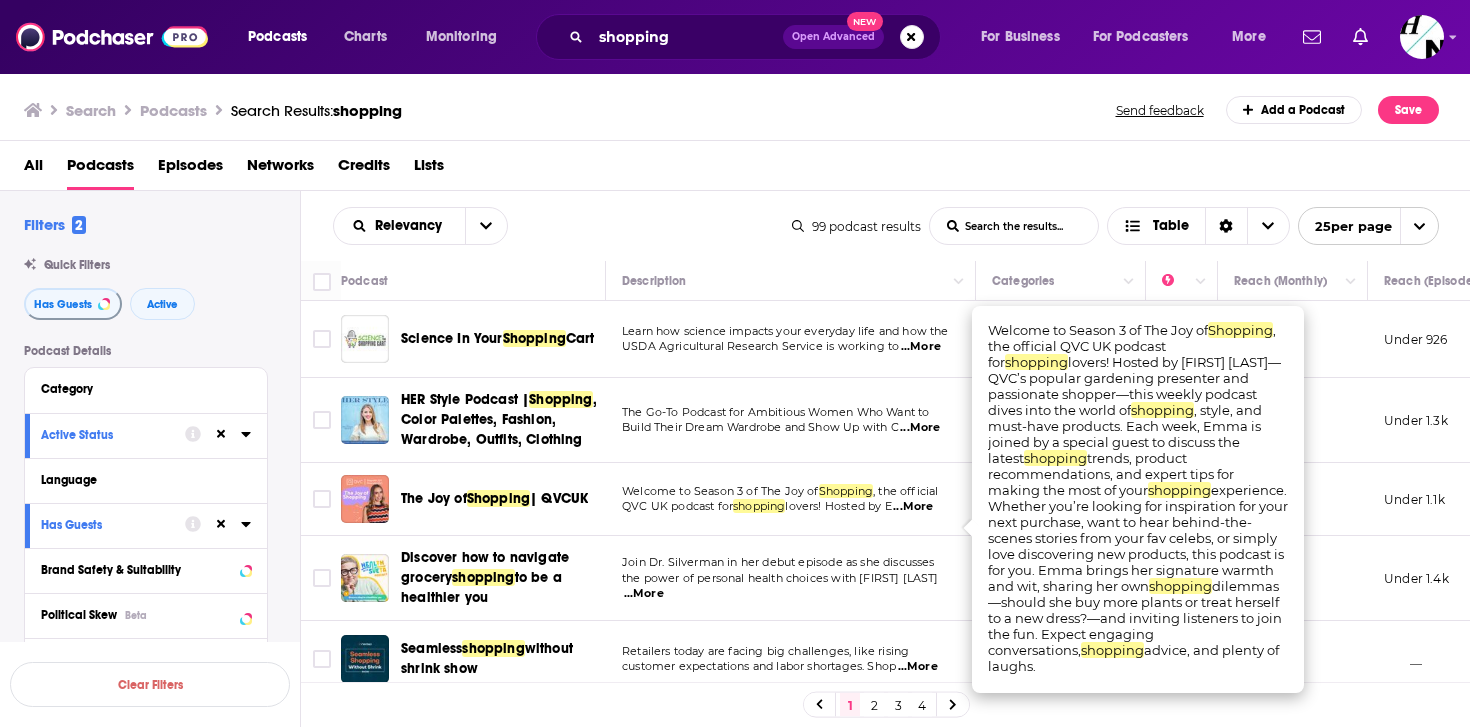 click on "...More" at bounding box center (913, 507) 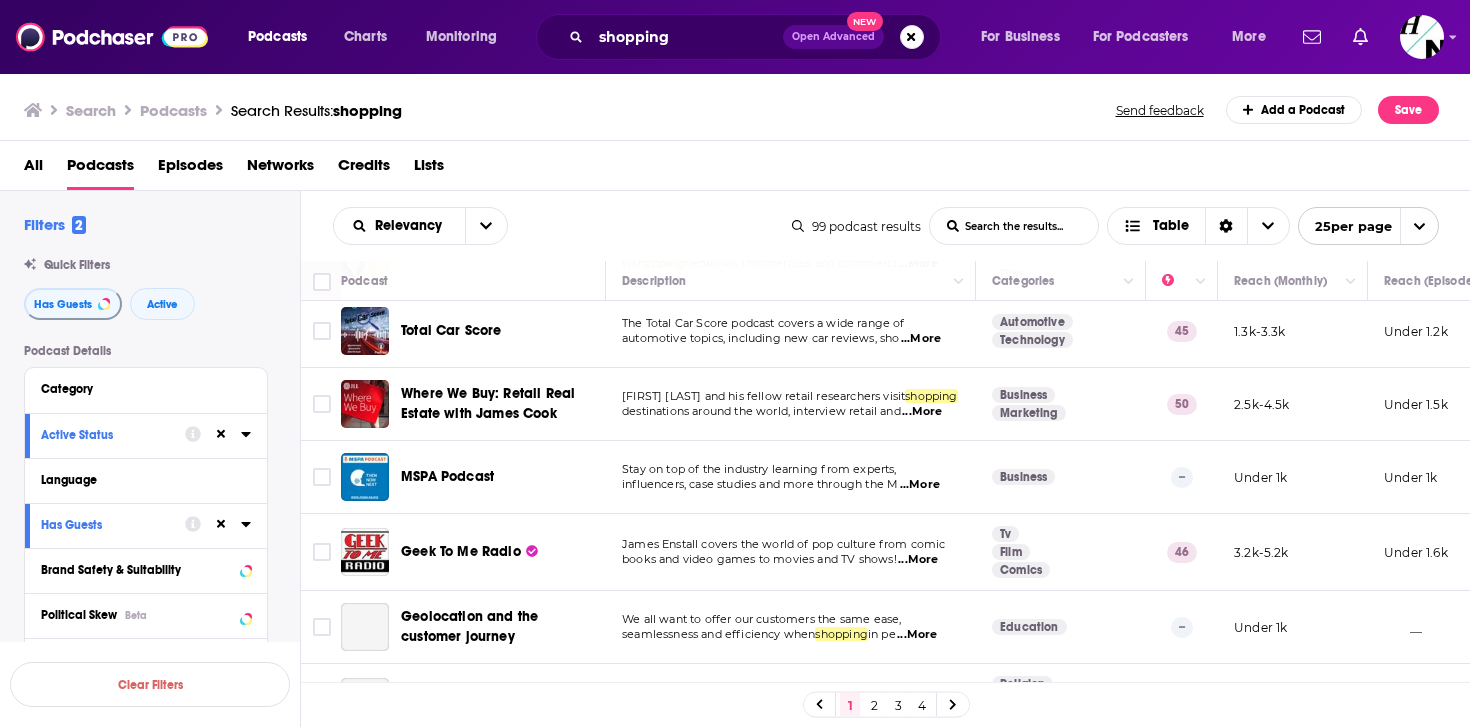scroll, scrollTop: 560, scrollLeft: 0, axis: vertical 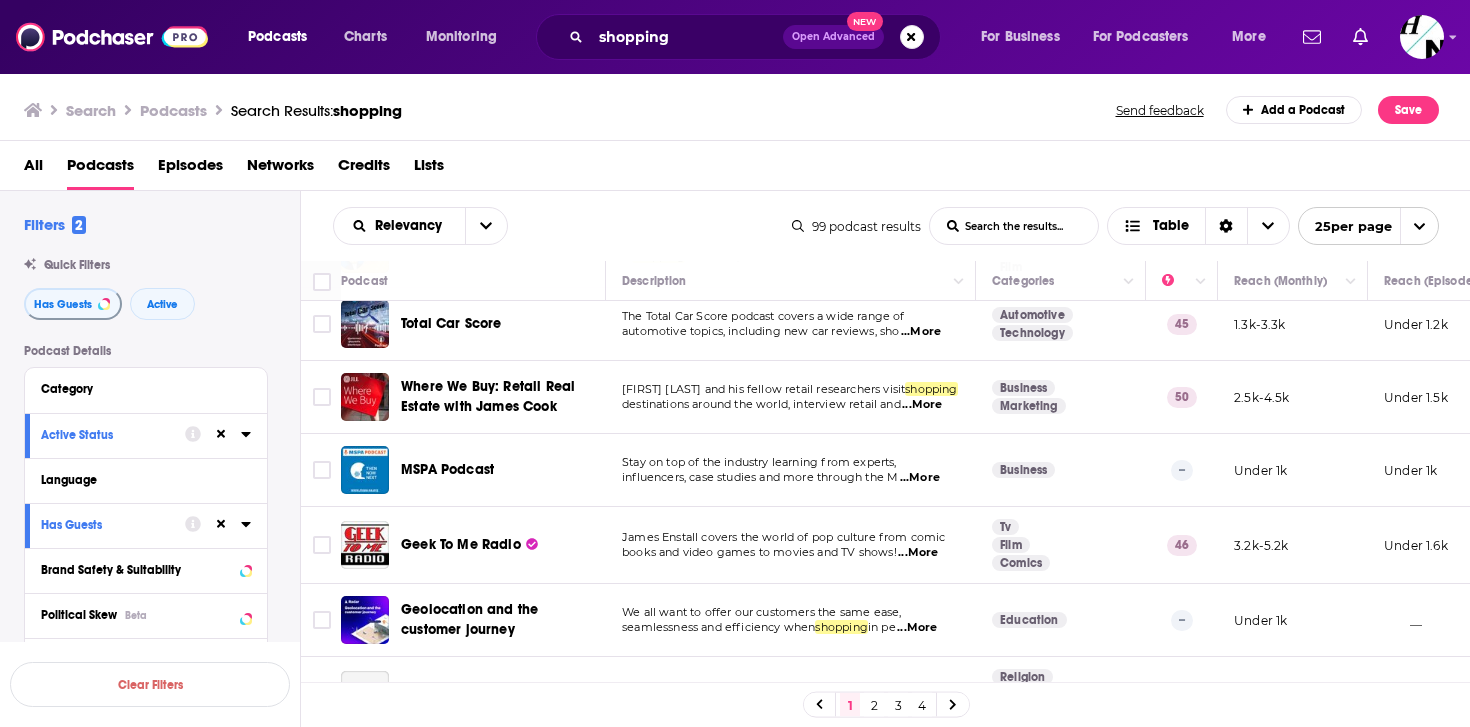 click on "...More" at bounding box center (922, 405) 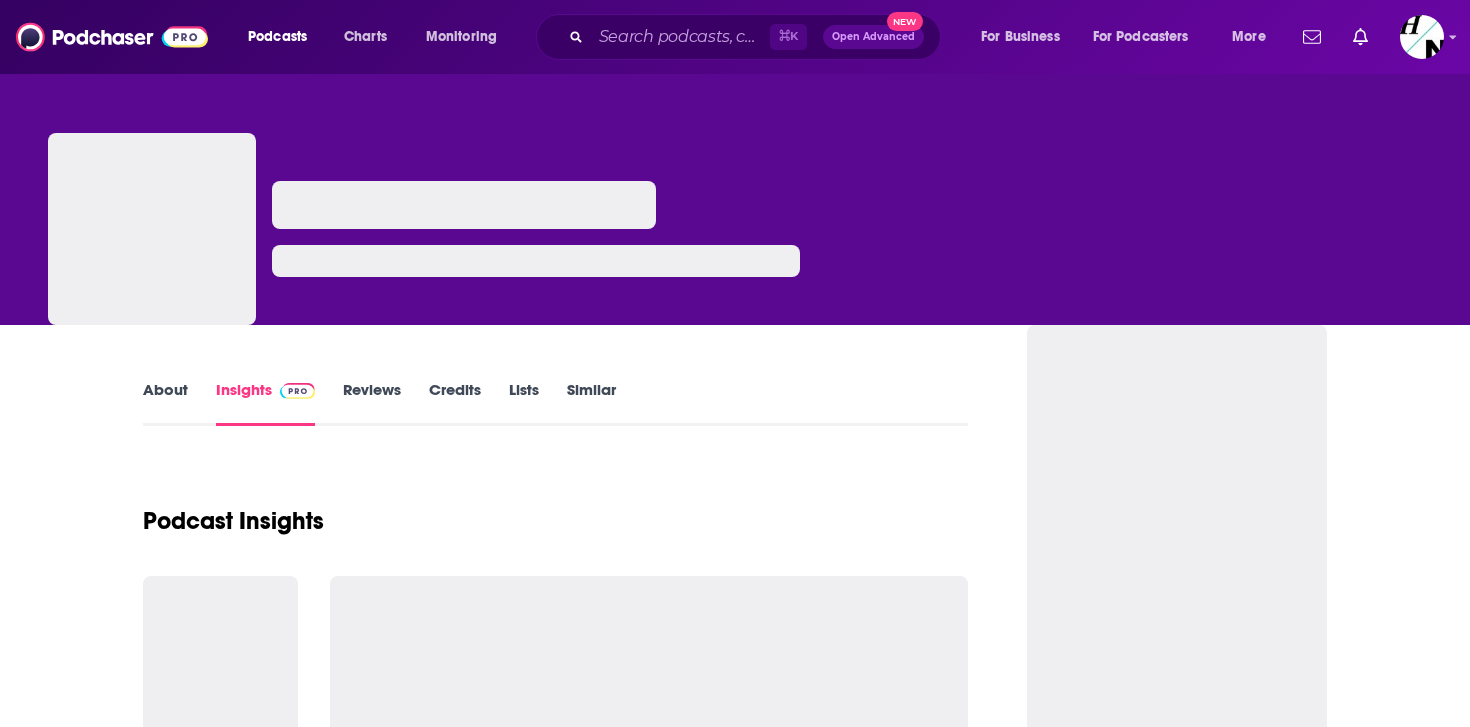 scroll, scrollTop: 0, scrollLeft: 0, axis: both 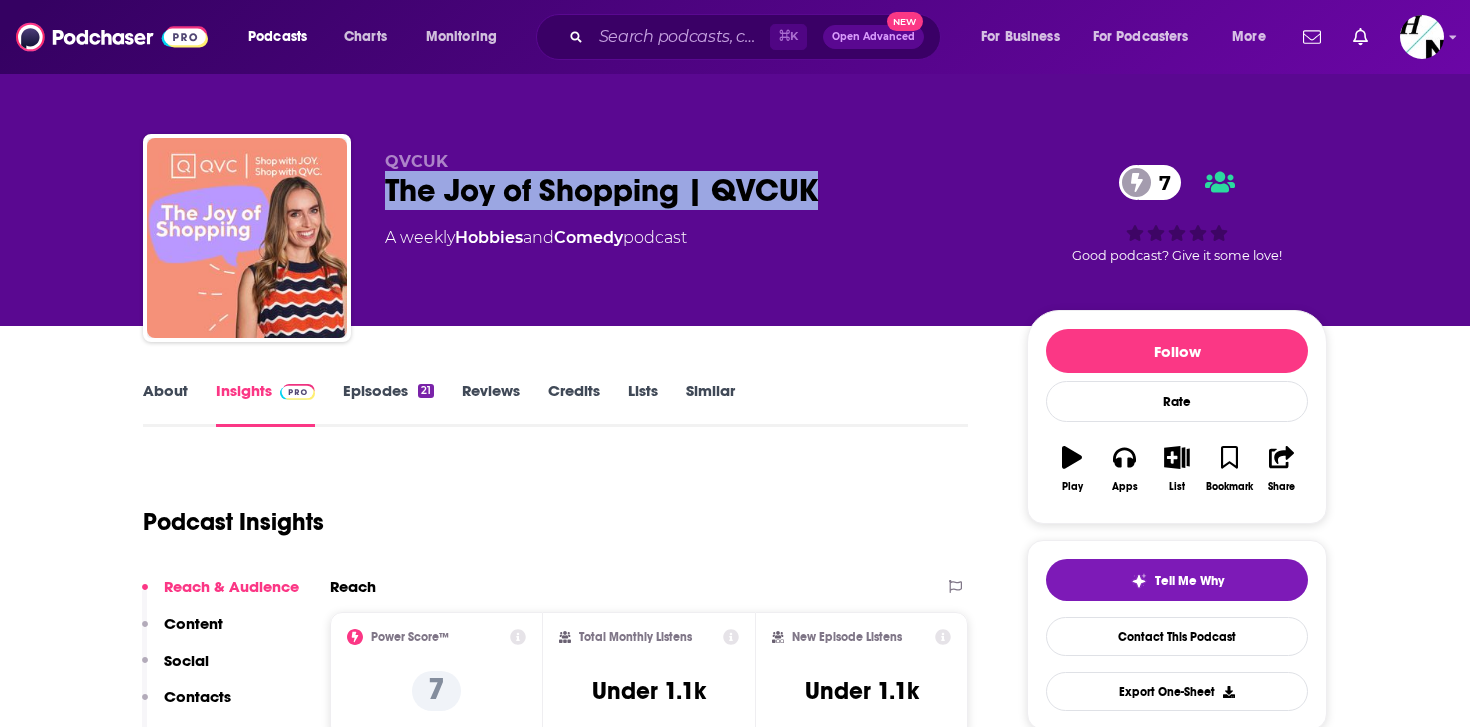 drag, startPoint x: 386, startPoint y: 187, endPoint x: 830, endPoint y: 181, distance: 444.04053 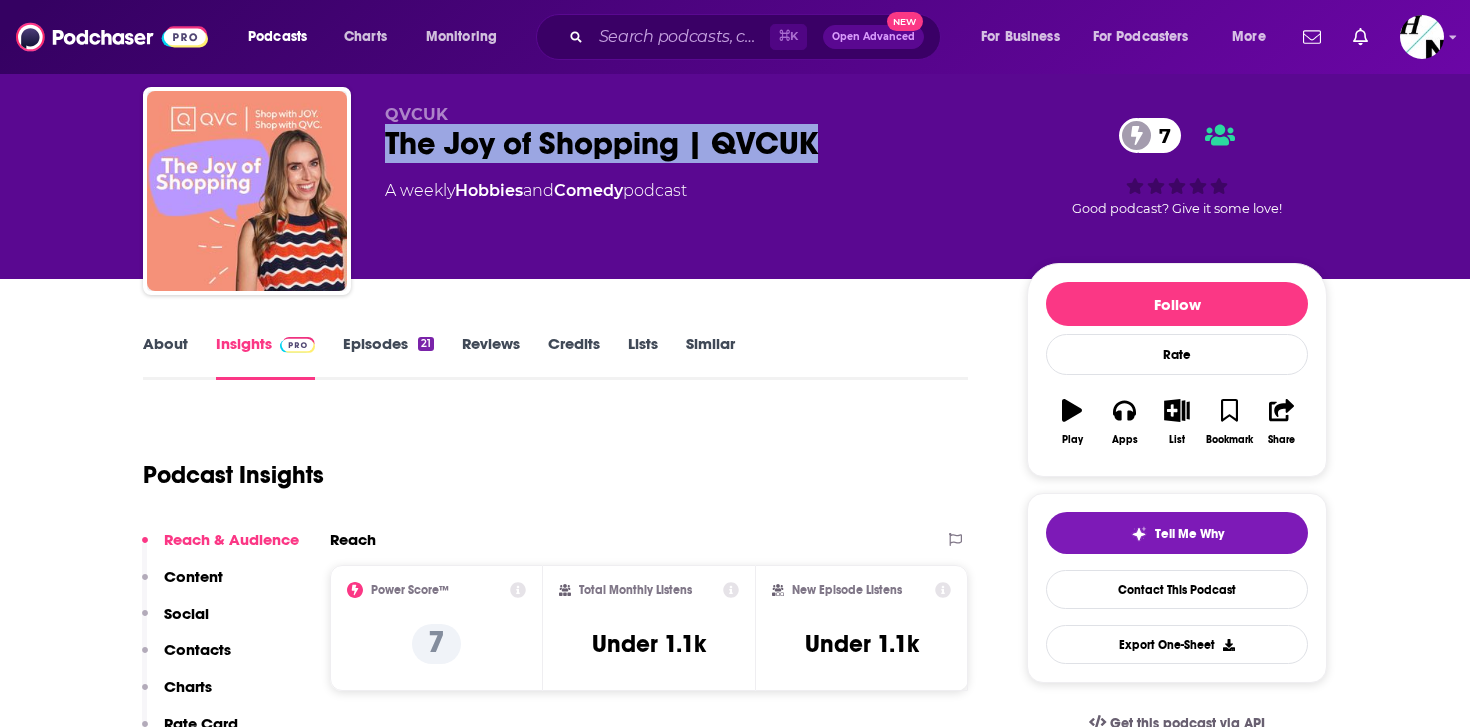 scroll, scrollTop: 87, scrollLeft: 0, axis: vertical 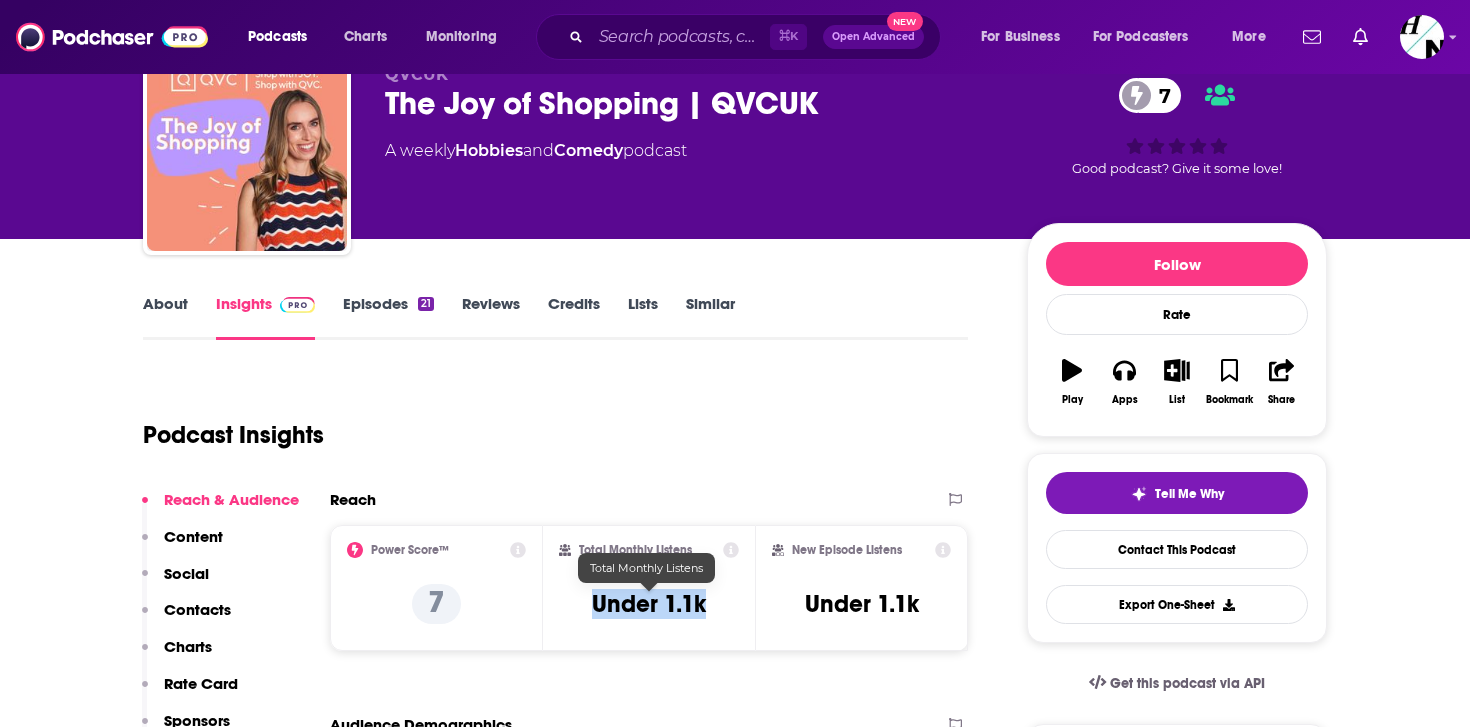 drag, startPoint x: 713, startPoint y: 595, endPoint x: 597, endPoint y: 601, distance: 116.15507 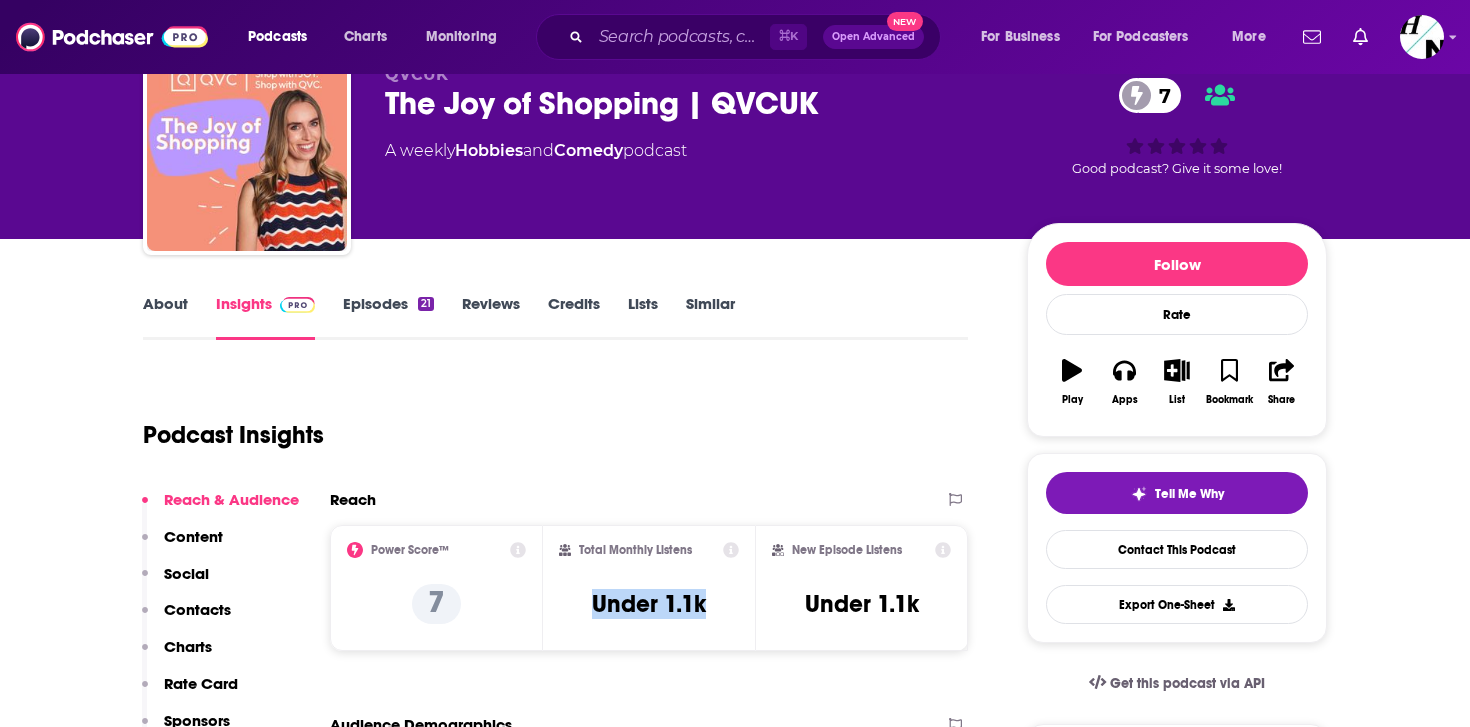 click on "About" at bounding box center [165, 317] 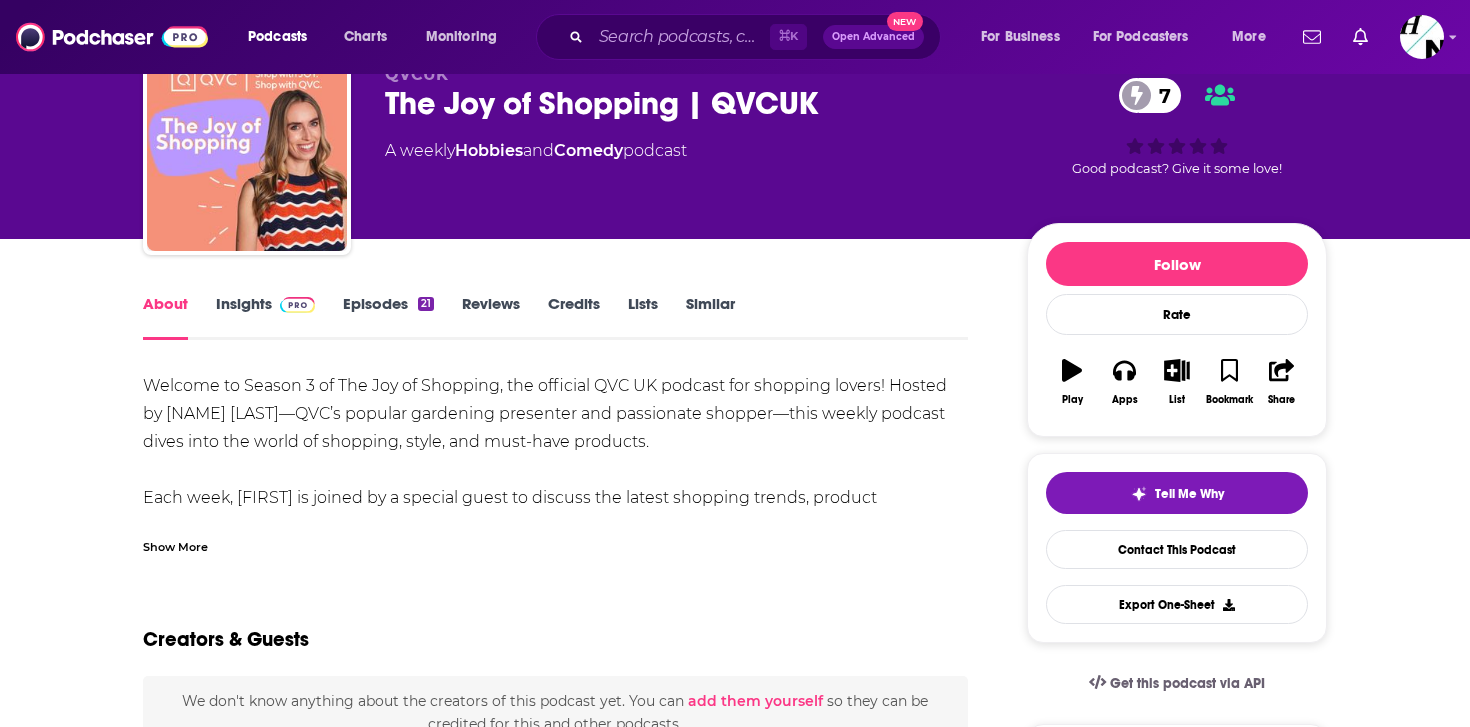 scroll, scrollTop: 0, scrollLeft: 0, axis: both 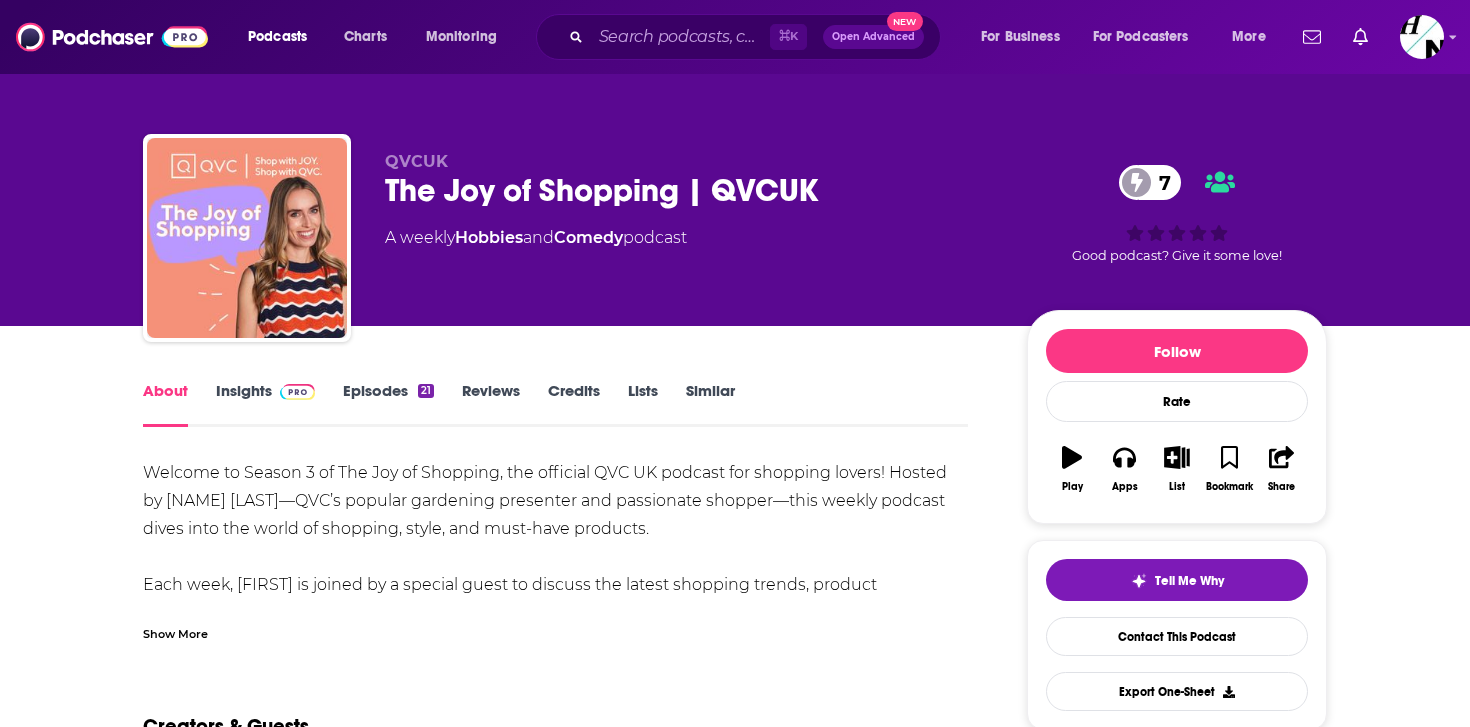 click on "Show More" at bounding box center [175, 632] 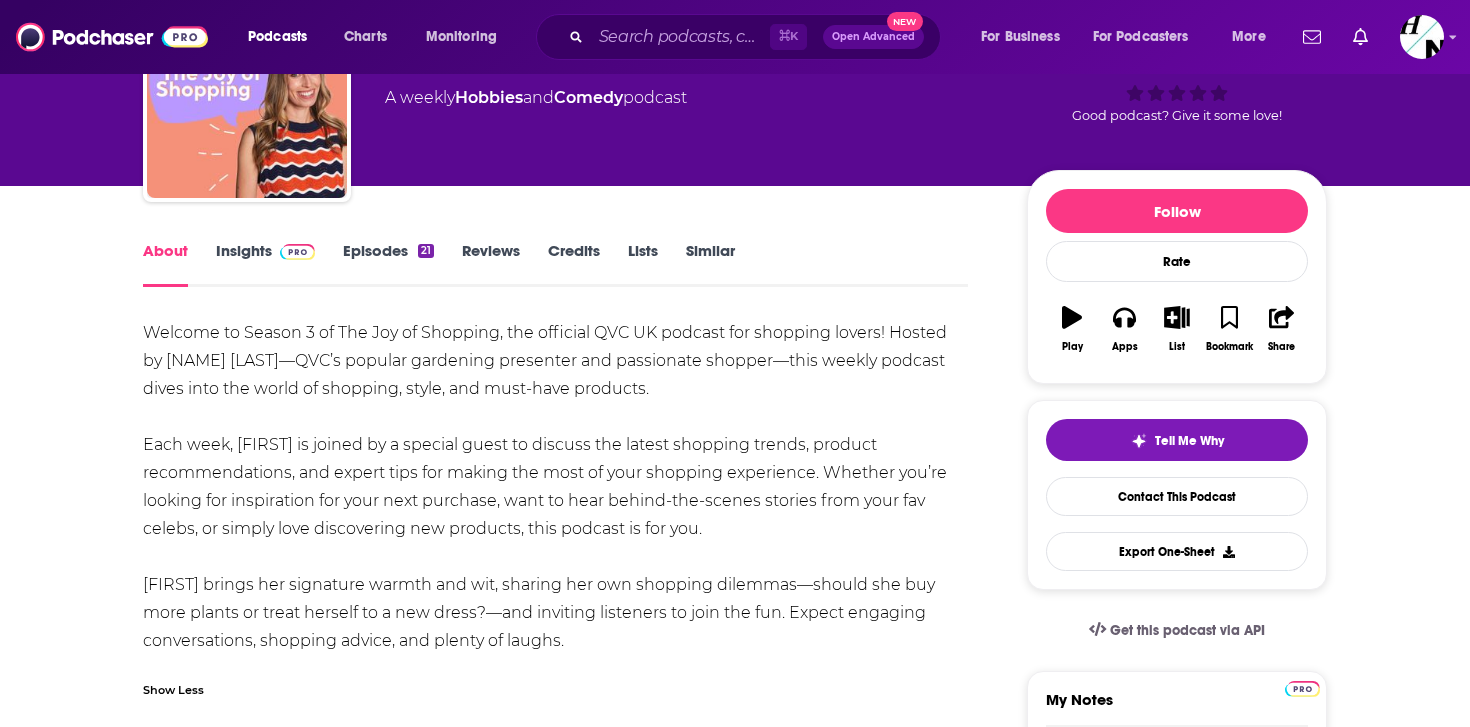 scroll, scrollTop: 167, scrollLeft: 0, axis: vertical 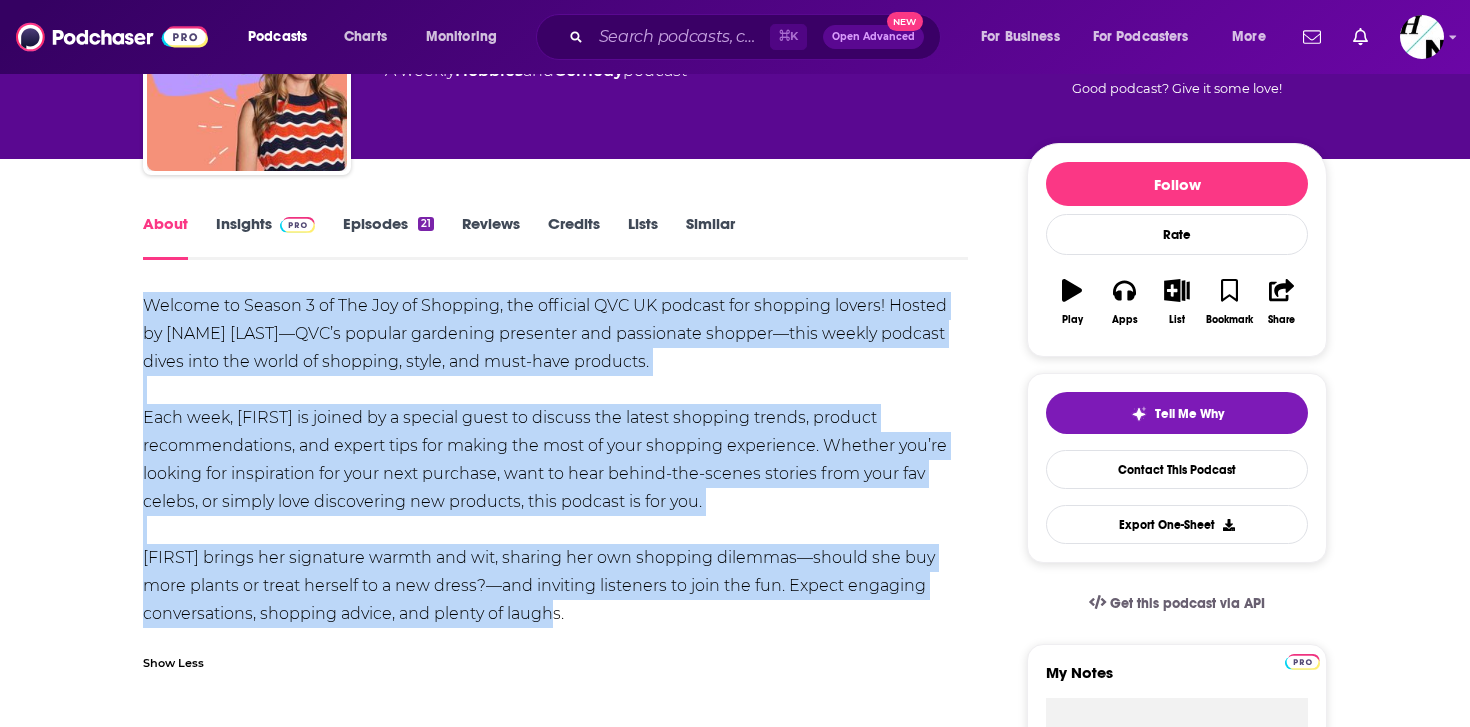 drag, startPoint x: 142, startPoint y: 296, endPoint x: 572, endPoint y: 607, distance: 530.67975 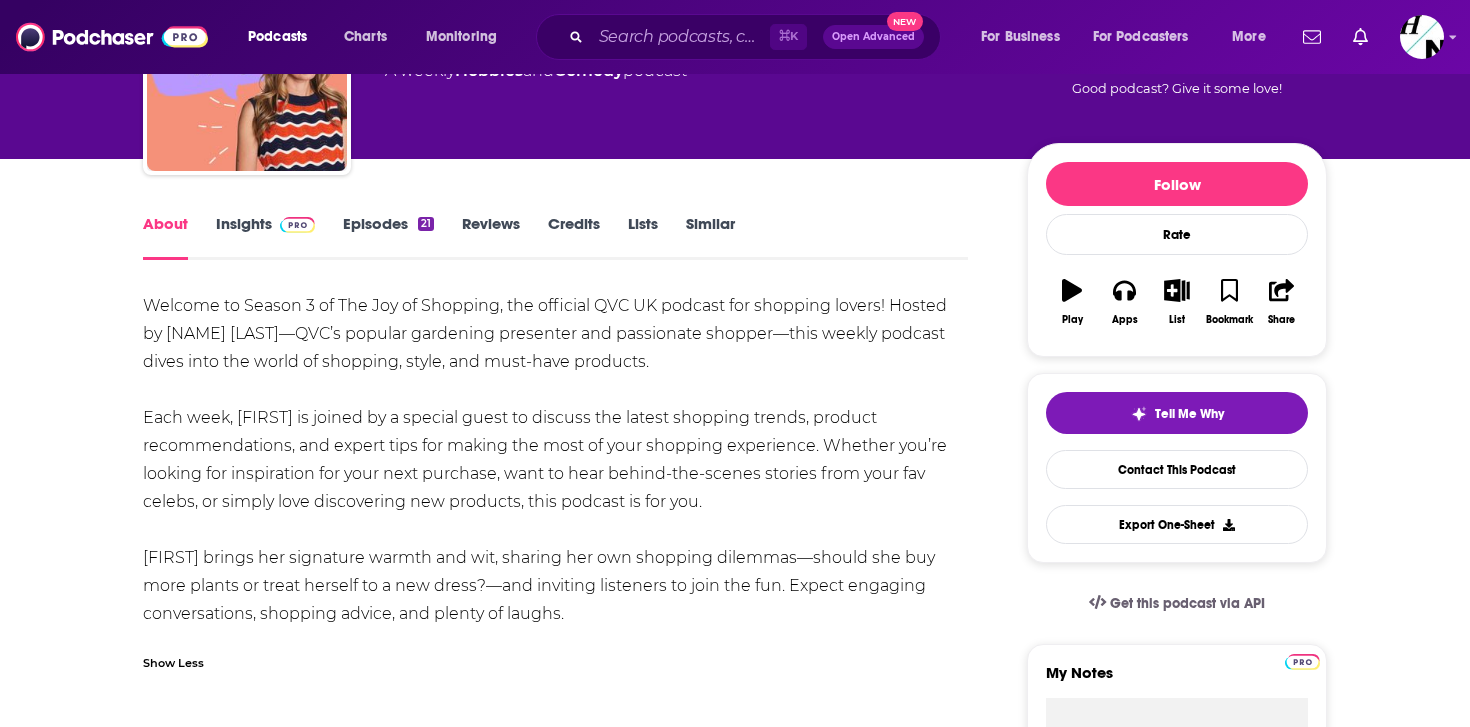 click on "About Insights Episodes 21 Reviews Credits Lists Similar Welcome to Season 3 of The Joy of Shopping, the official QVC UK podcast for shopping lovers! Hosted by Emma Real-Davis—QVC’s popular gardening presenter and passionate shopper—this weekly podcast dives into the world of shopping, style, and must-have products.
Each week, Emma is joined by a special guest to discuss the latest shopping trends, product recommendations, and expert tips for making the most of your shopping experience. Whether you’re looking for inspiration for your next purchase, want to hear behind-the-scenes stories from your fav celebs, or simply love discovering new products, this podcast is for you.
Emma brings her signature warmth and wit, sharing her own shopping dilemmas—should she buy more plants or treat herself to a new dress?—and inviting listeners to join the fun. Expect engaging conversations, shopping advice, and plenty of laughs. Show Less Creators & Guests . You can   add them yourself   Recent Episodes" at bounding box center (569, 1160) 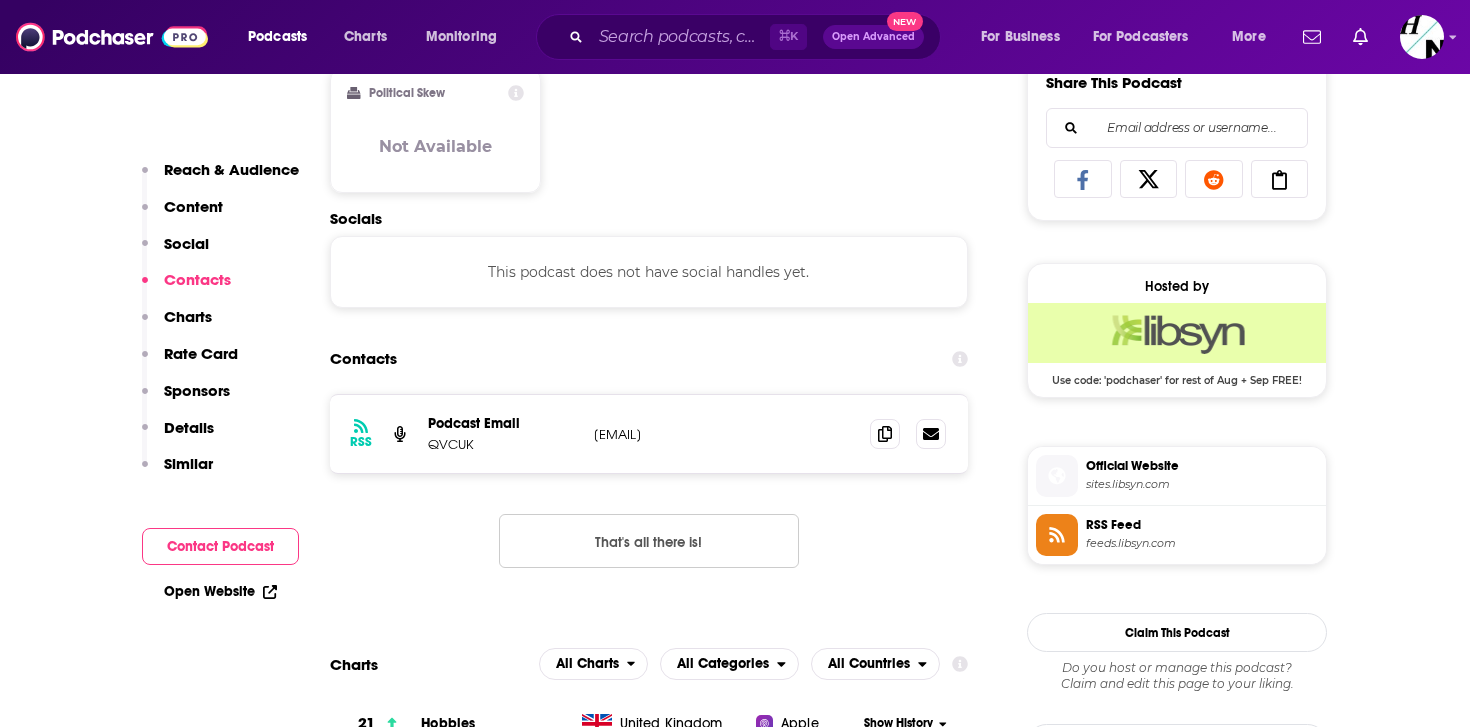 scroll, scrollTop: 1276, scrollLeft: 0, axis: vertical 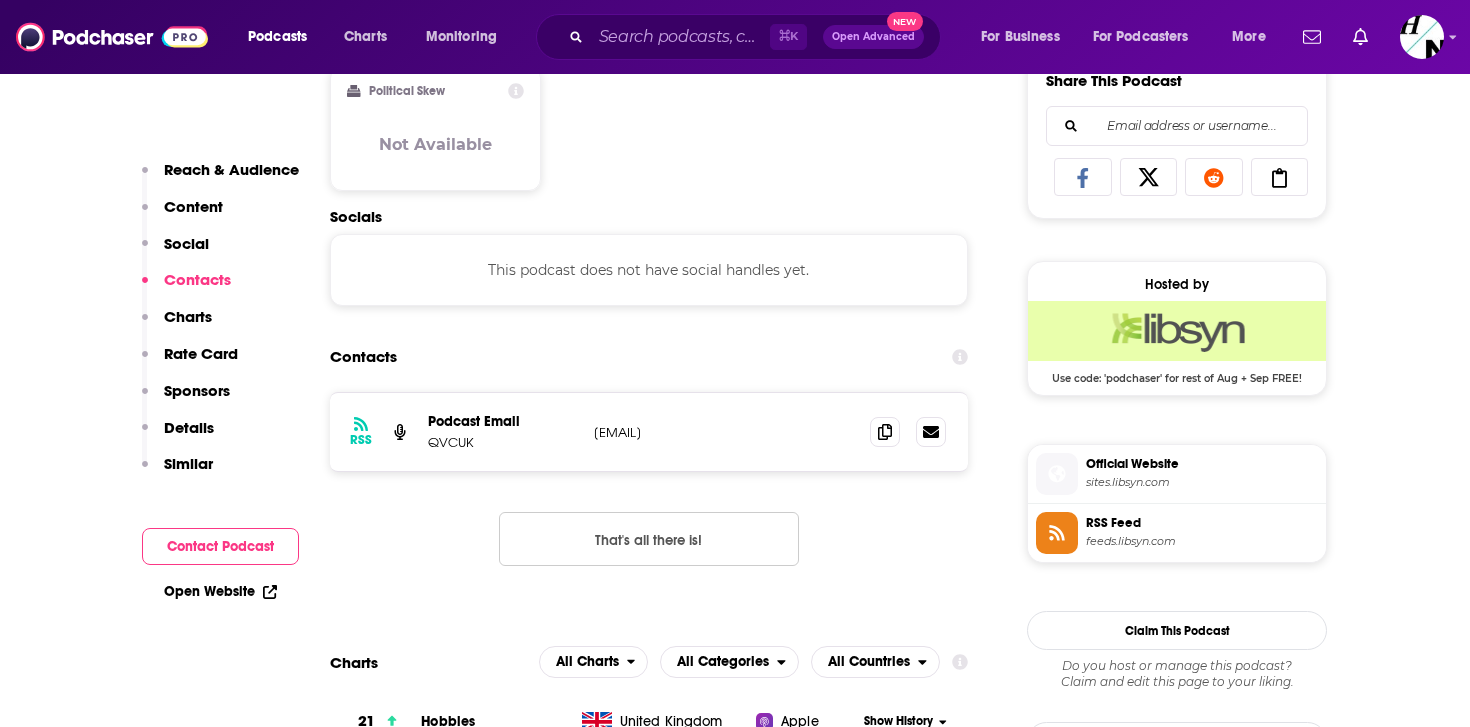 click on "Official Website" at bounding box center [1202, 464] 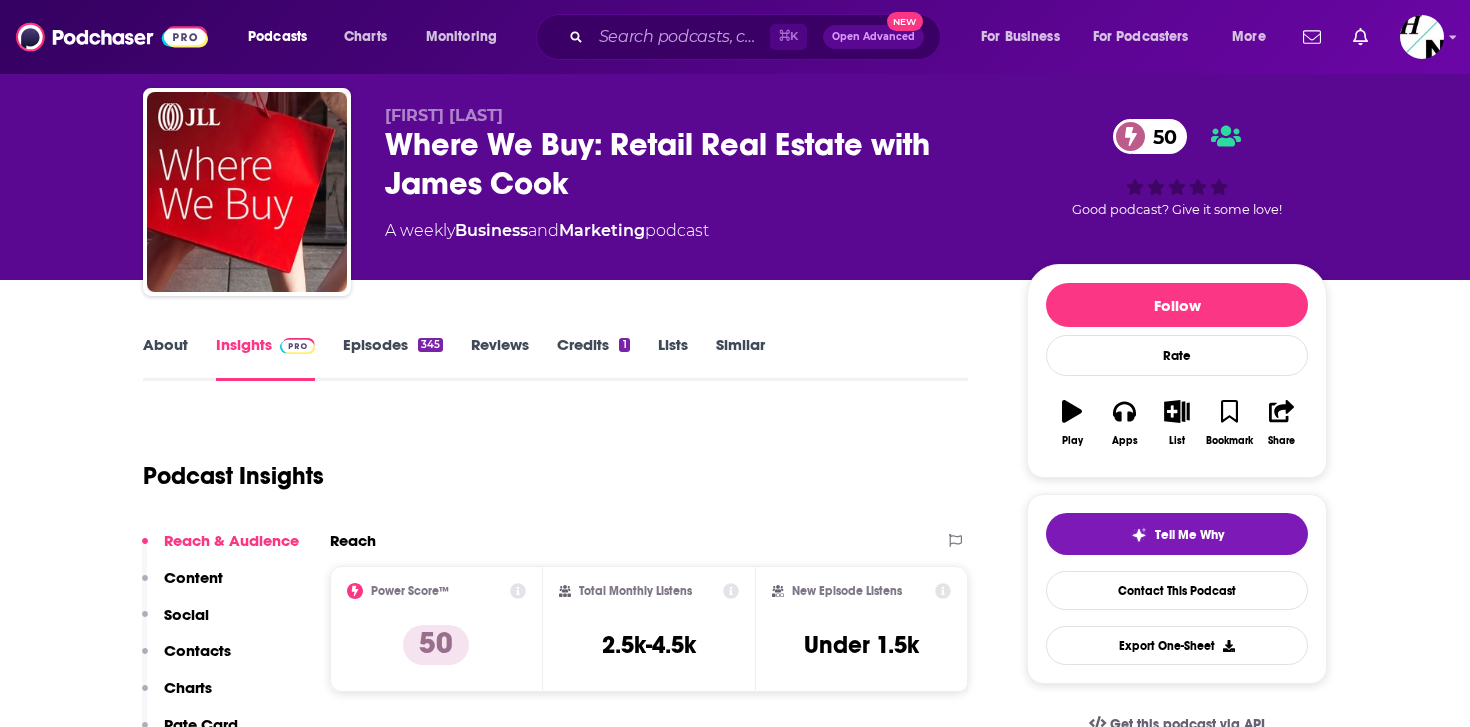 scroll, scrollTop: 0, scrollLeft: 0, axis: both 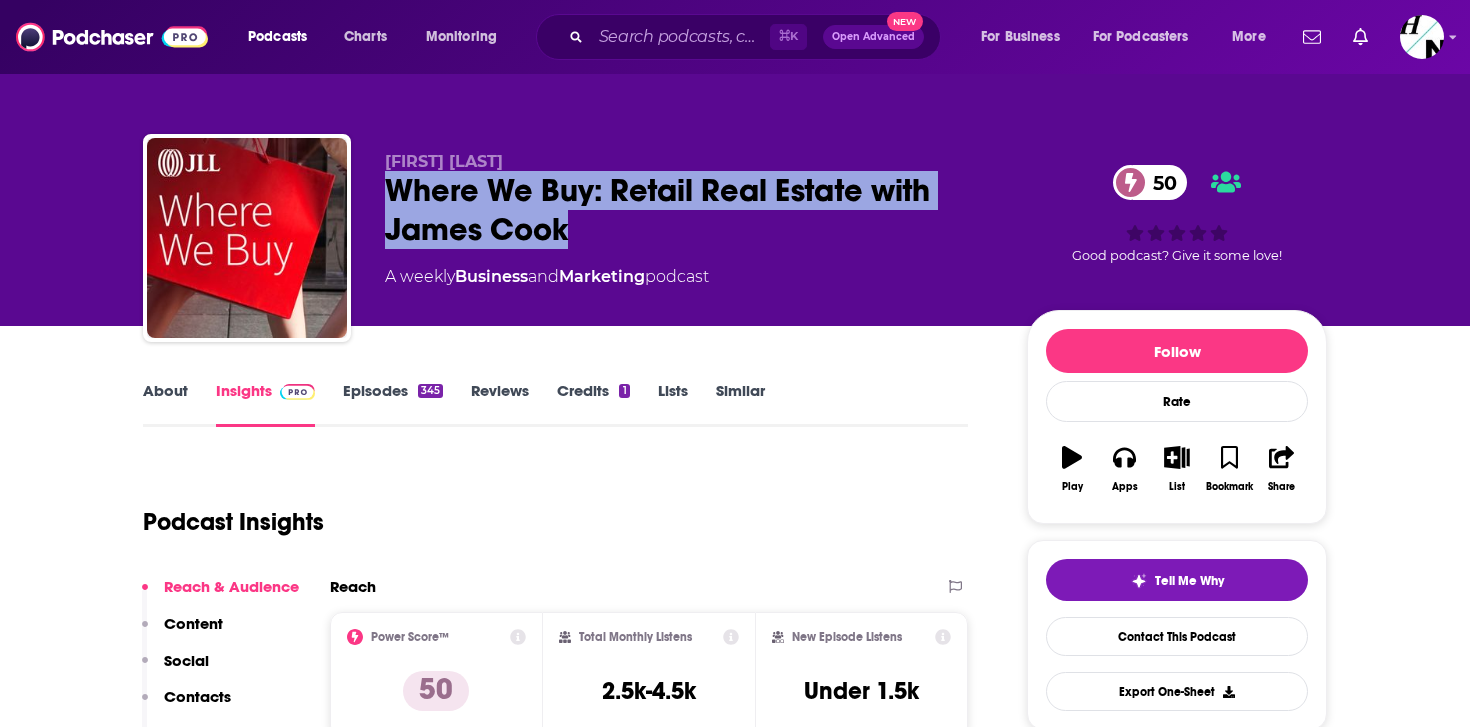 drag, startPoint x: 570, startPoint y: 249, endPoint x: 388, endPoint y: 193, distance: 190.4206 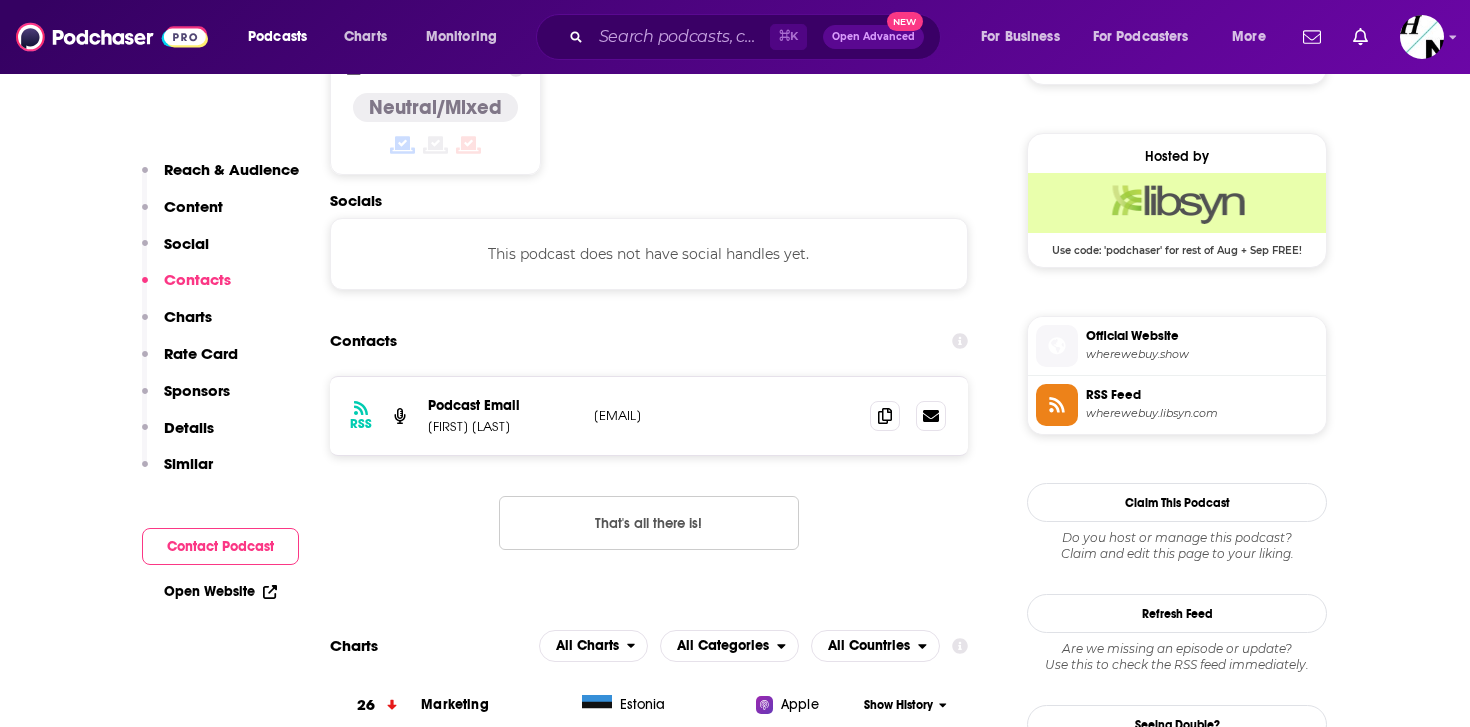 scroll, scrollTop: 1566, scrollLeft: 0, axis: vertical 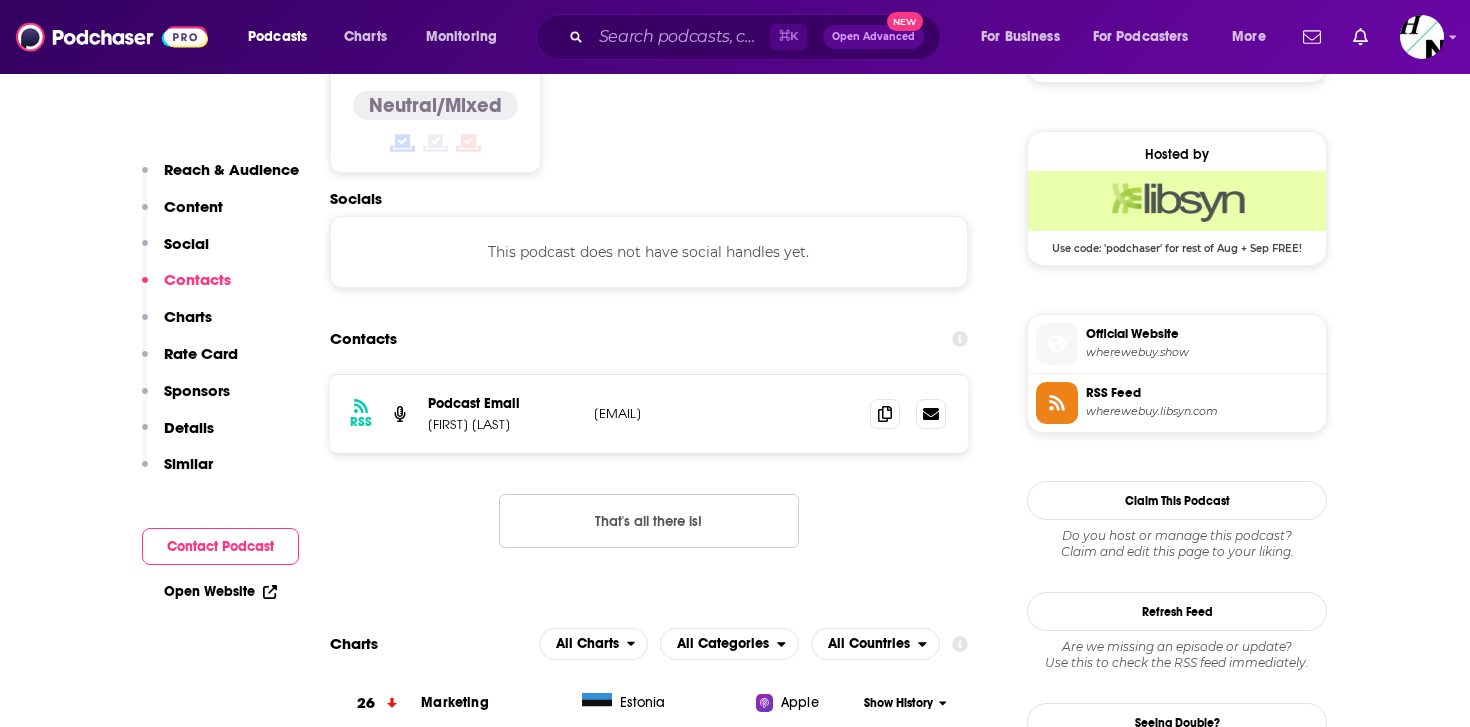click on "wherewebuy.show" at bounding box center [1202, 352] 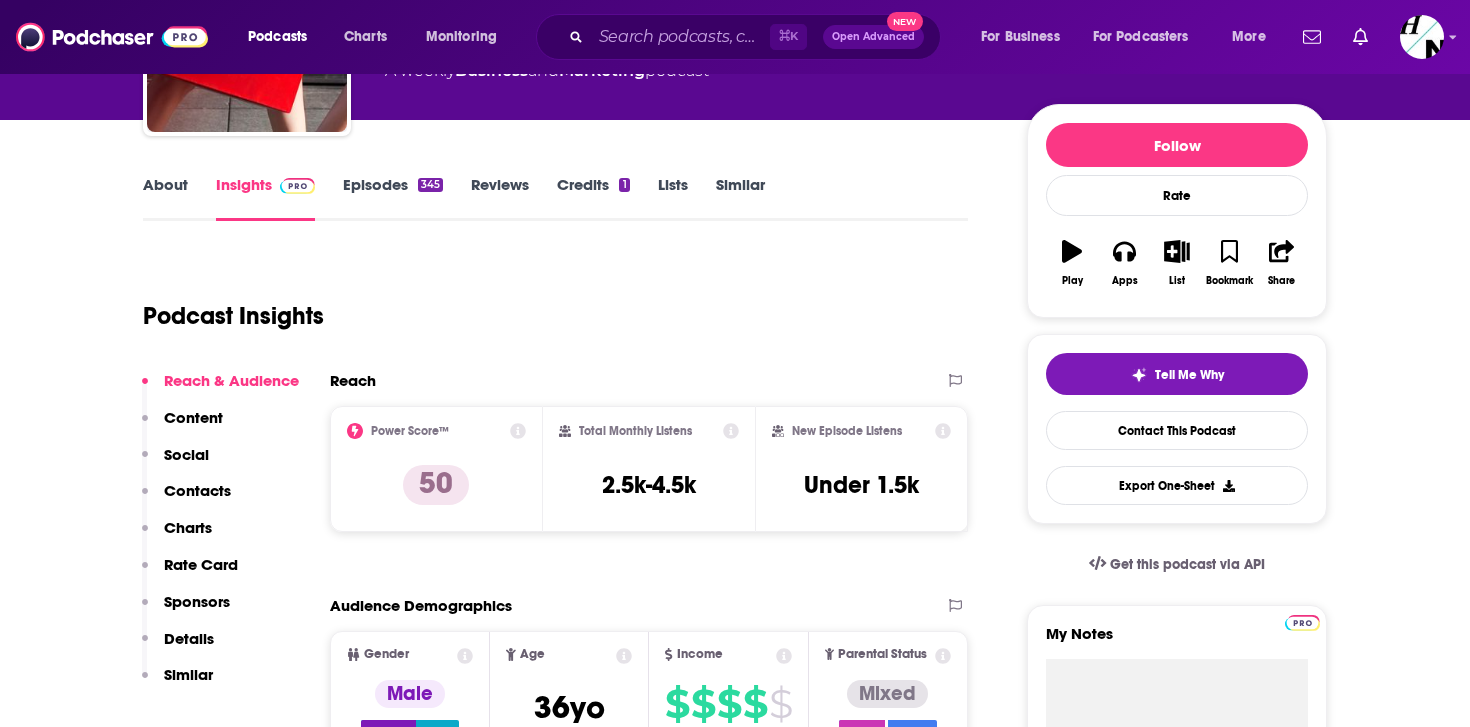 scroll, scrollTop: 0, scrollLeft: 0, axis: both 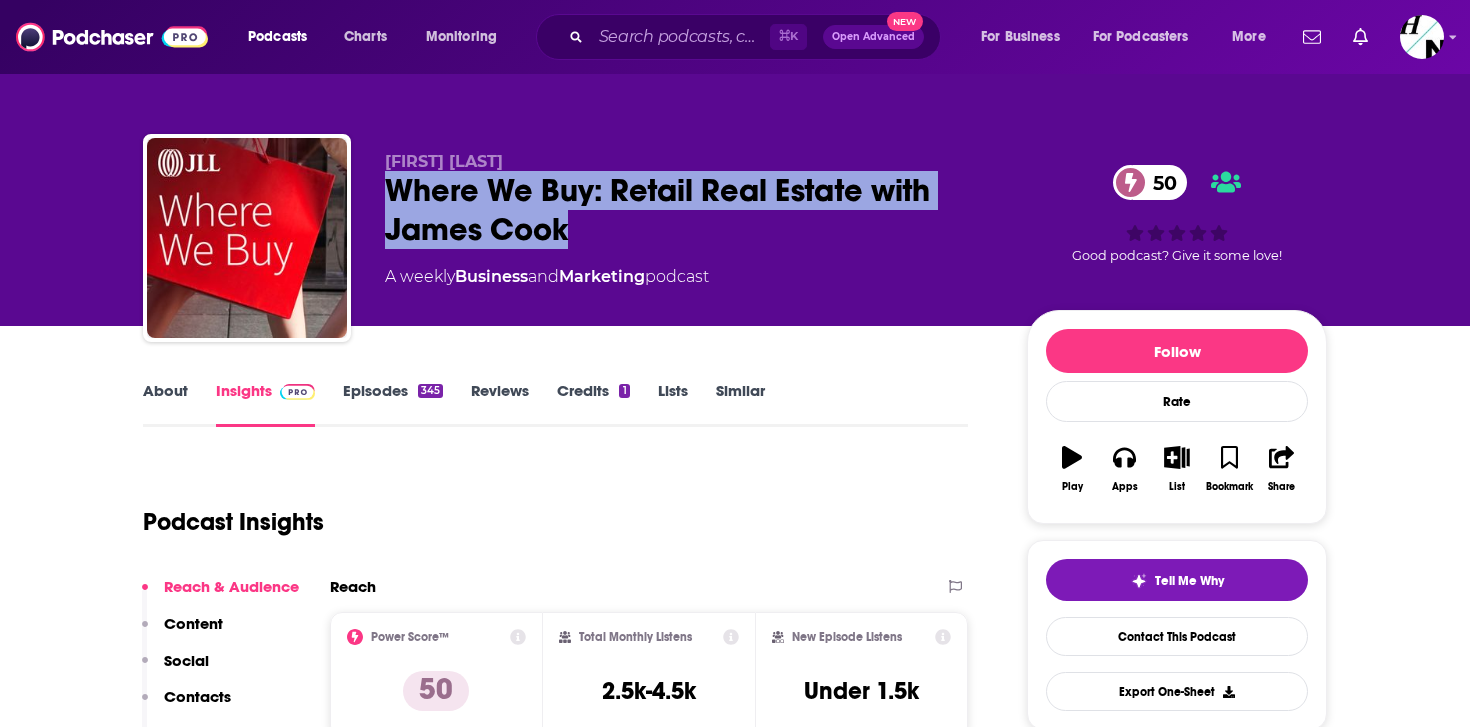 click on "About" at bounding box center (165, 404) 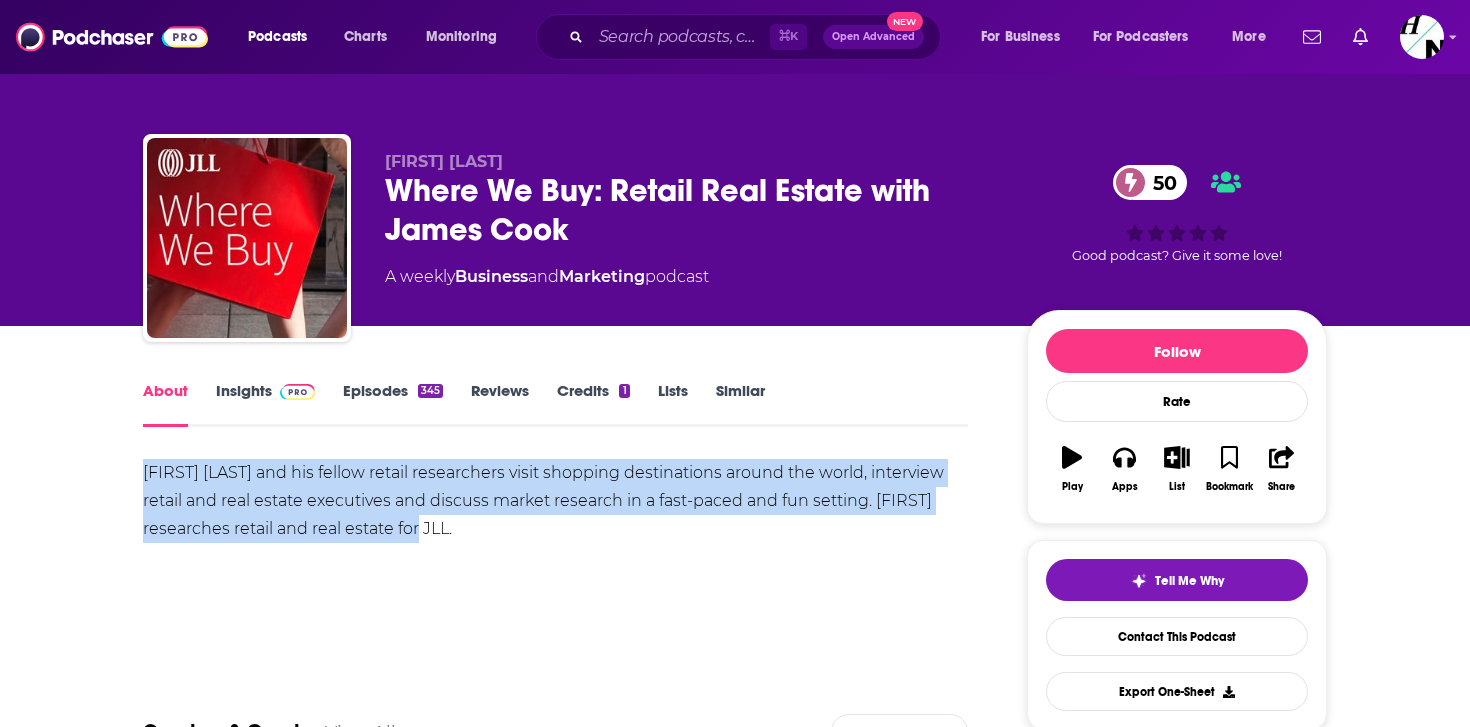 drag, startPoint x: 469, startPoint y: 522, endPoint x: 138, endPoint y: 476, distance: 334.1811 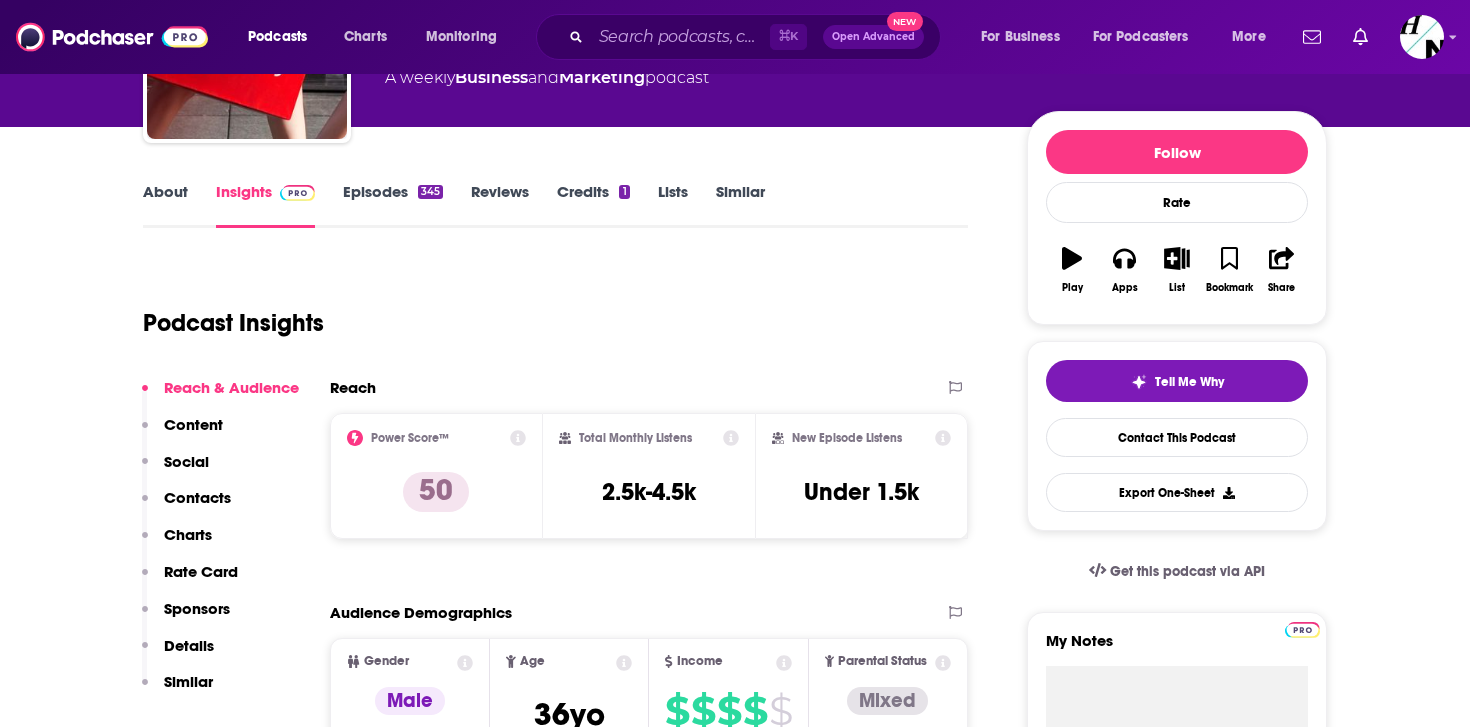 scroll, scrollTop: 209, scrollLeft: 0, axis: vertical 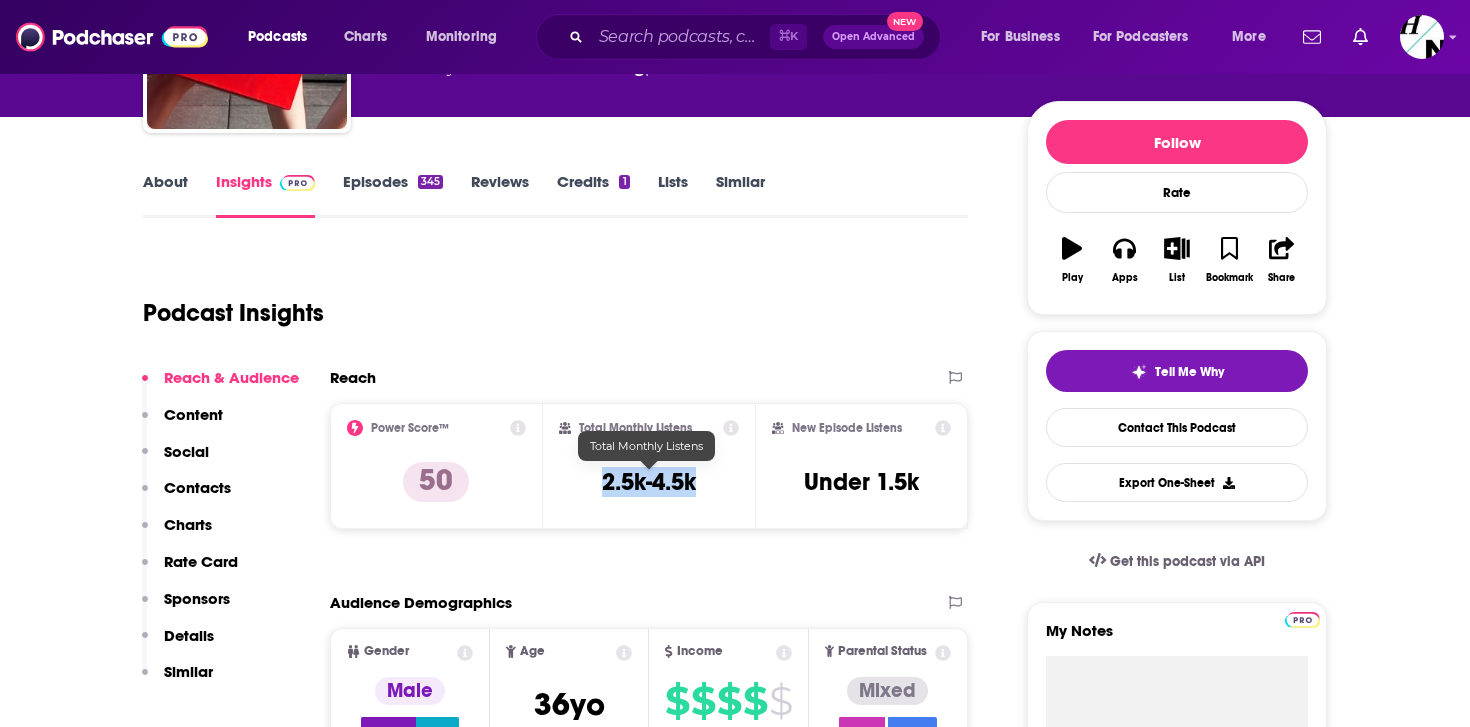 drag, startPoint x: 592, startPoint y: 493, endPoint x: 708, endPoint y: 493, distance: 116 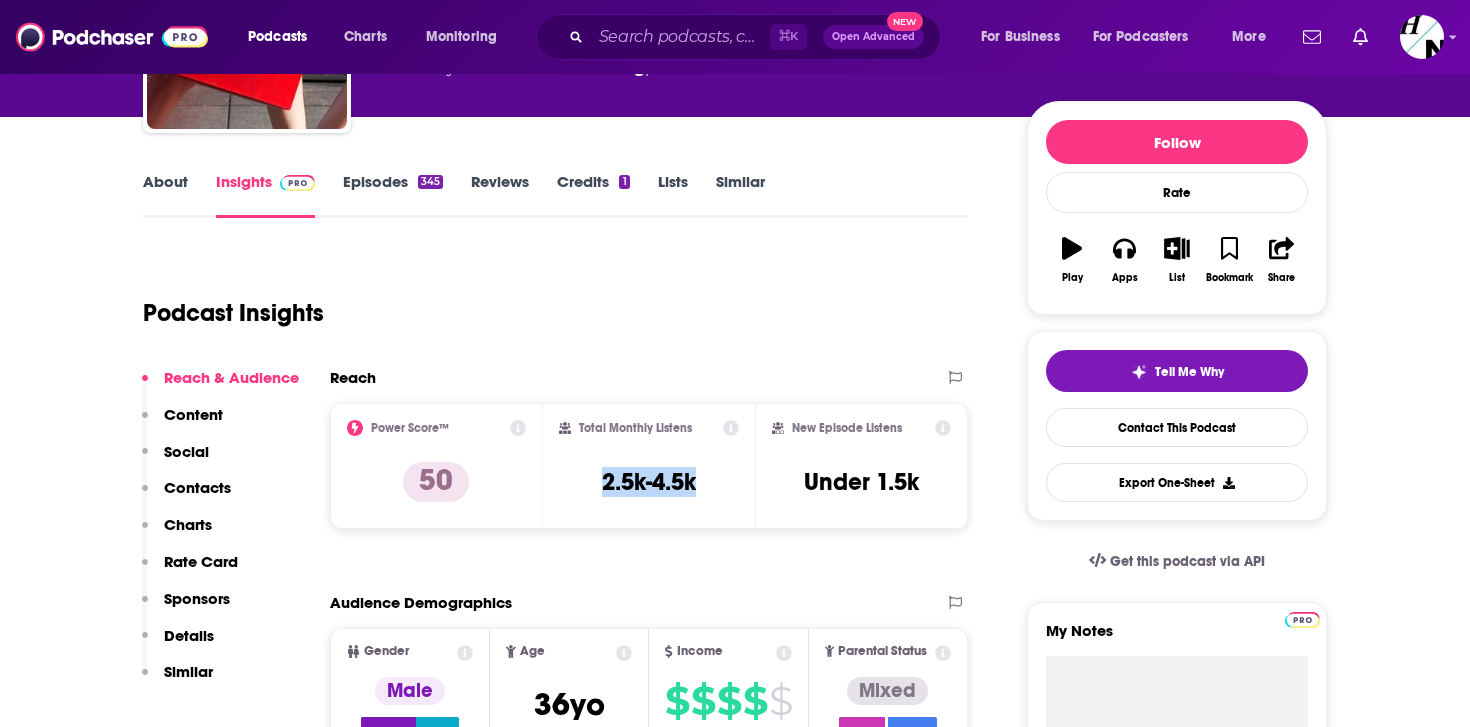 copy on "2.5k-4.5k" 